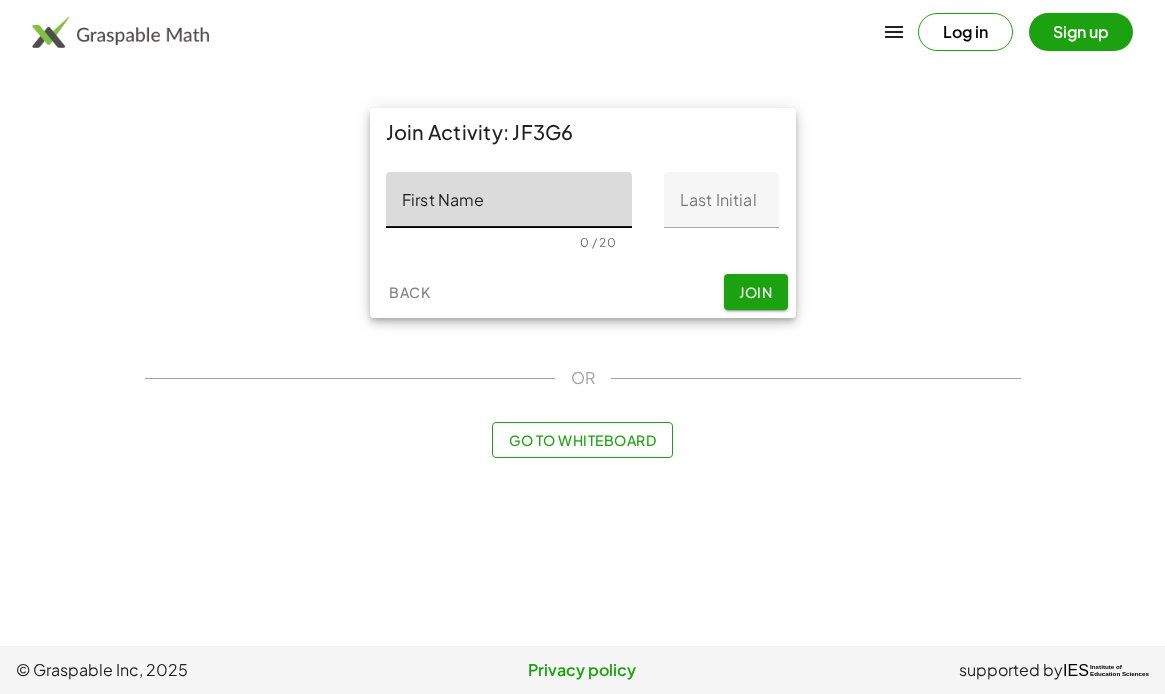 scroll, scrollTop: 0, scrollLeft: 0, axis: both 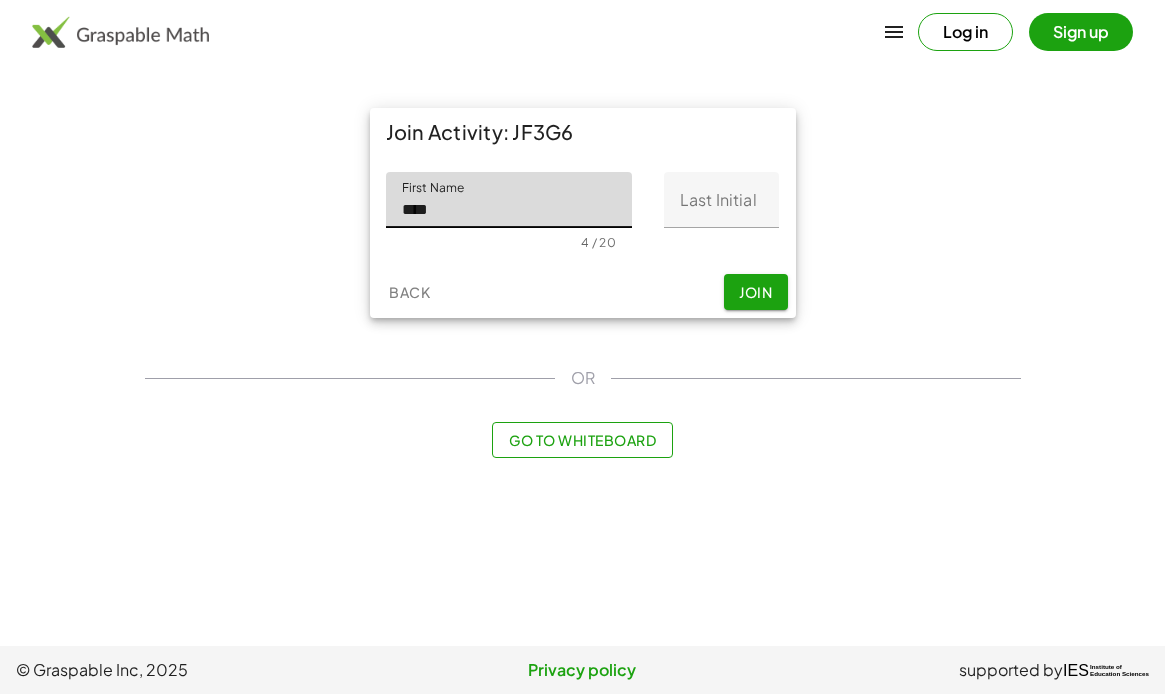 type on "****" 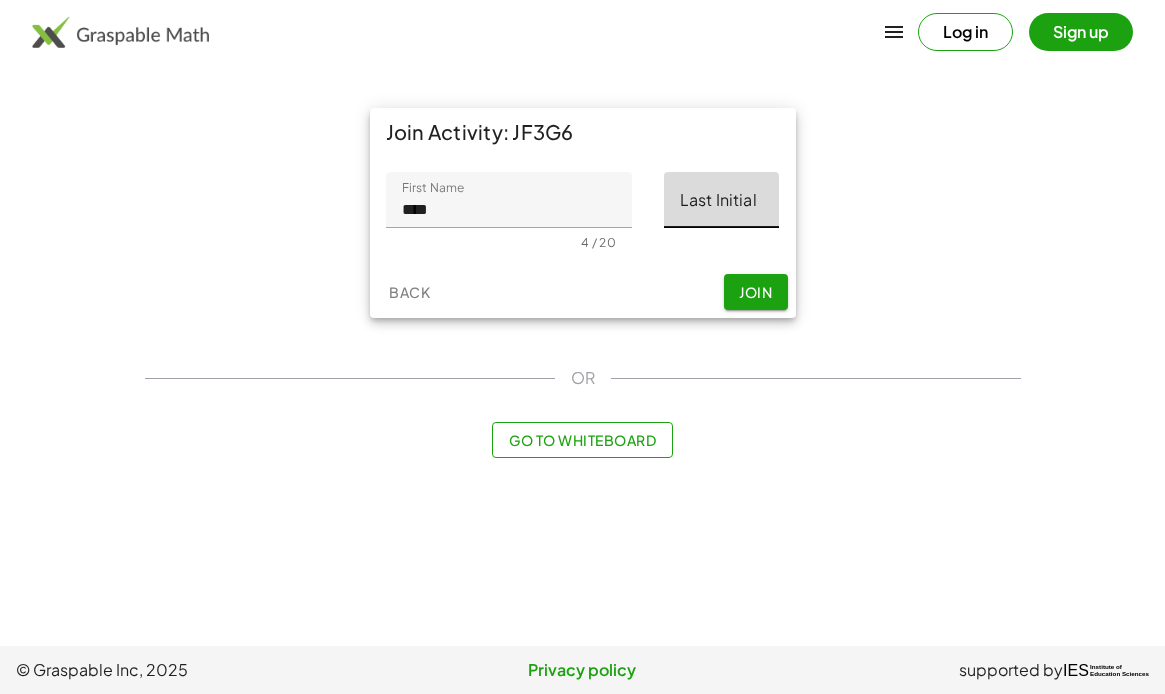 click on "Last Initial" 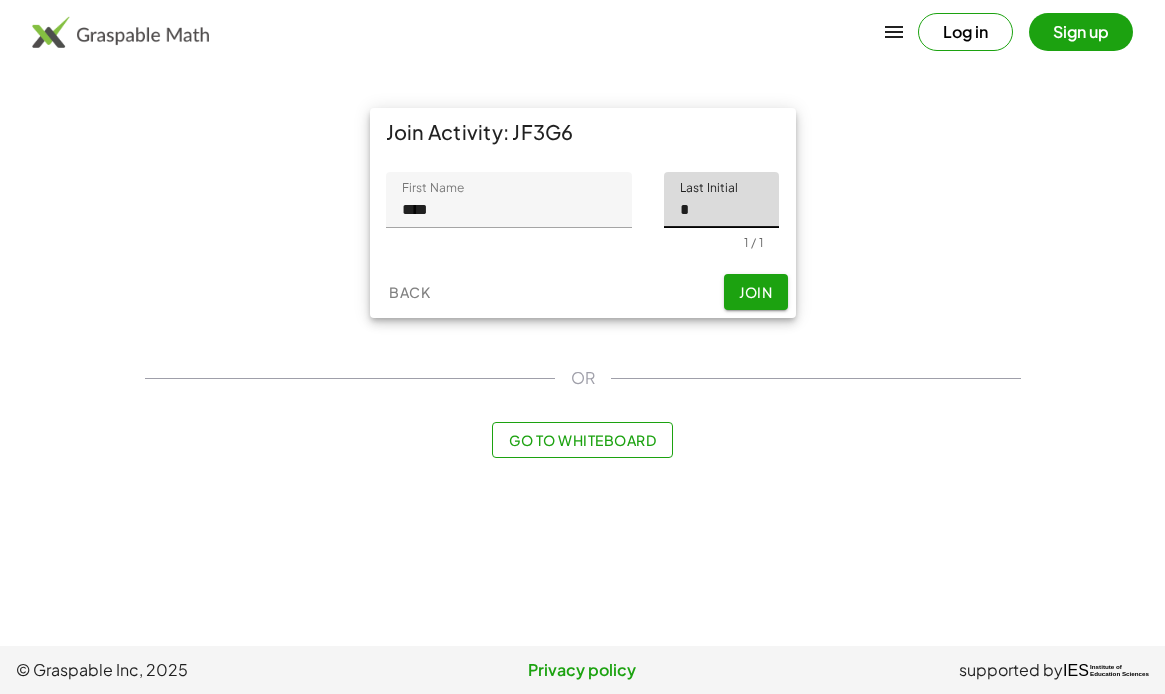 type on "*" 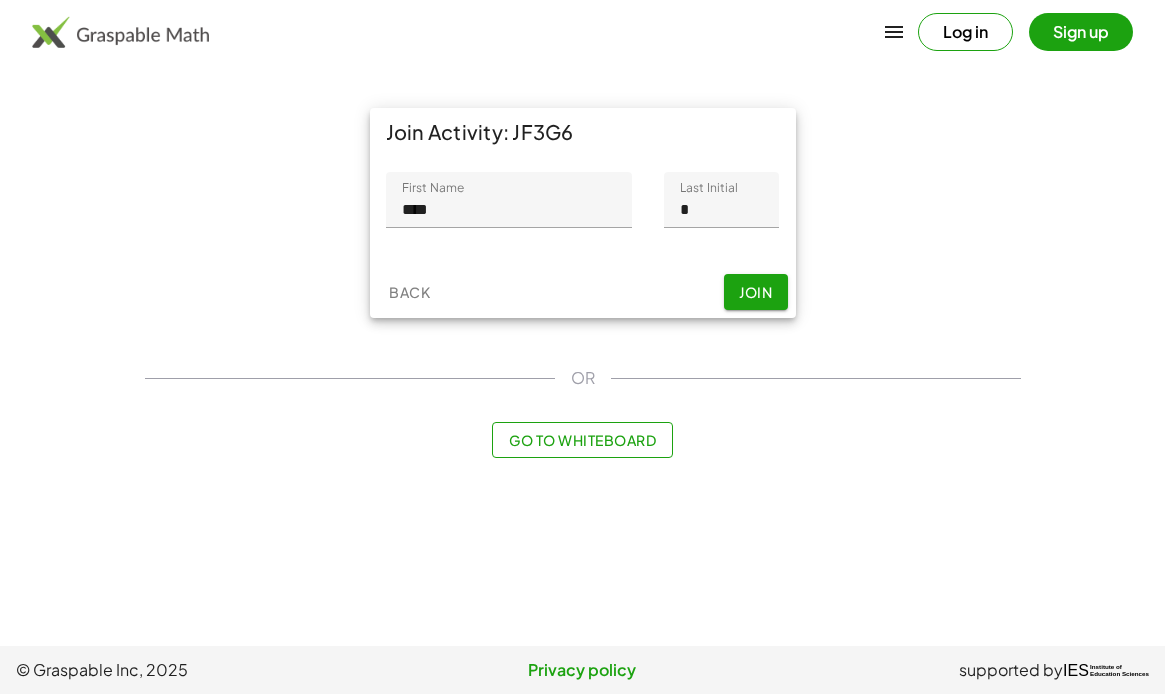click on "Back  Join" 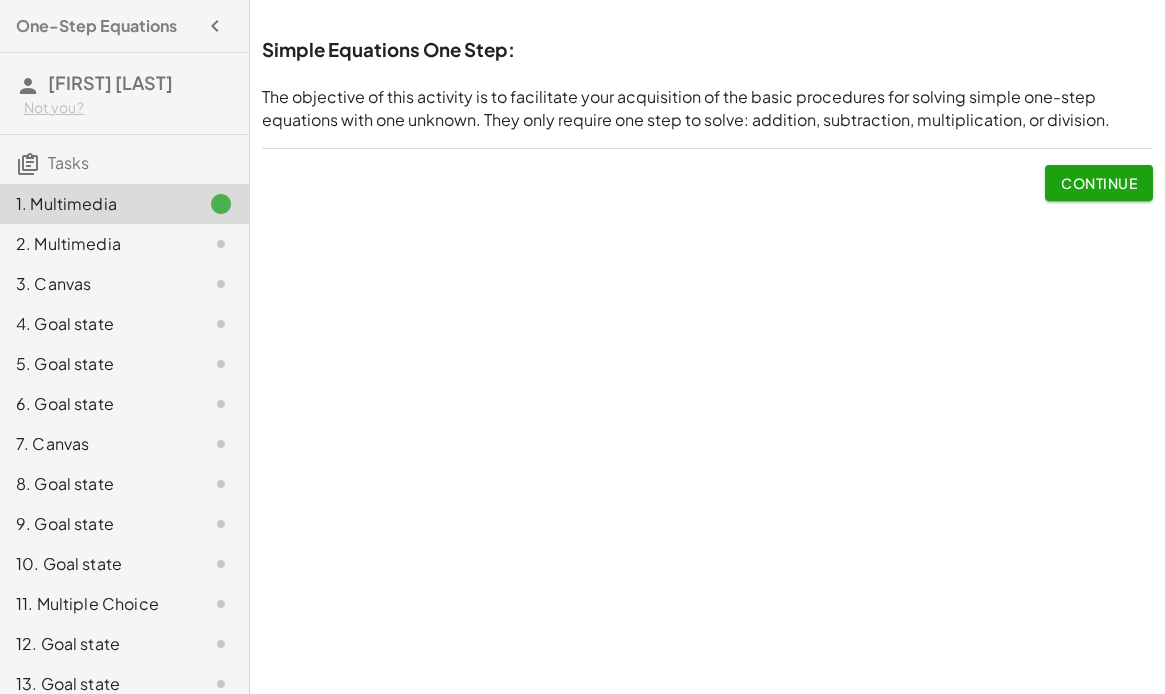 click on "Continue" 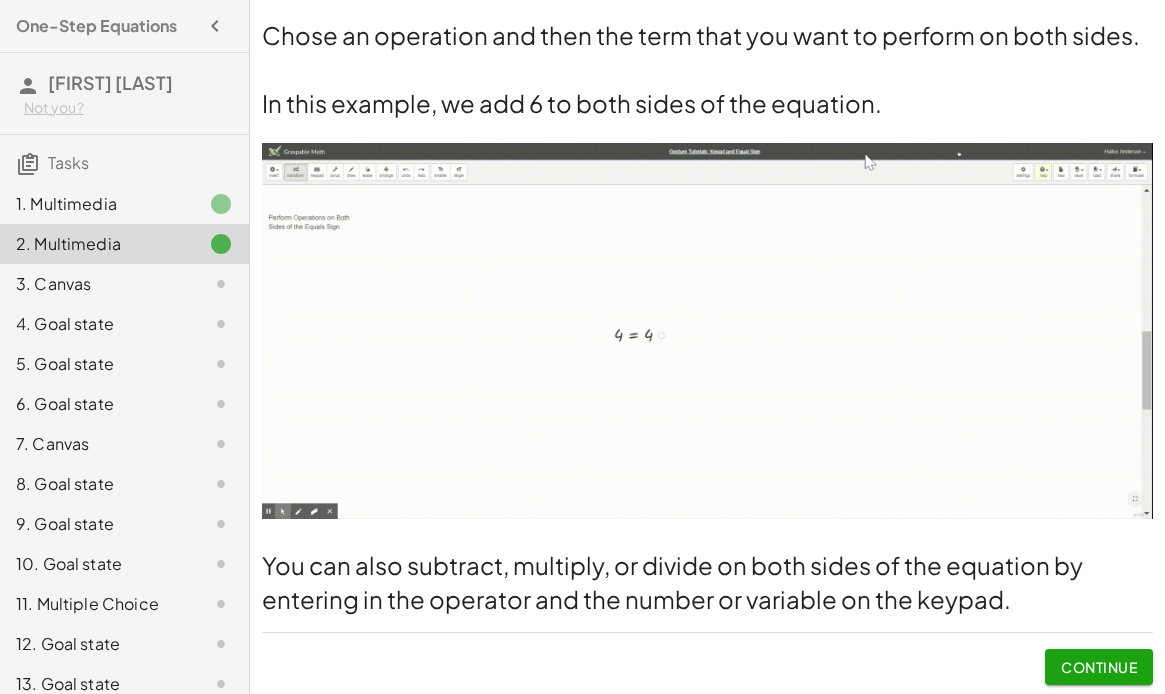 scroll, scrollTop: 118, scrollLeft: 0, axis: vertical 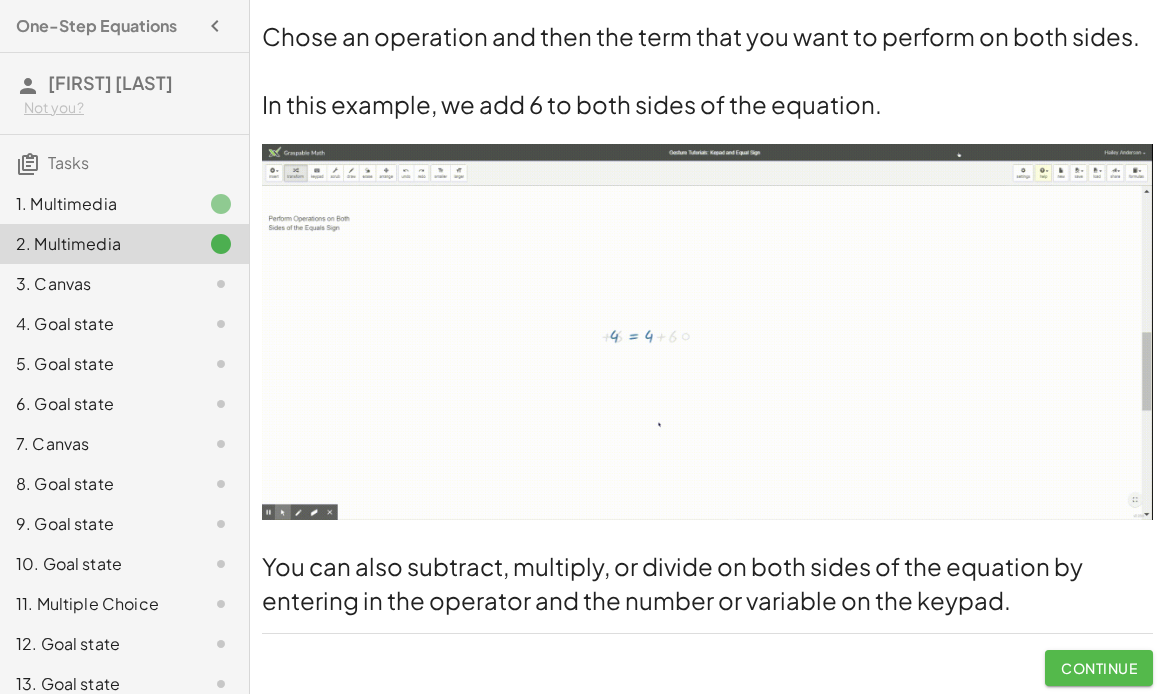 click on "Continue" at bounding box center (1099, 668) 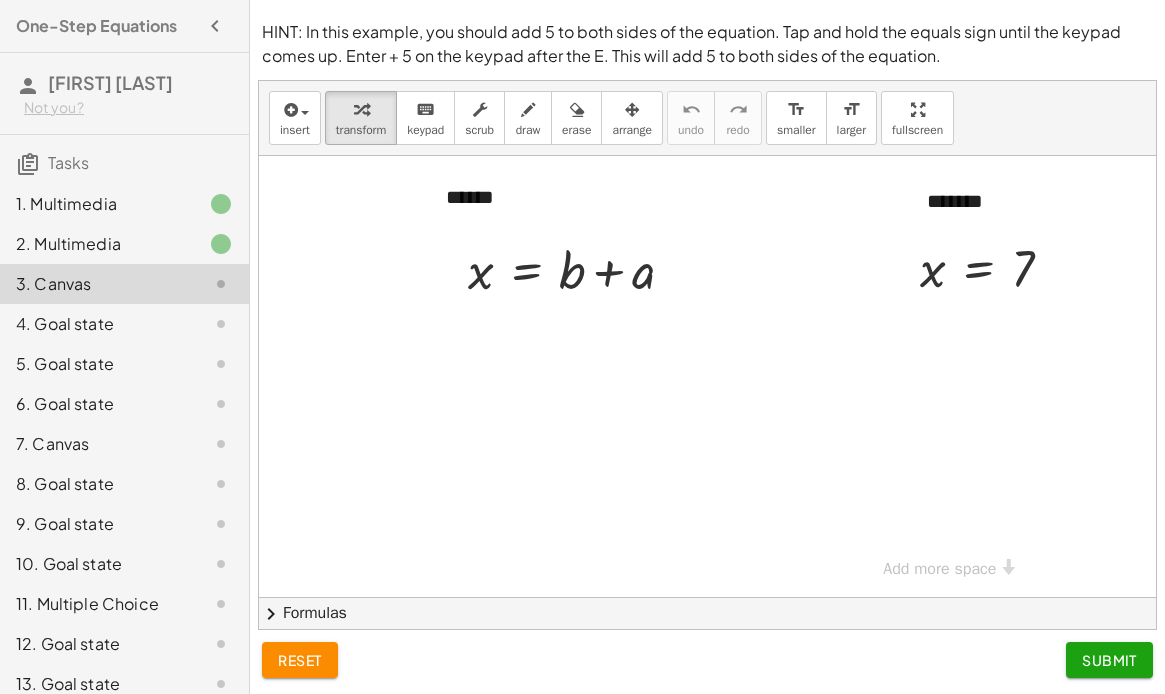 scroll, scrollTop: 40, scrollLeft: 0, axis: vertical 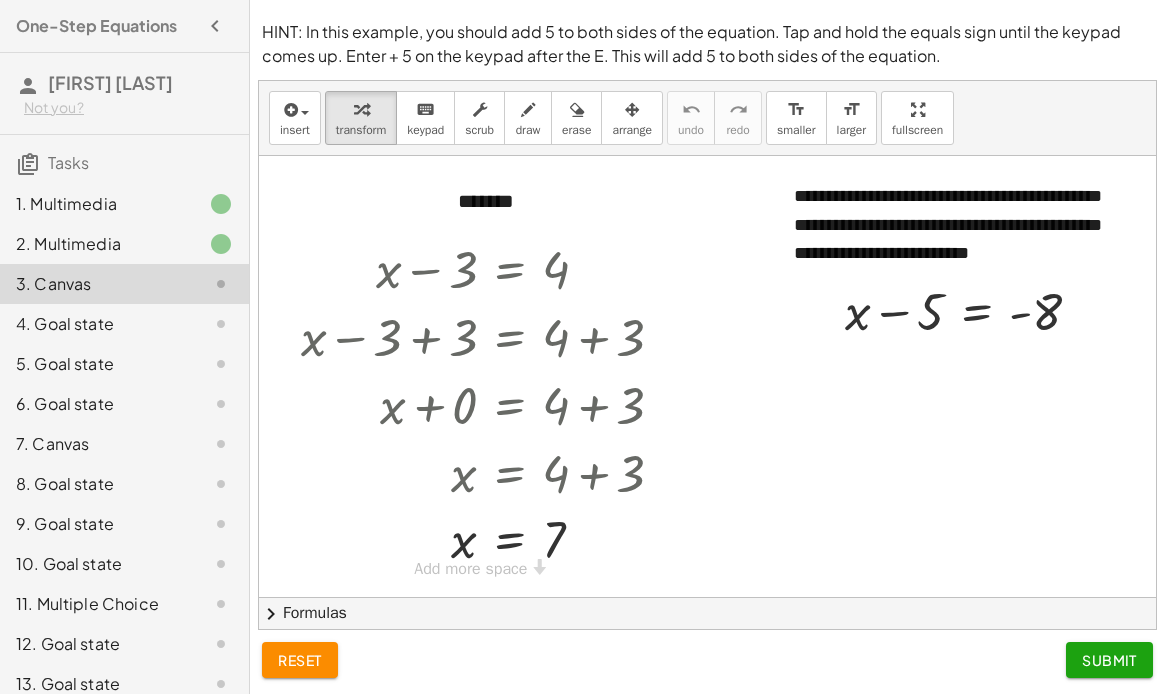 click at bounding box center [473, 376] 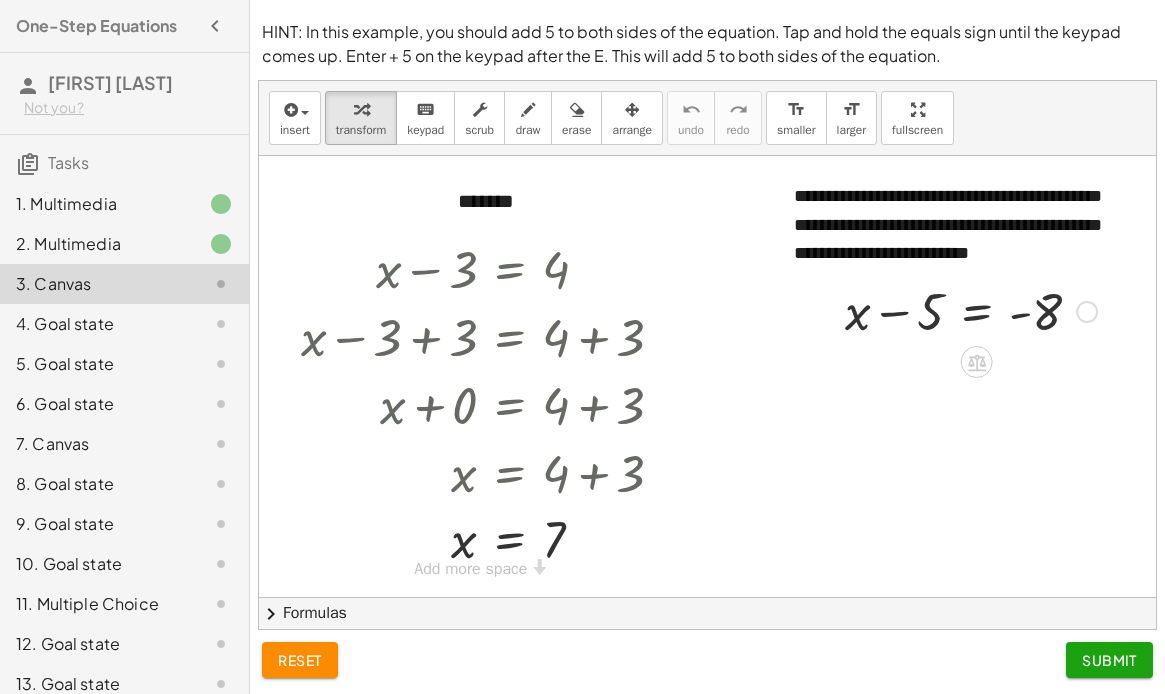 click at bounding box center (971, 310) 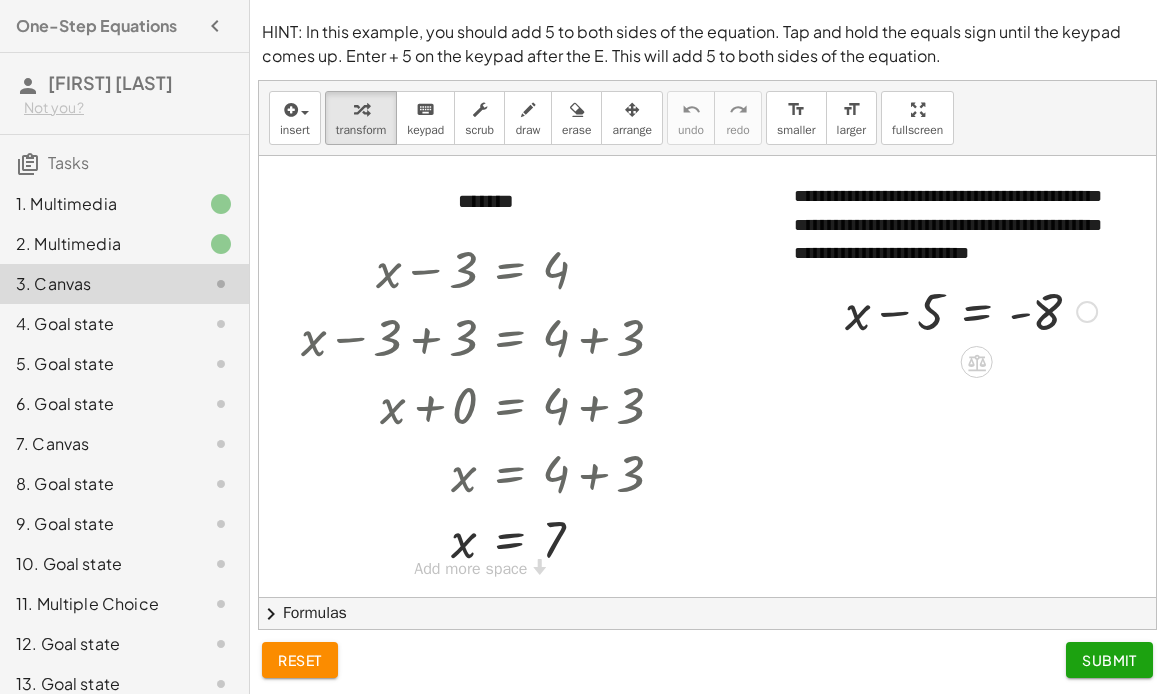 click at bounding box center (971, 310) 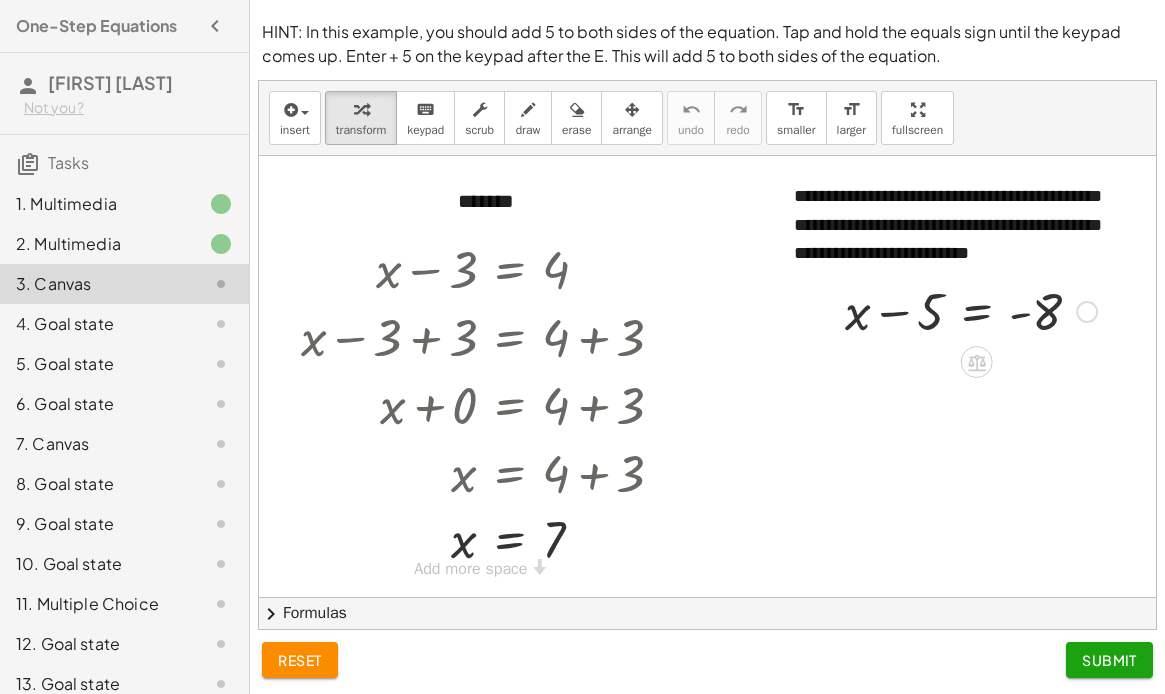 click at bounding box center (971, 310) 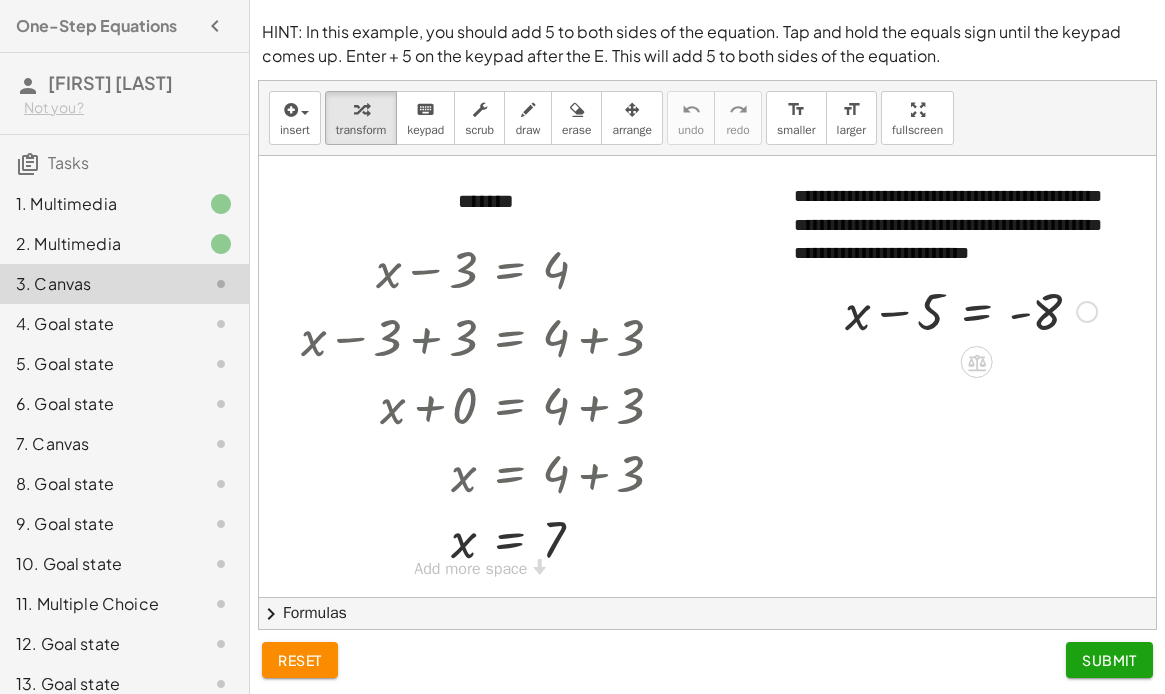 click at bounding box center (1087, 312) 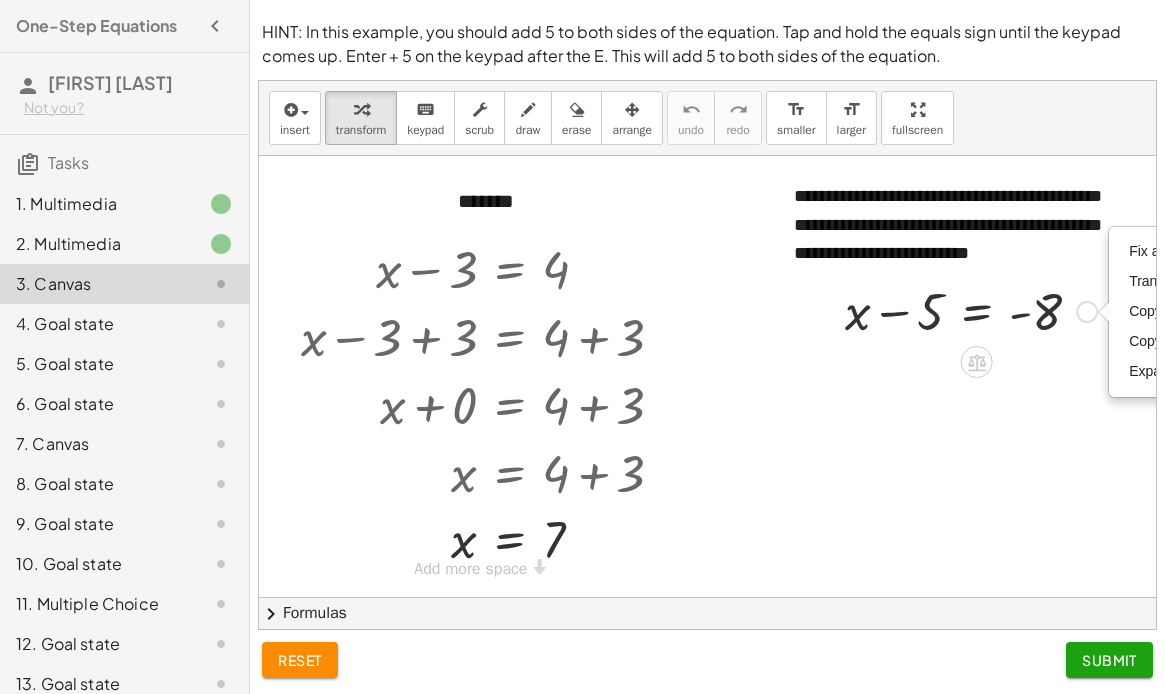click at bounding box center [971, 310] 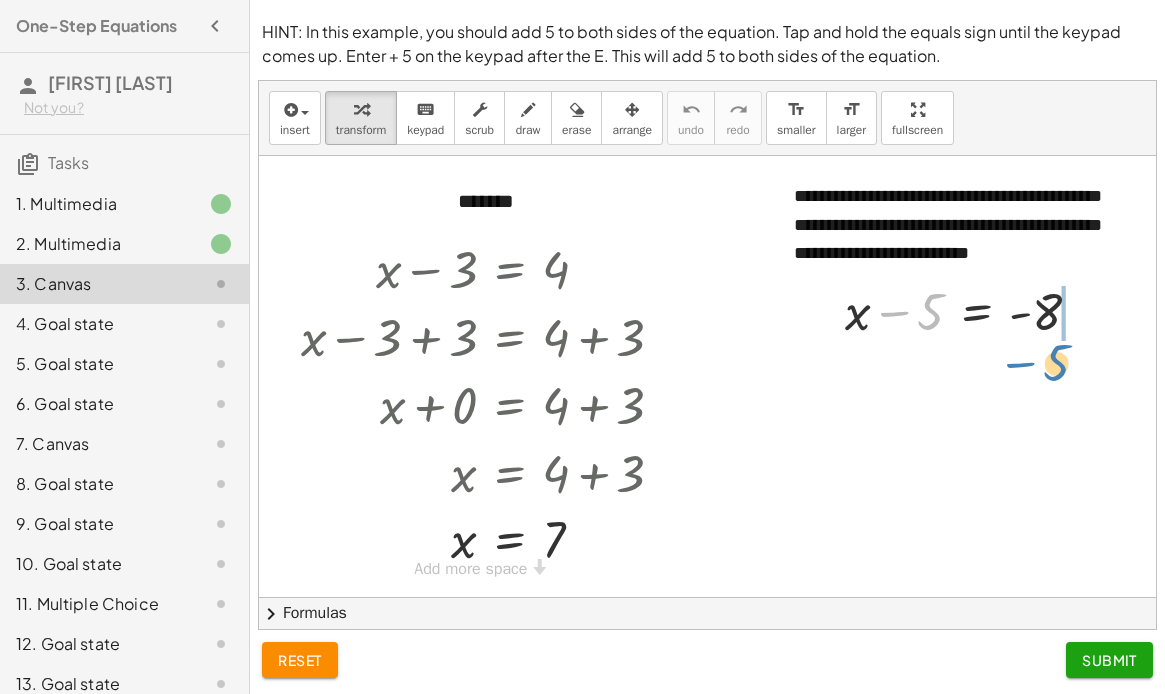 drag, startPoint x: 918, startPoint y: 311, endPoint x: 1044, endPoint y: 363, distance: 136.30847 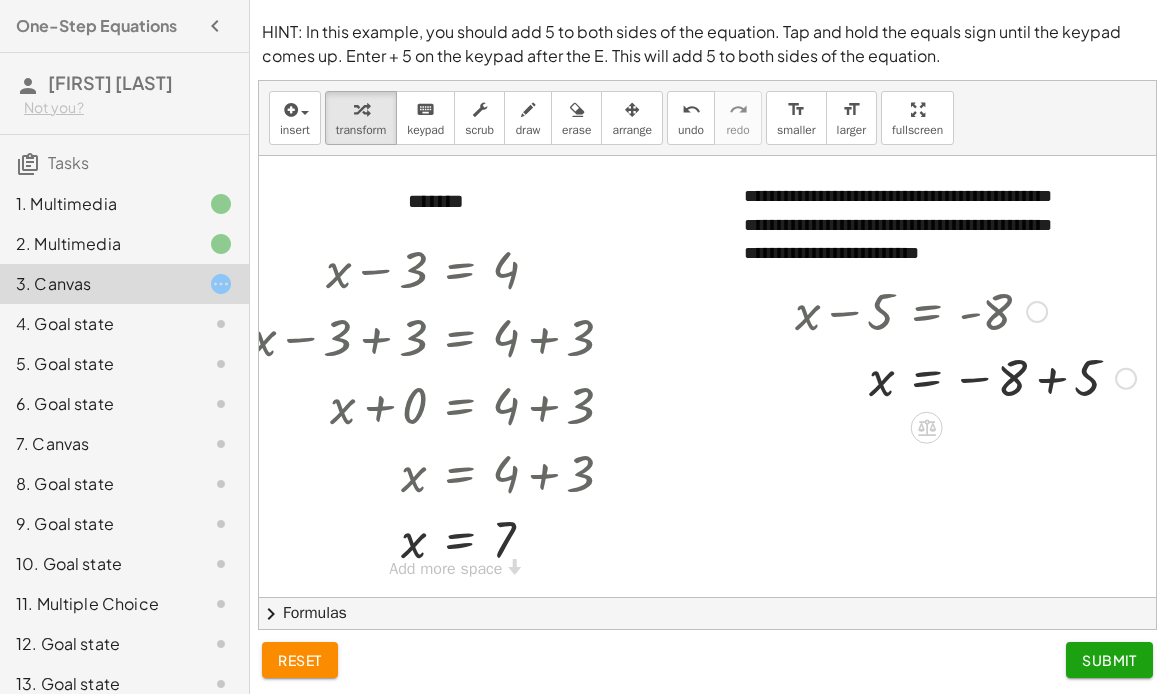 scroll, scrollTop: 0, scrollLeft: 520, axis: horizontal 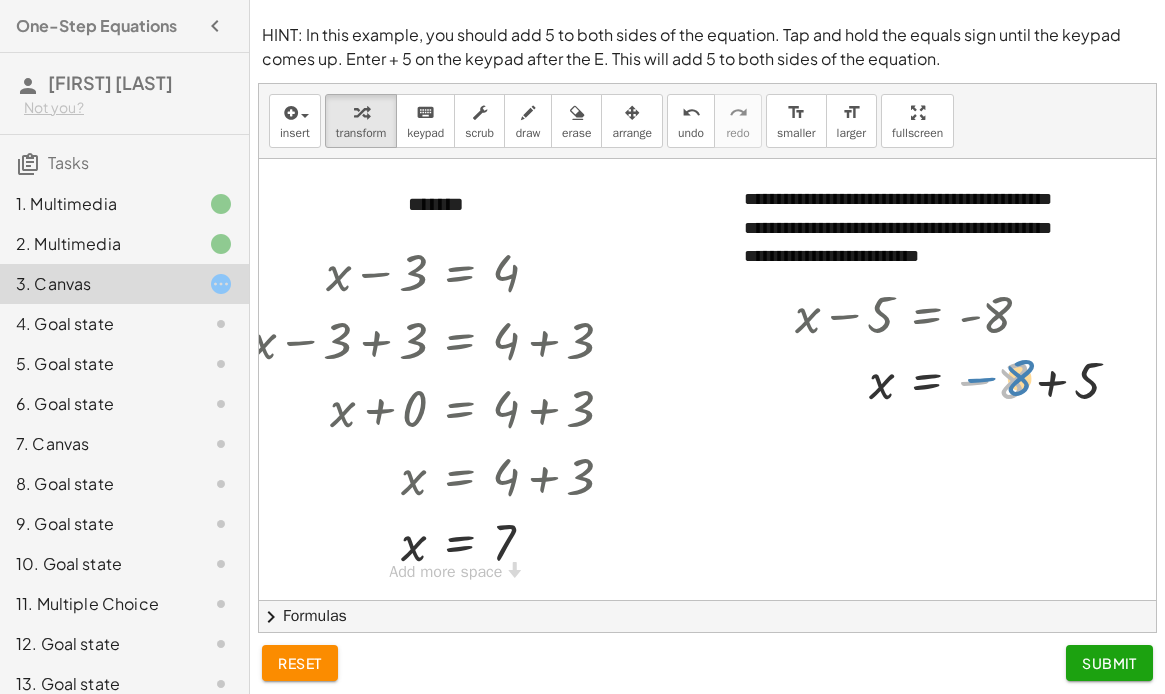 click at bounding box center [965, 380] 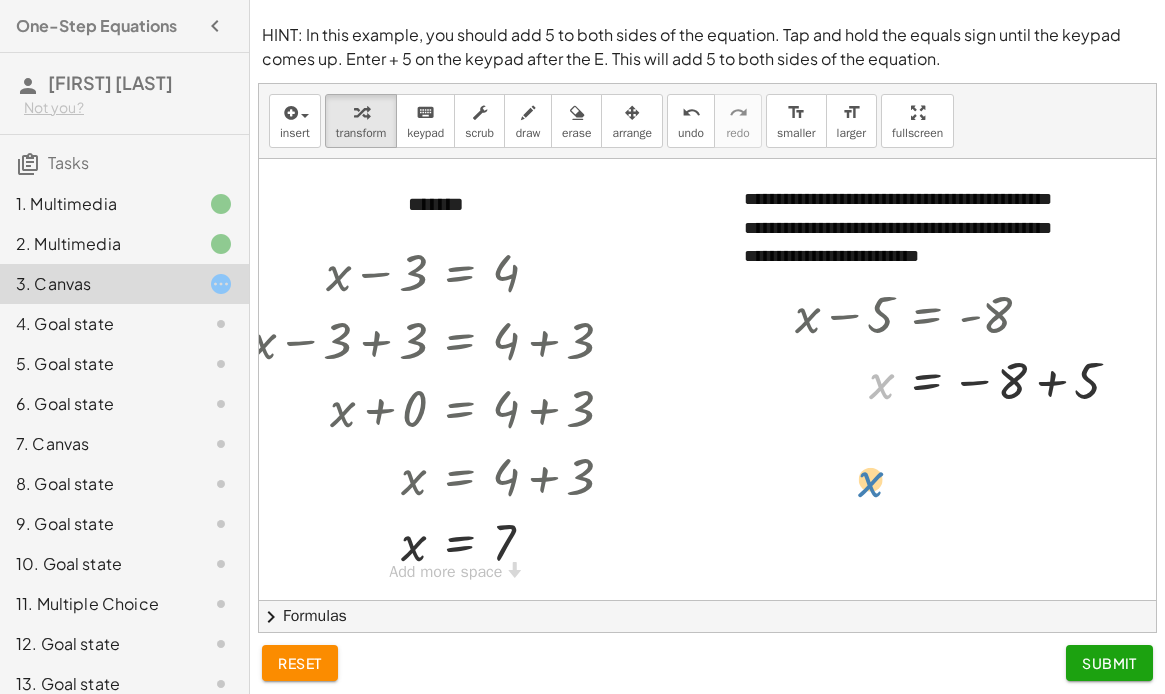 drag, startPoint x: 877, startPoint y: 383, endPoint x: 865, endPoint y: 485, distance: 102.70345 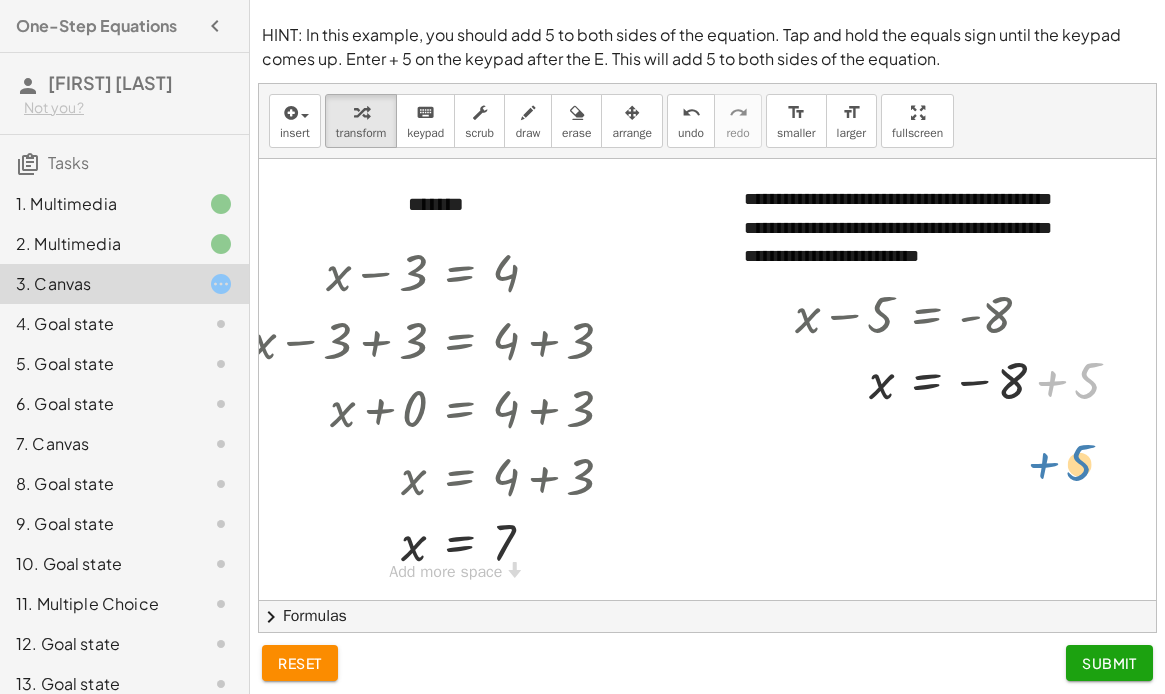 drag, startPoint x: 1048, startPoint y: 388, endPoint x: 1040, endPoint y: 474, distance: 86.37129 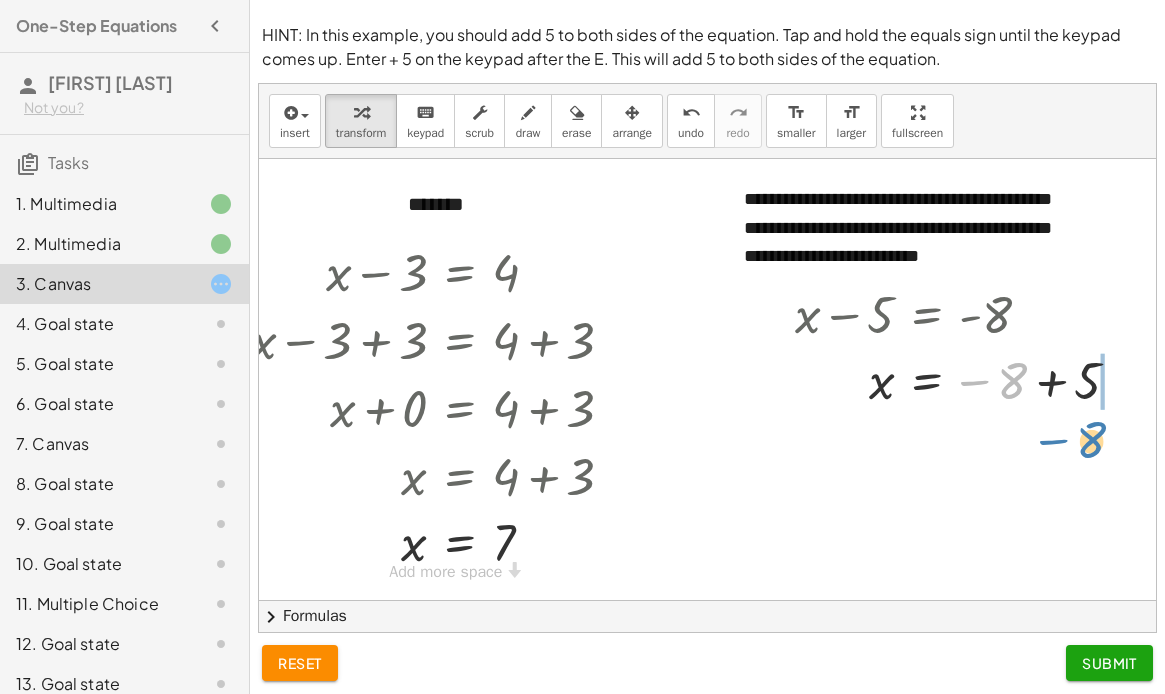 drag, startPoint x: 999, startPoint y: 384, endPoint x: 1077, endPoint y: 443, distance: 97.80082 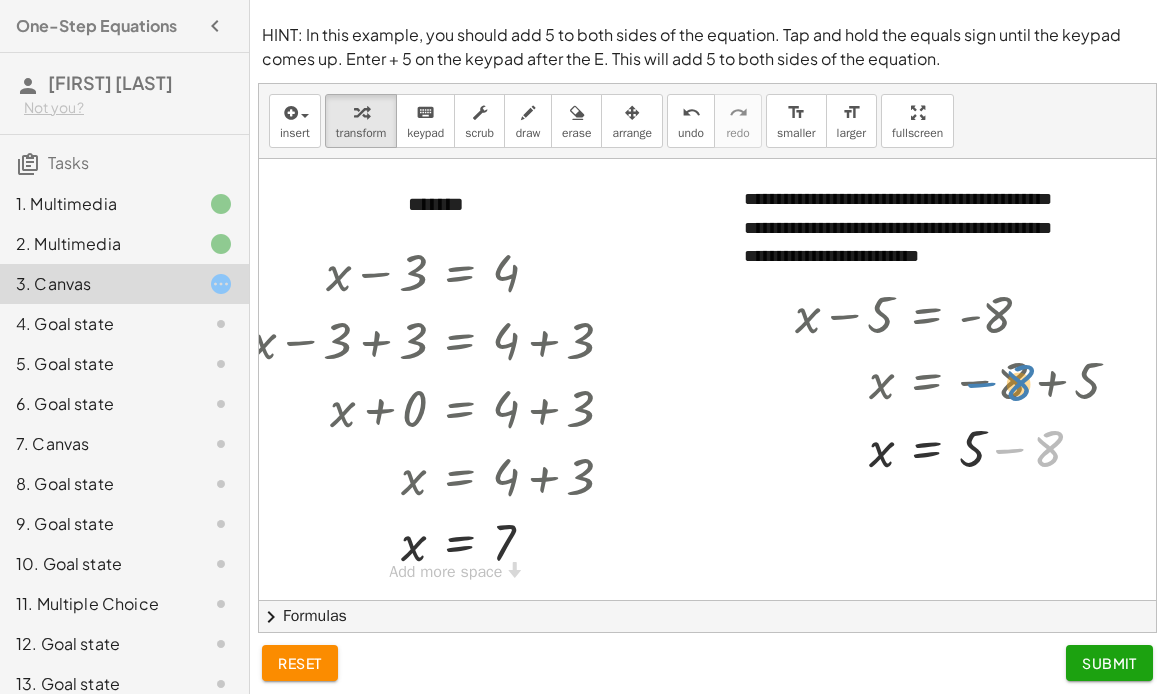 drag, startPoint x: 1046, startPoint y: 451, endPoint x: 1017, endPoint y: 385, distance: 72.09022 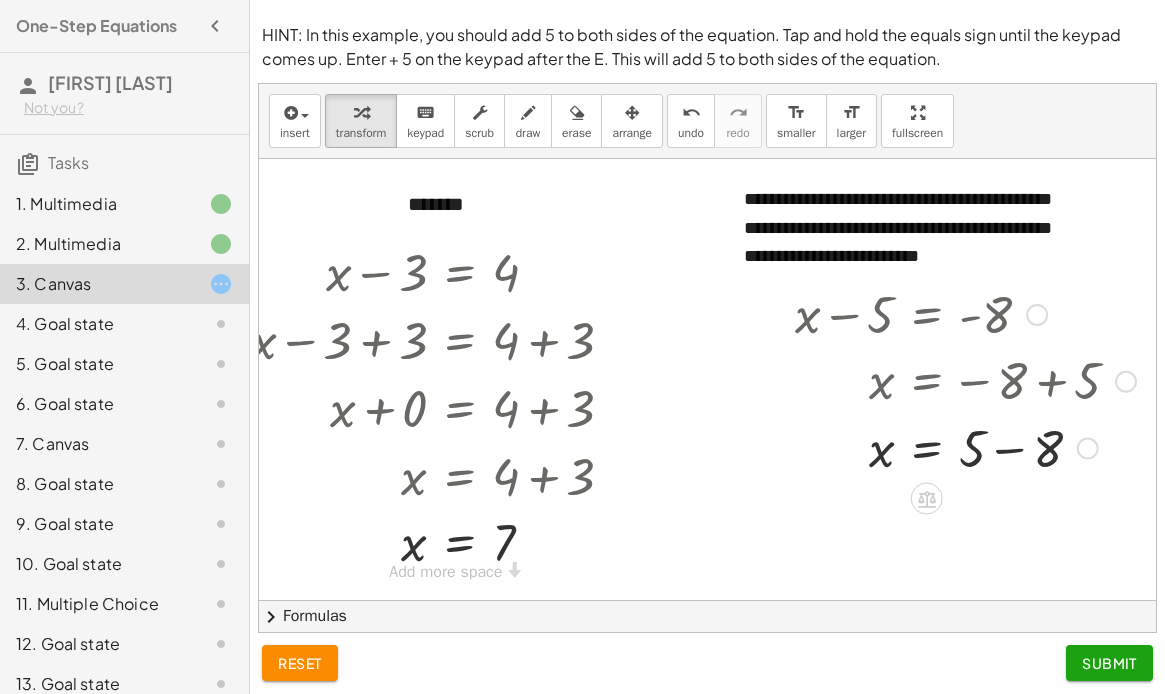 scroll, scrollTop: 0, scrollLeft: 0, axis: both 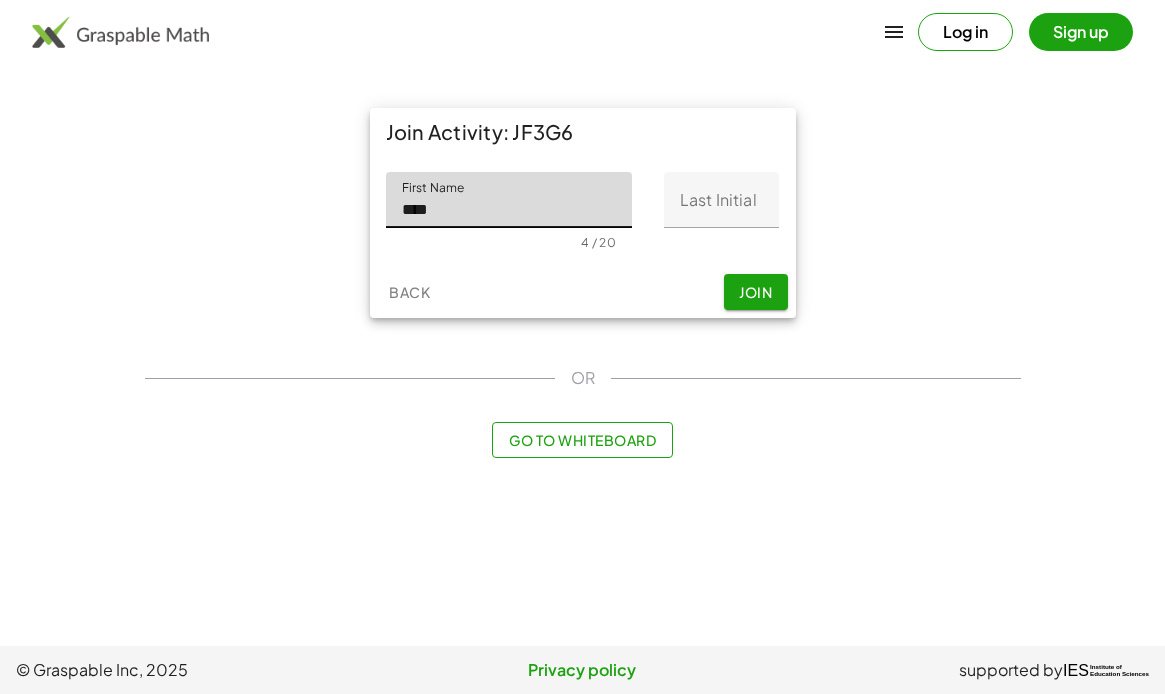 type on "****" 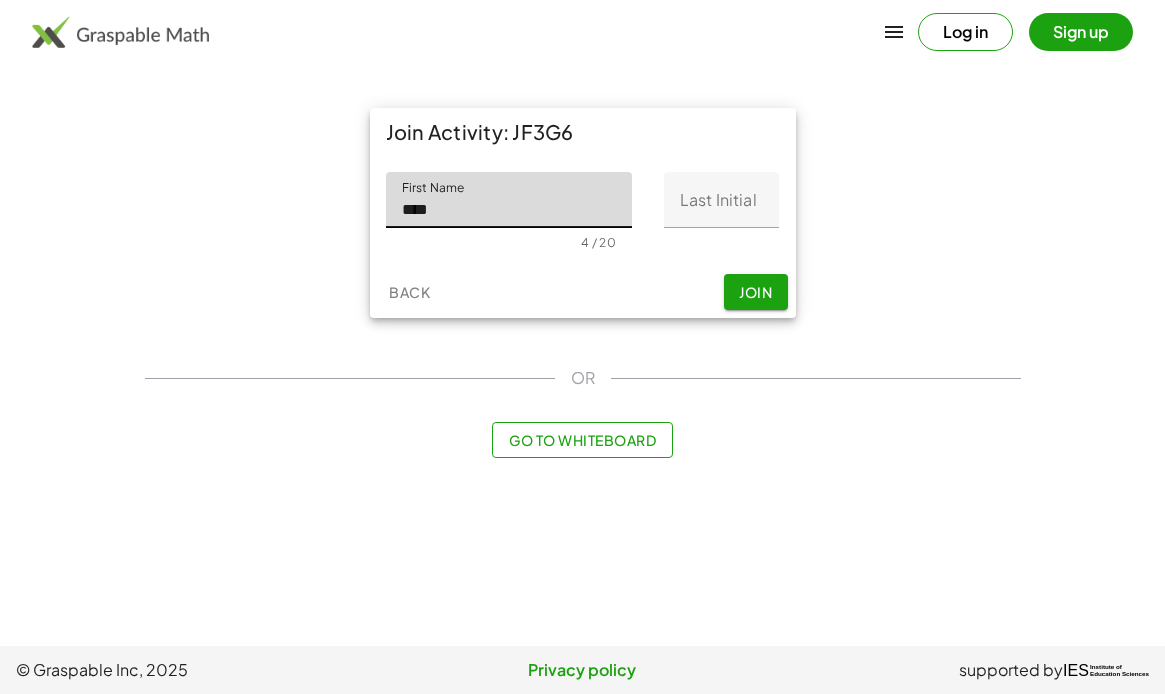 click on "Last Initial" 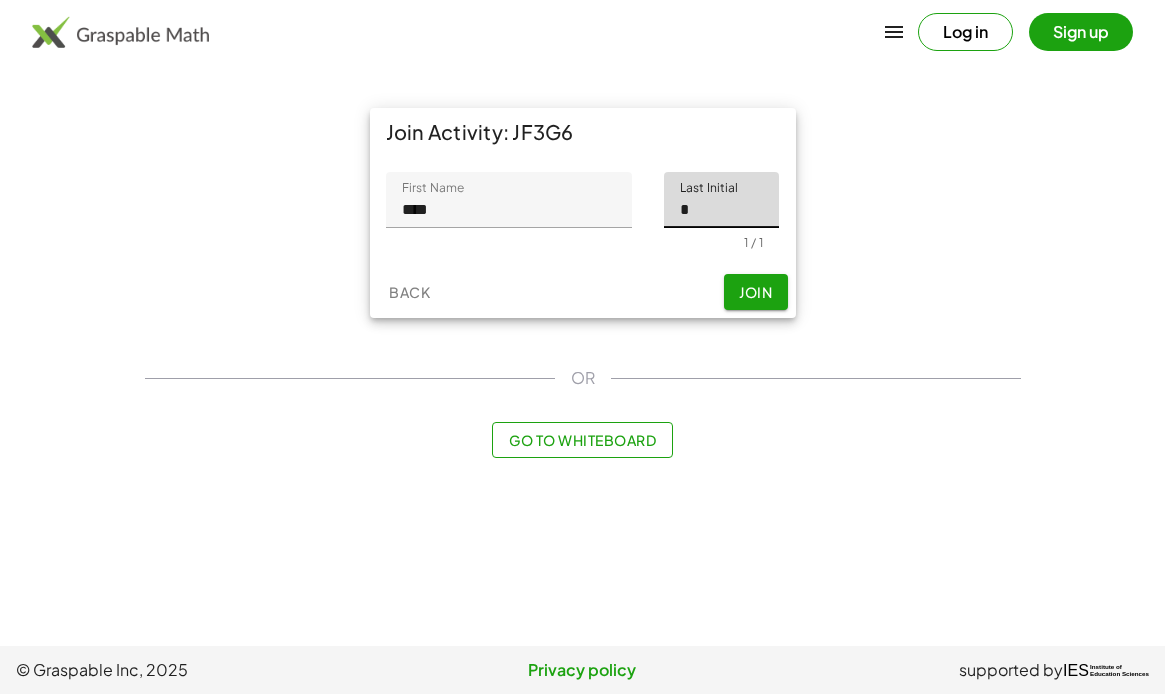 type on "*" 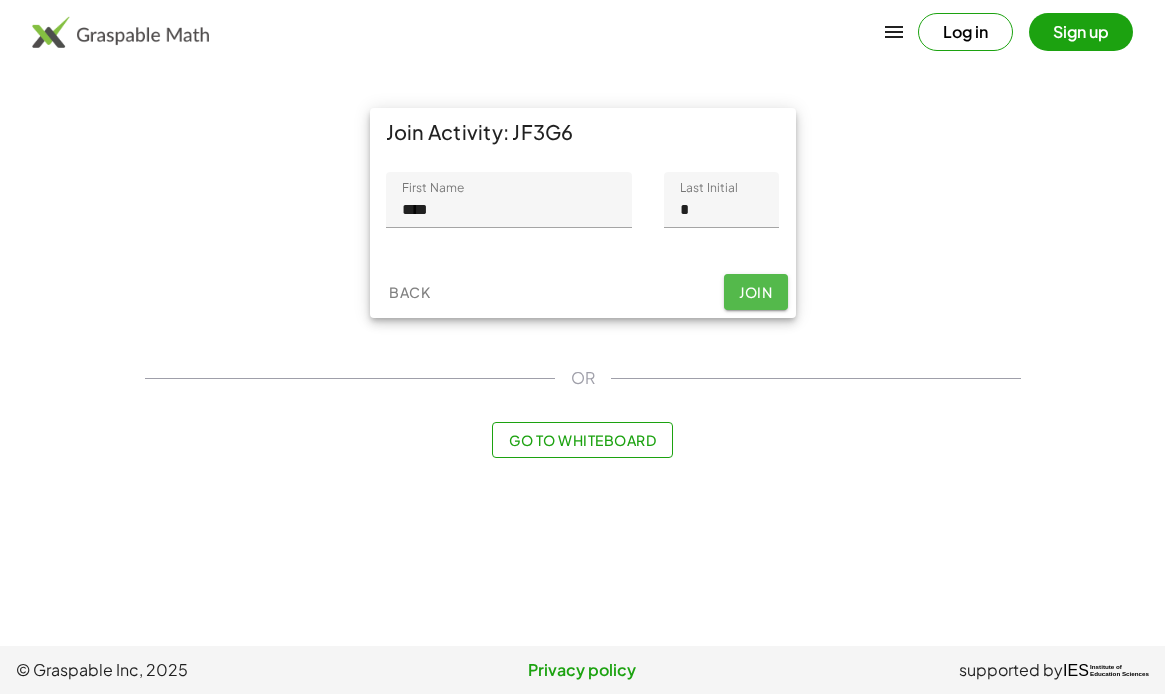 click on "Join" 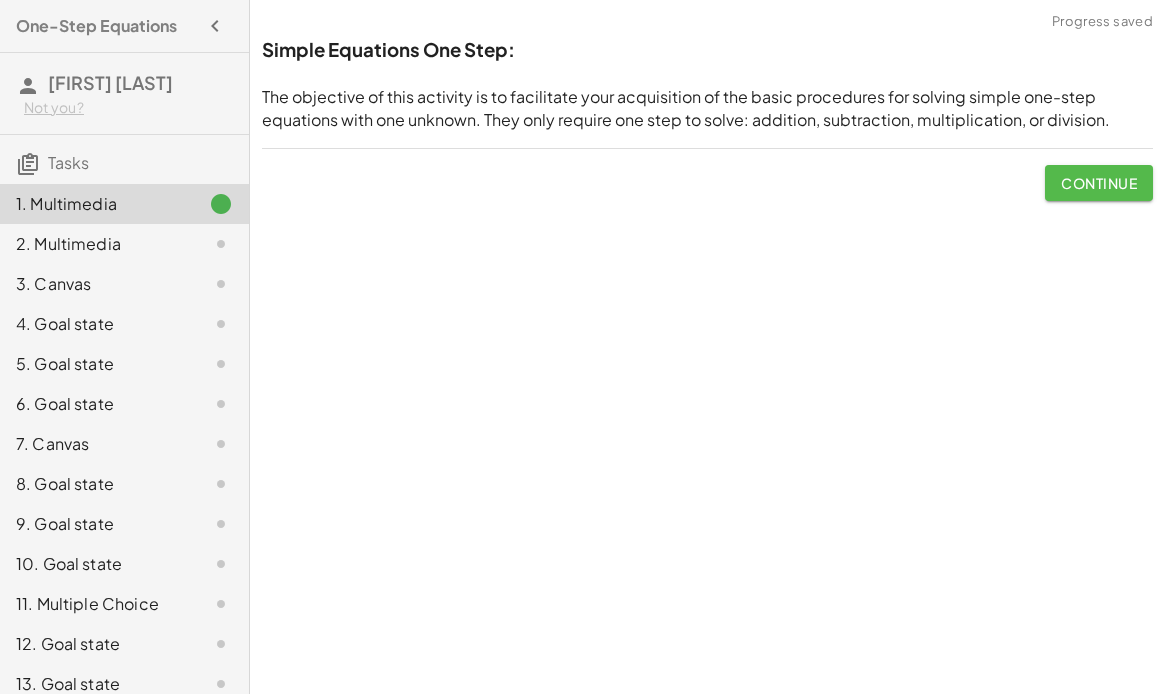 click on "Continue" 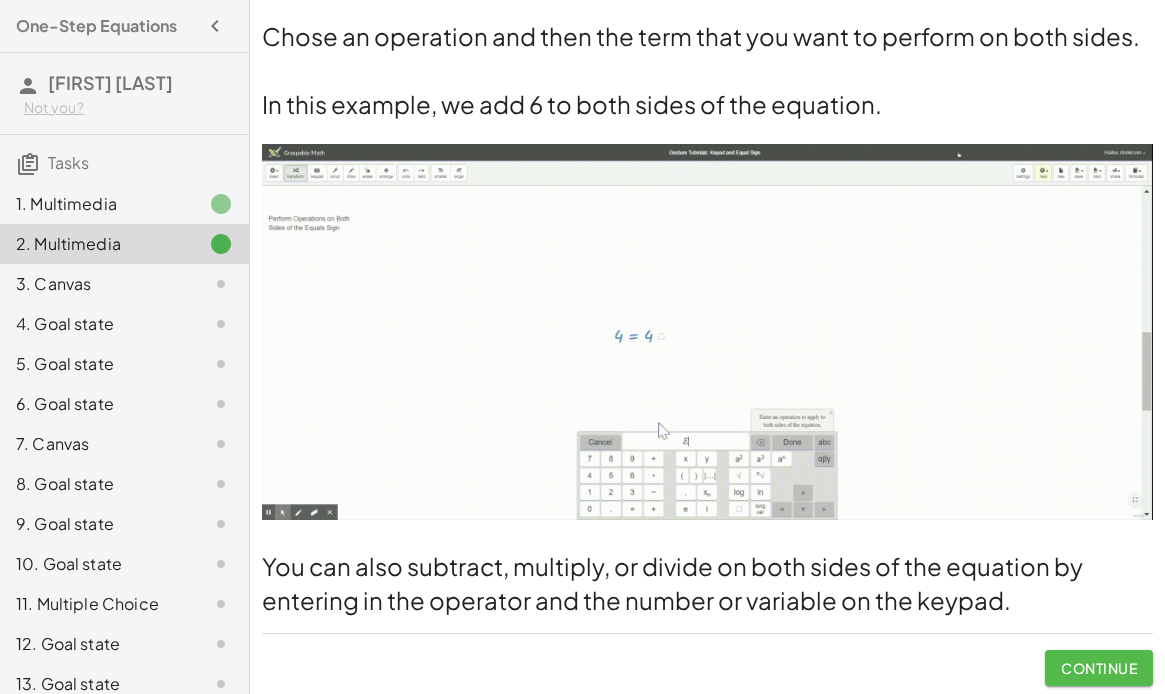 click on "Continue" 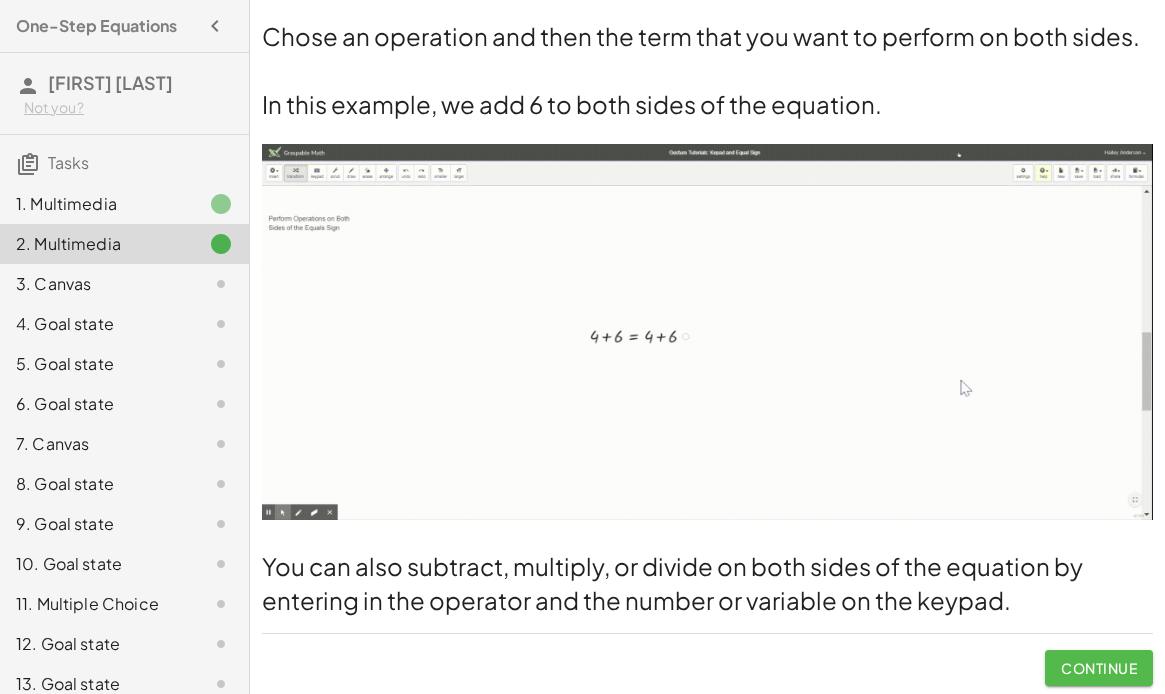 scroll, scrollTop: 40, scrollLeft: 0, axis: vertical 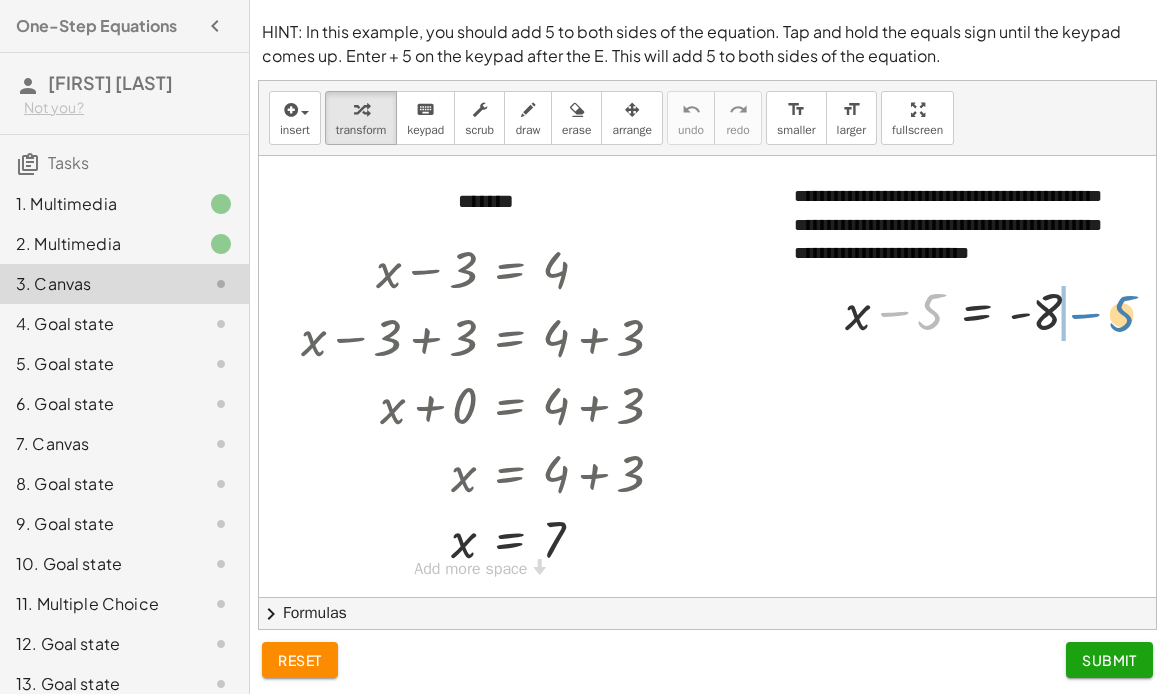 drag, startPoint x: 914, startPoint y: 312, endPoint x: 1105, endPoint y: 312, distance: 191 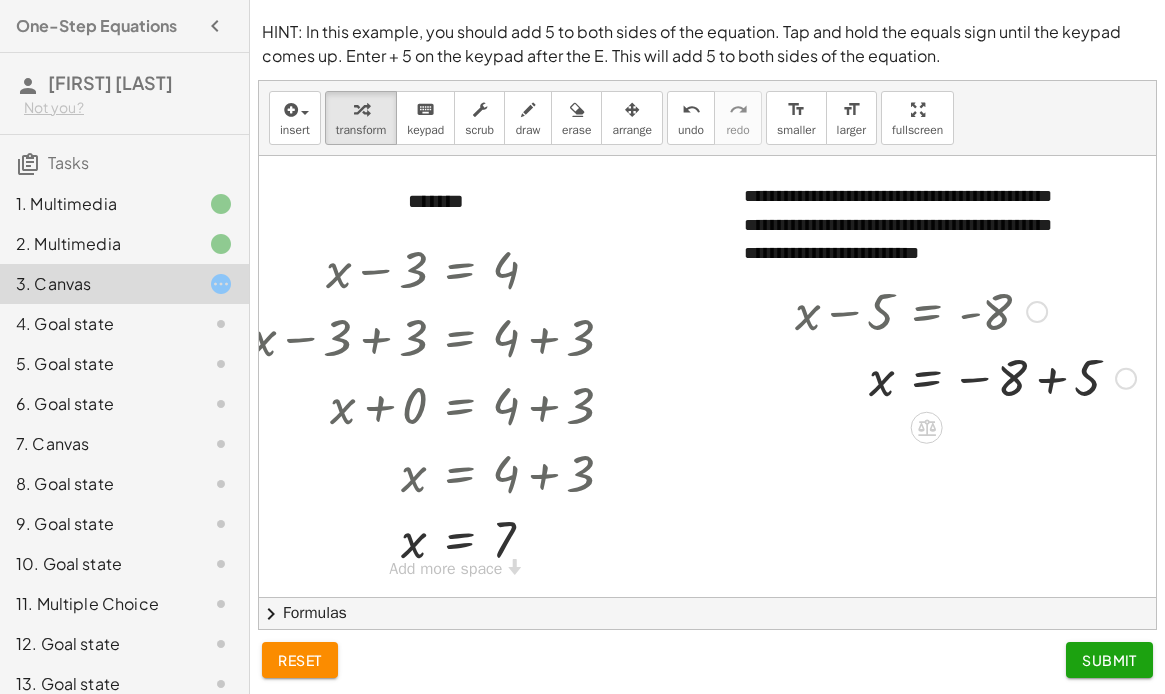 scroll, scrollTop: 0, scrollLeft: 519, axis: horizontal 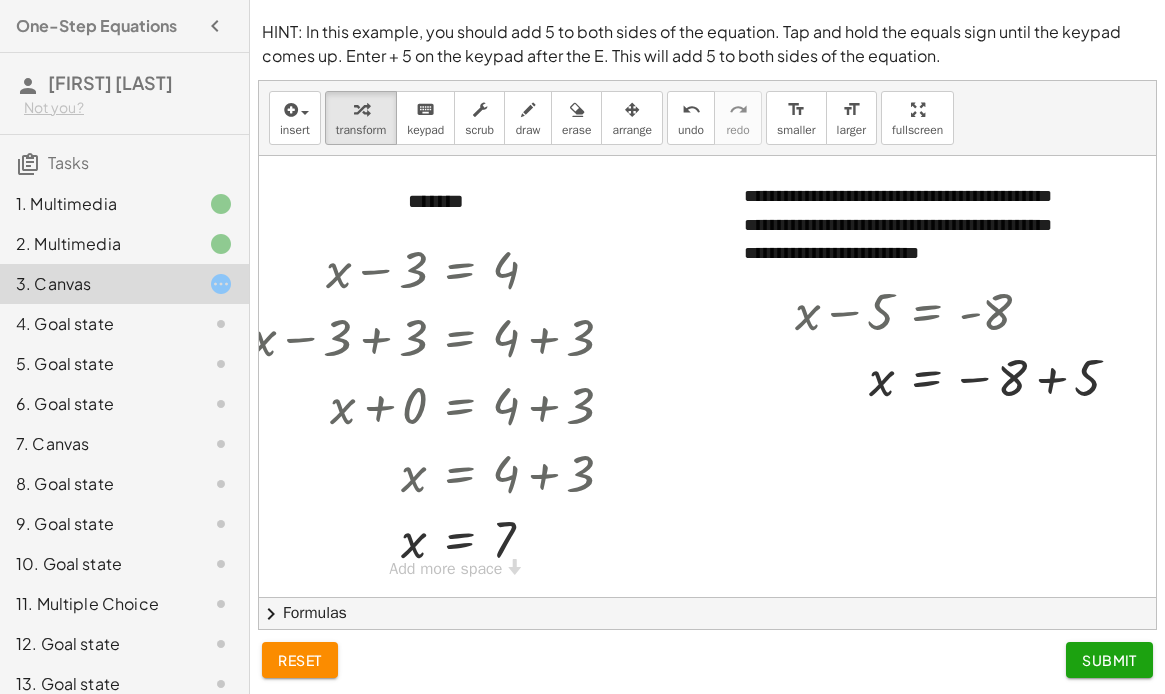 click on "chevron_right  Formulas" 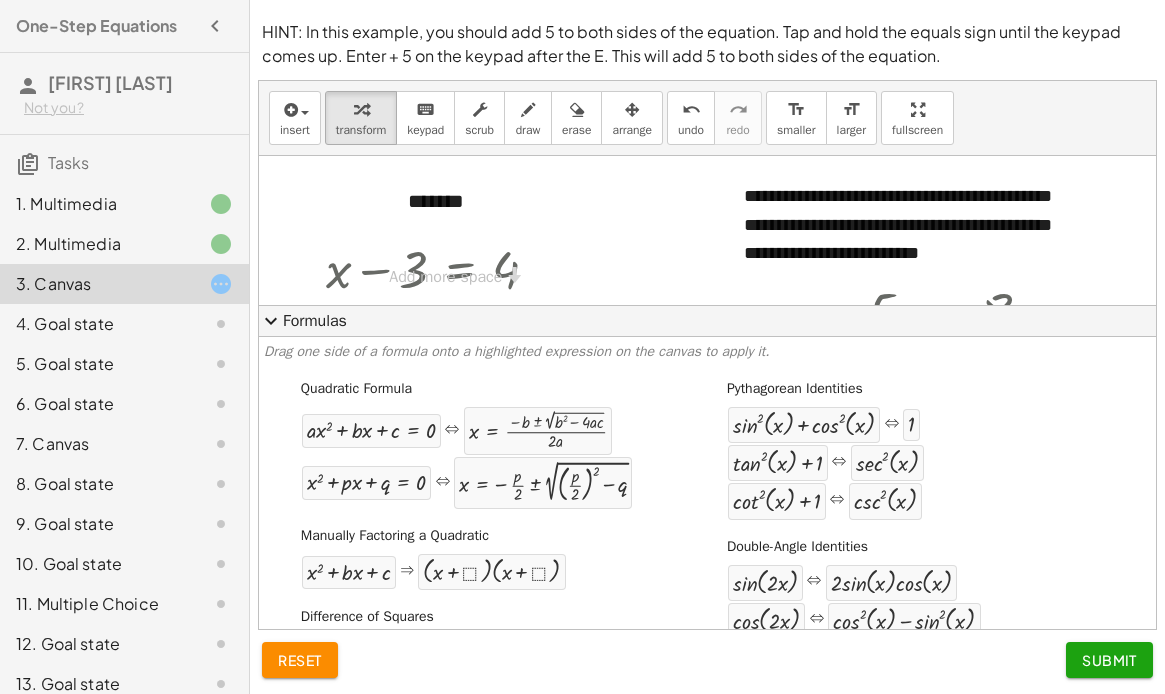 click on "expand_more  Formulas" 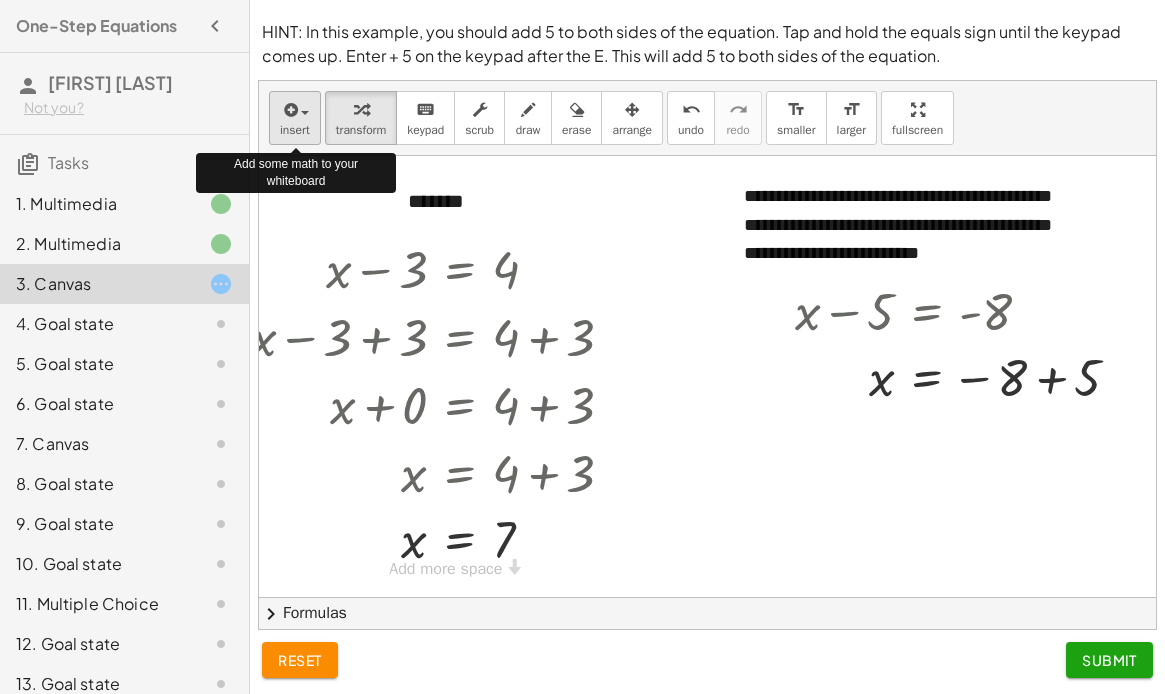 click on "insert" at bounding box center (295, 118) 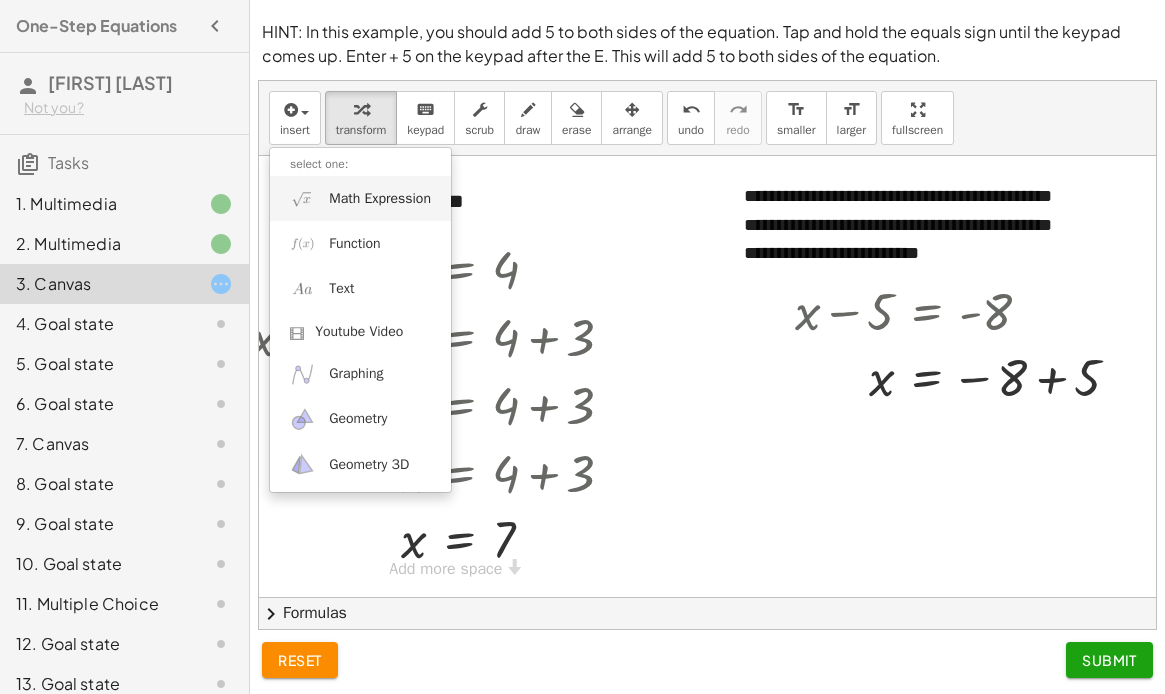click on "Math Expression" at bounding box center (360, 198) 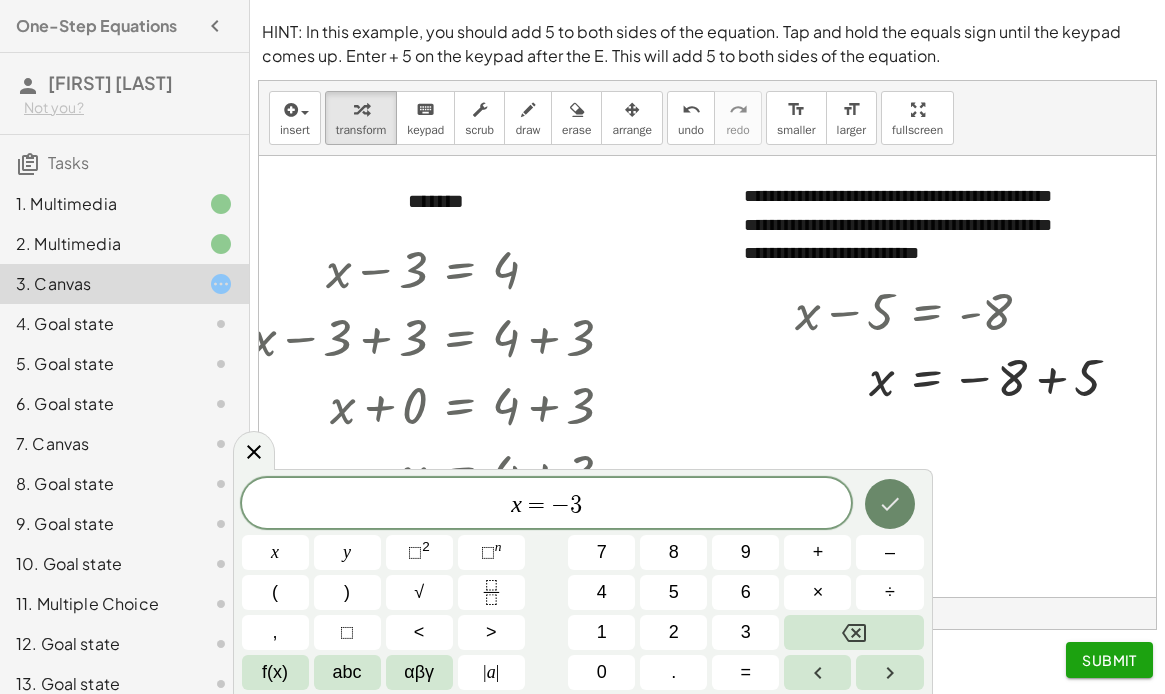 click 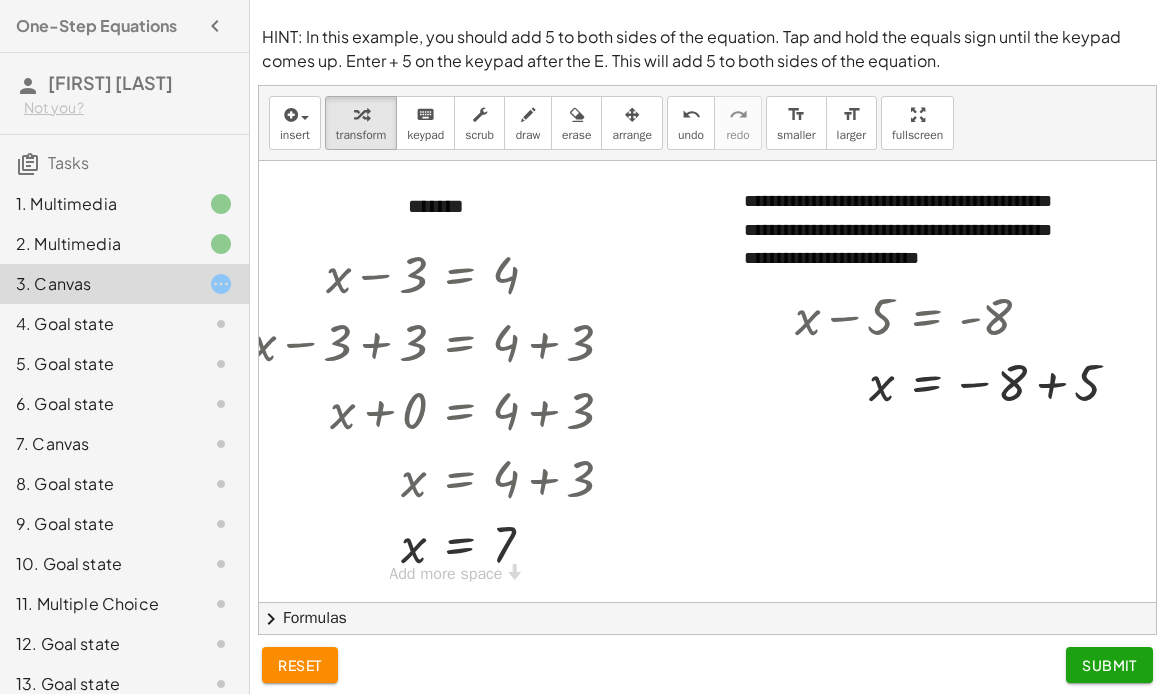 scroll, scrollTop: 27, scrollLeft: 0, axis: vertical 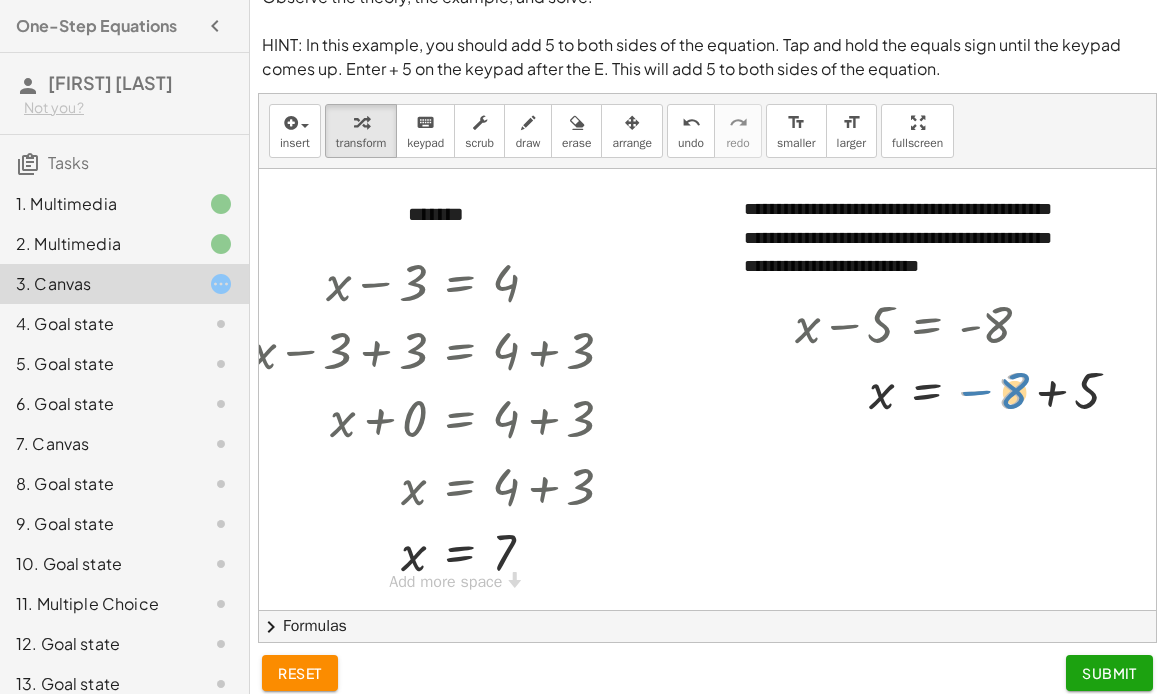 click at bounding box center [965, 390] 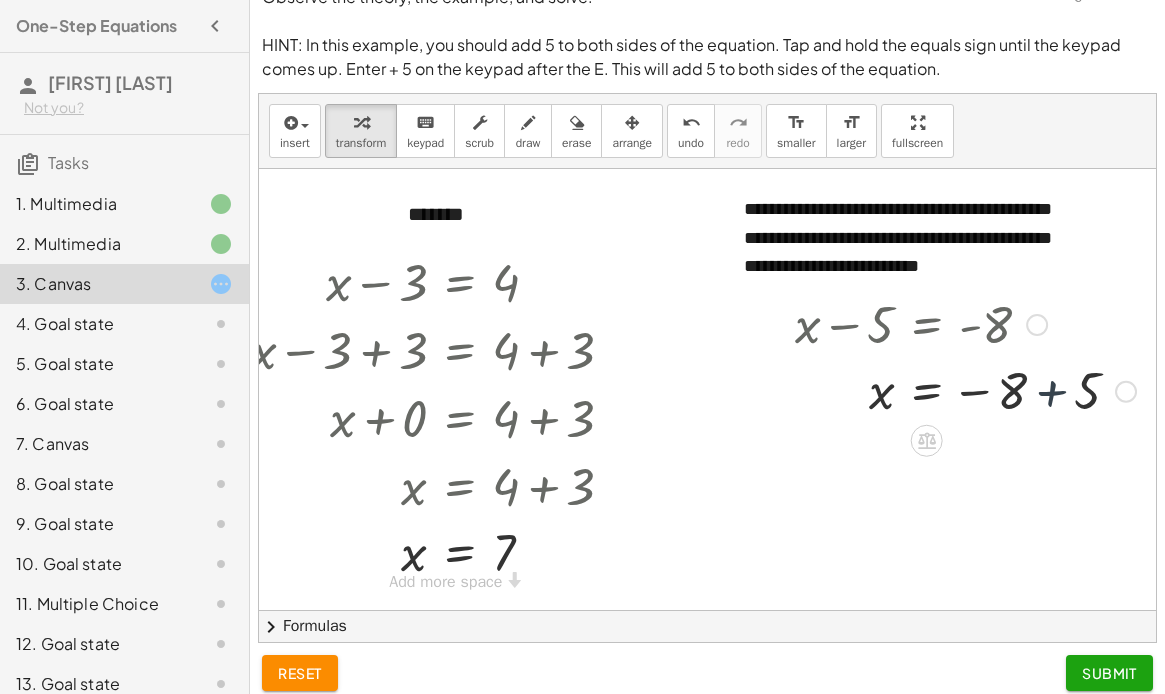 click at bounding box center (965, 390) 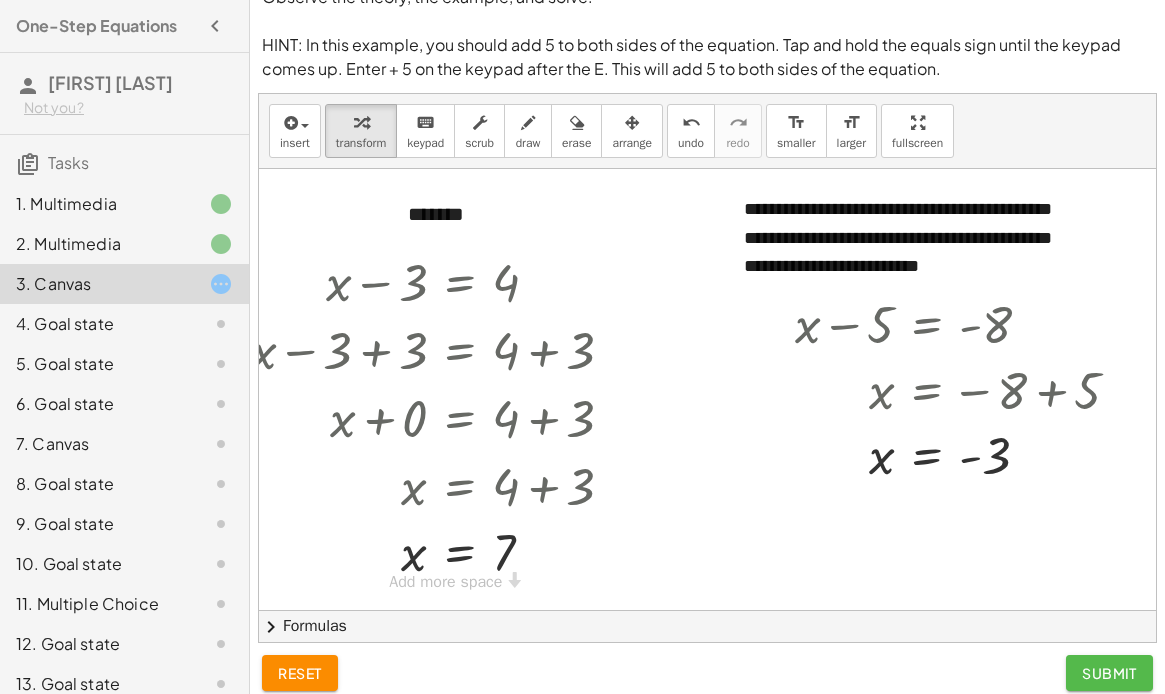 click on "Submit" 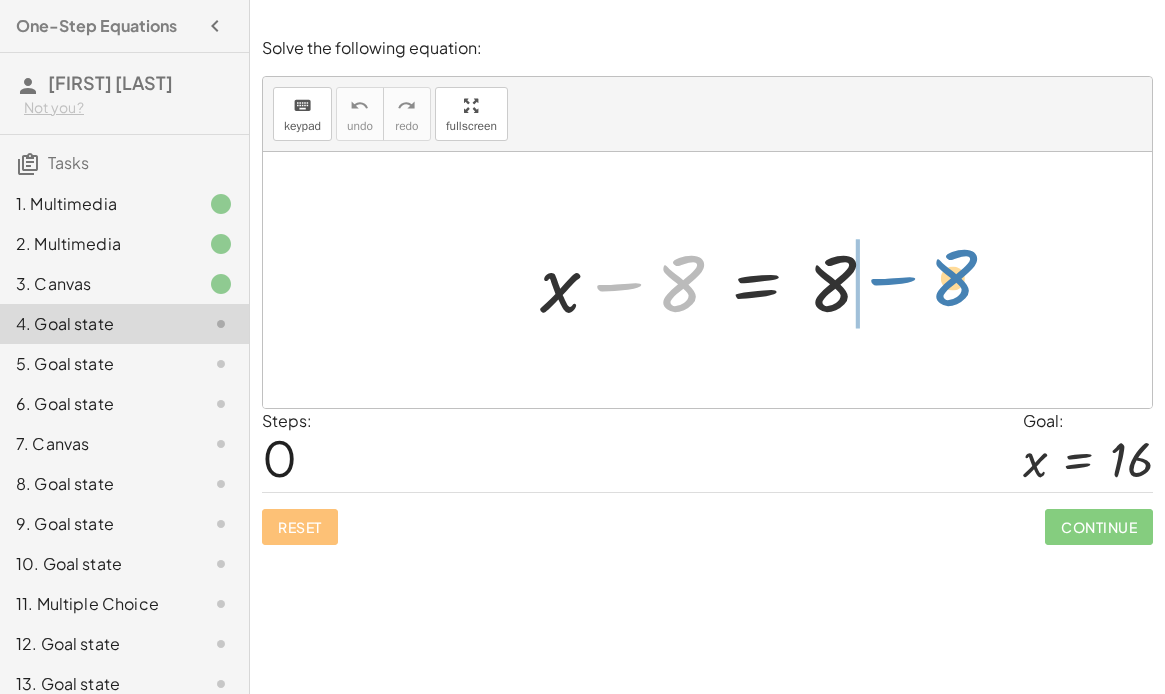 drag, startPoint x: 666, startPoint y: 287, endPoint x: 939, endPoint y: 281, distance: 273.06592 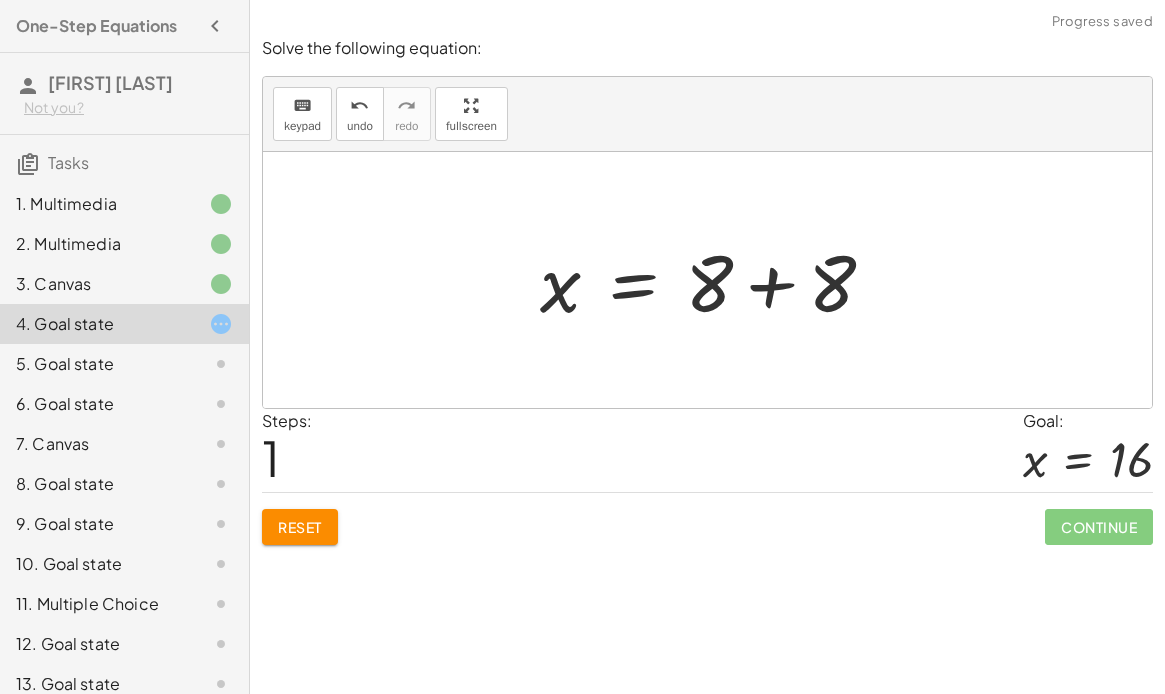 click at bounding box center [715, 280] 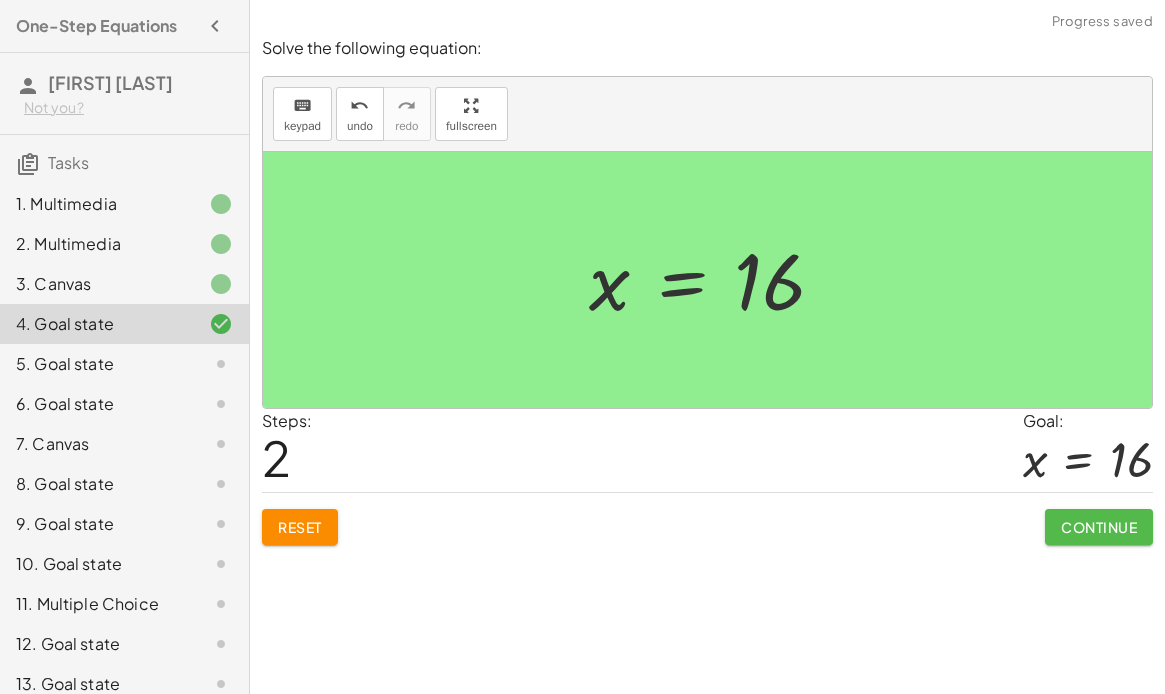 click on "Continue" 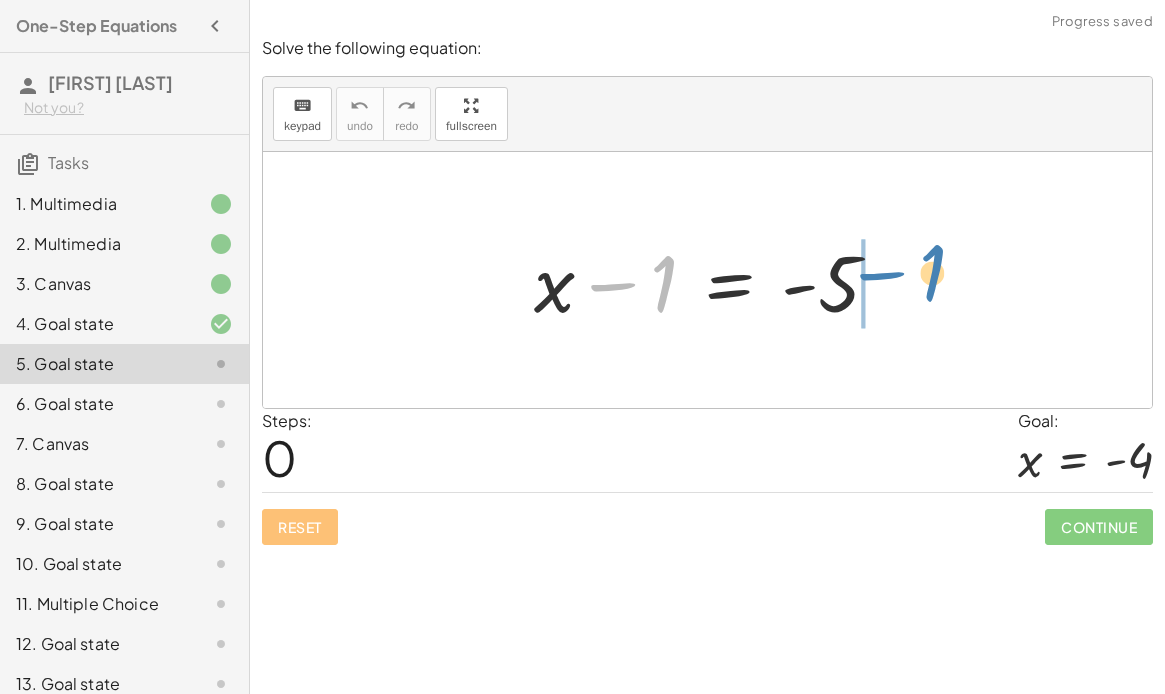 drag, startPoint x: 623, startPoint y: 284, endPoint x: 900, endPoint y: 274, distance: 277.18045 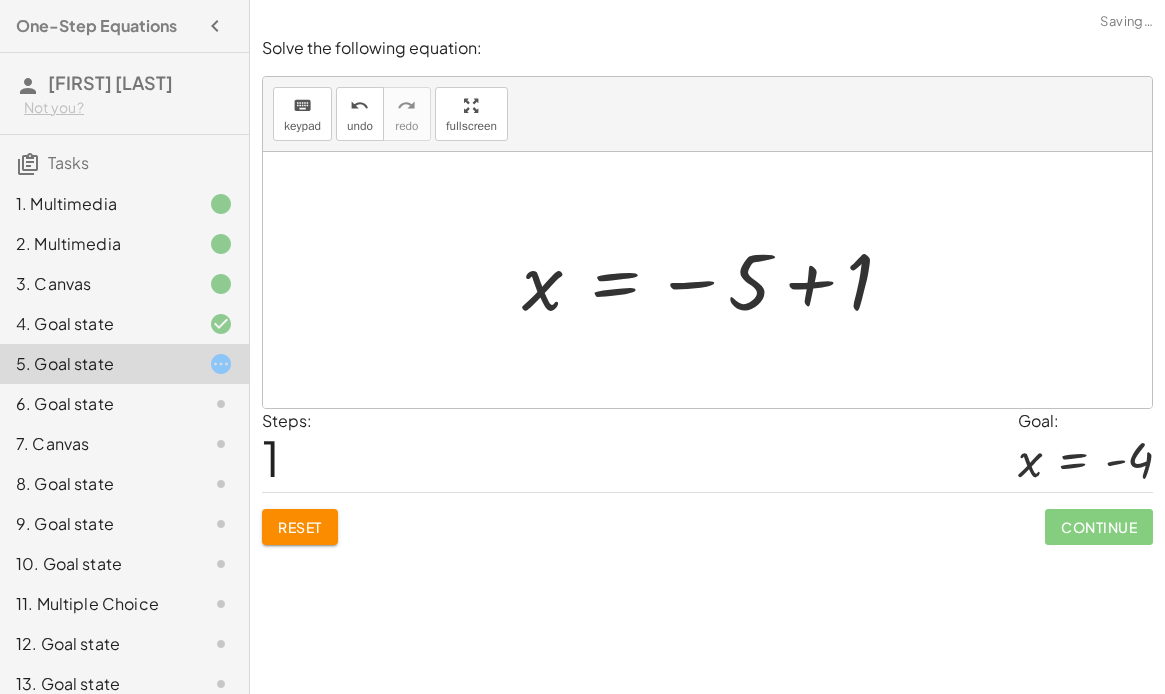 click at bounding box center [715, 280] 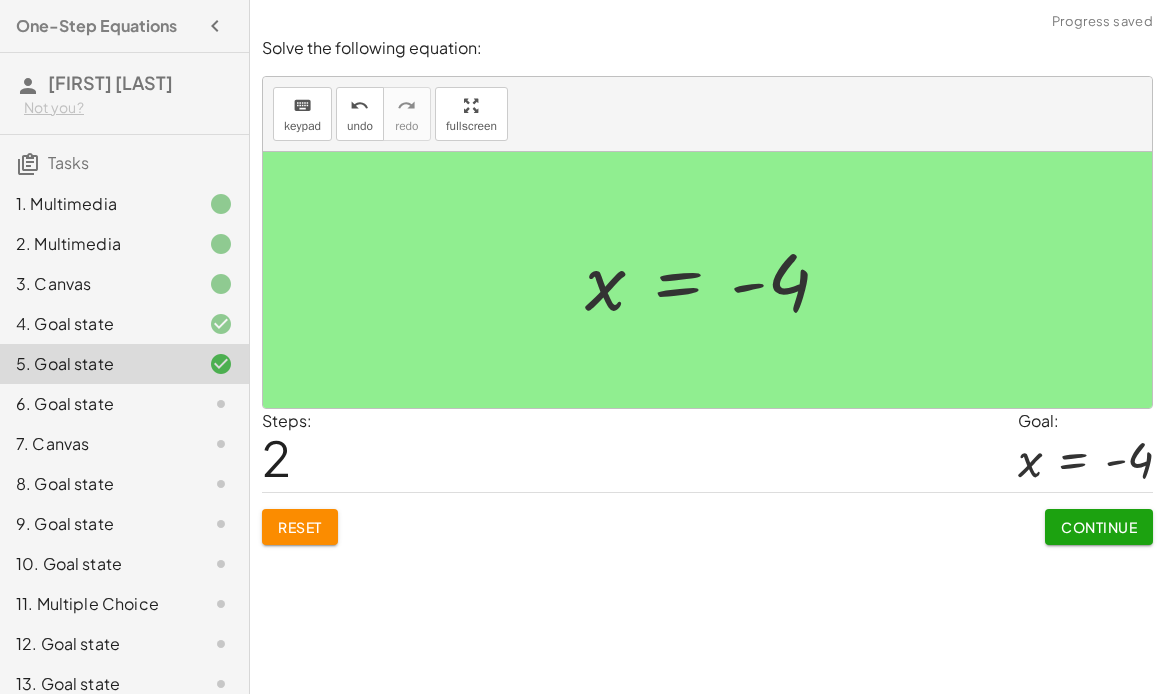 click on "Continue" 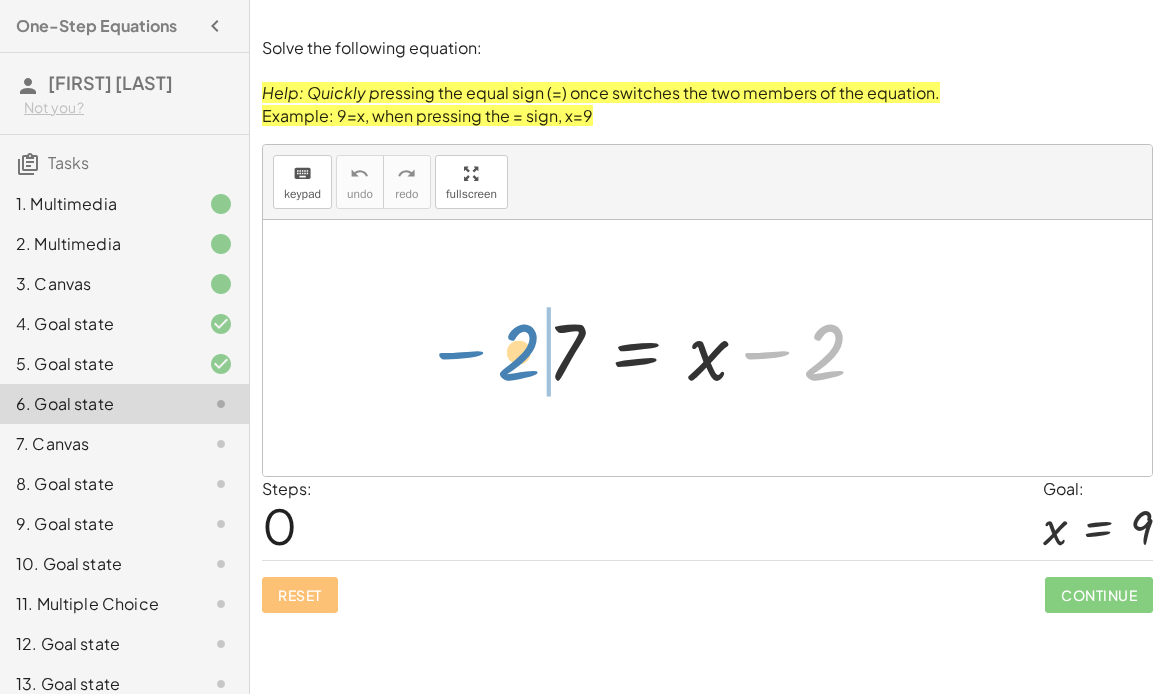 drag, startPoint x: 765, startPoint y: 349, endPoint x: 458, endPoint y: 350, distance: 307.00162 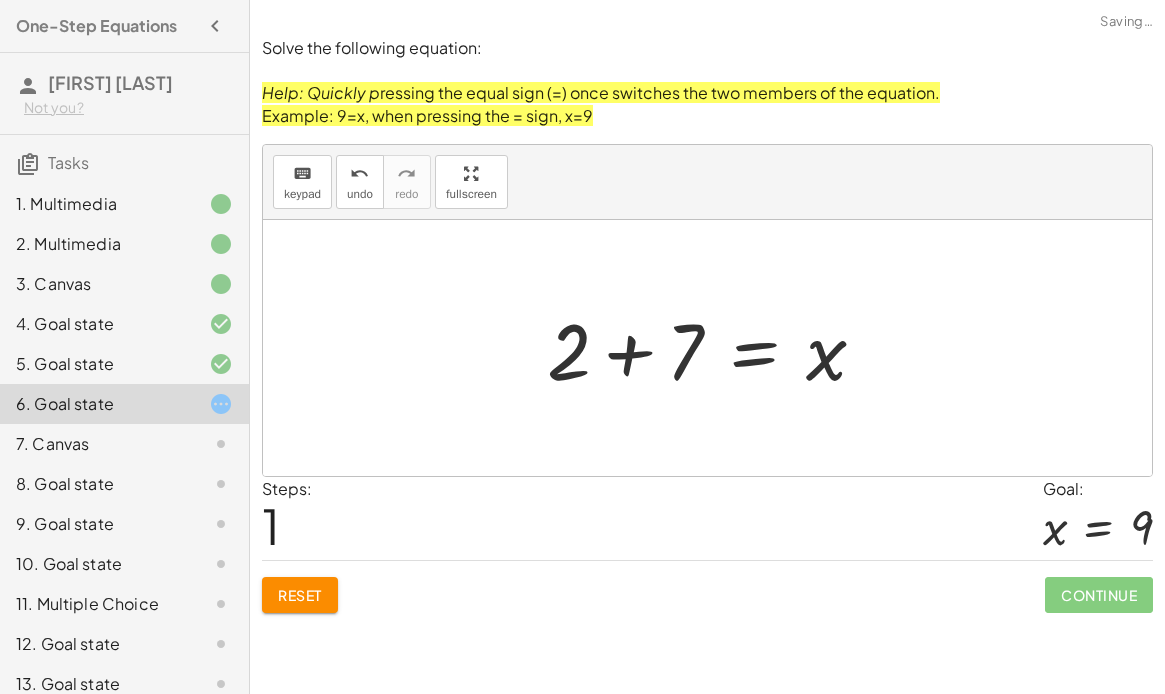 click at bounding box center (714, 348) 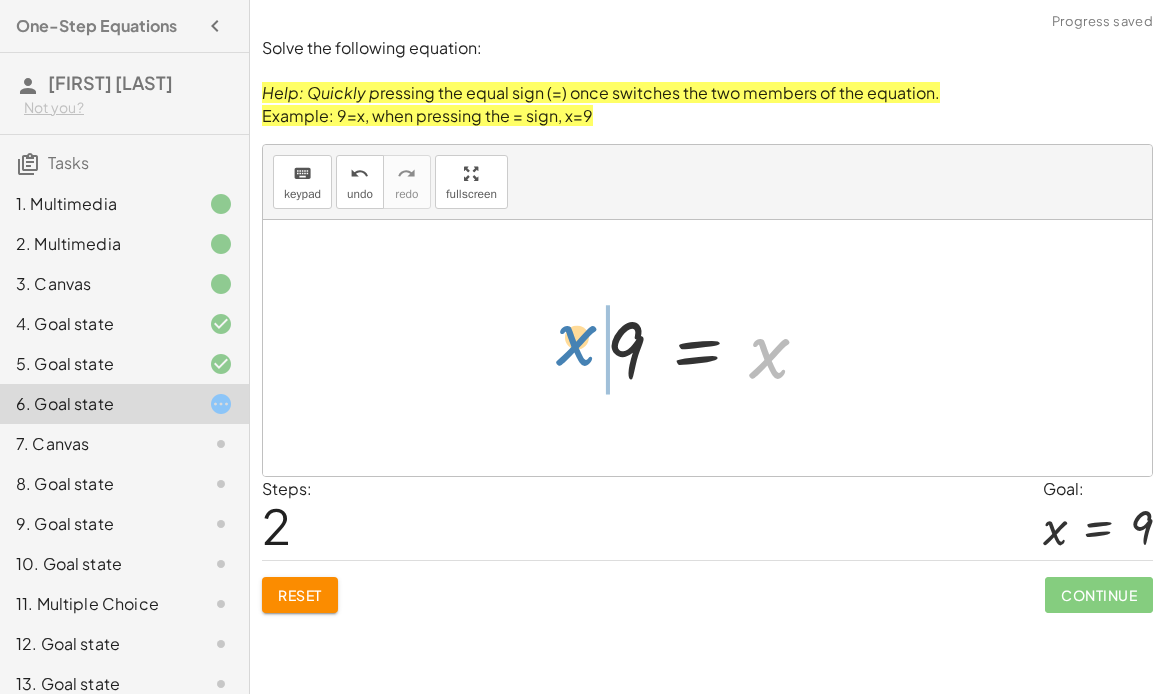 drag, startPoint x: 764, startPoint y: 358, endPoint x: 570, endPoint y: 346, distance: 194.37077 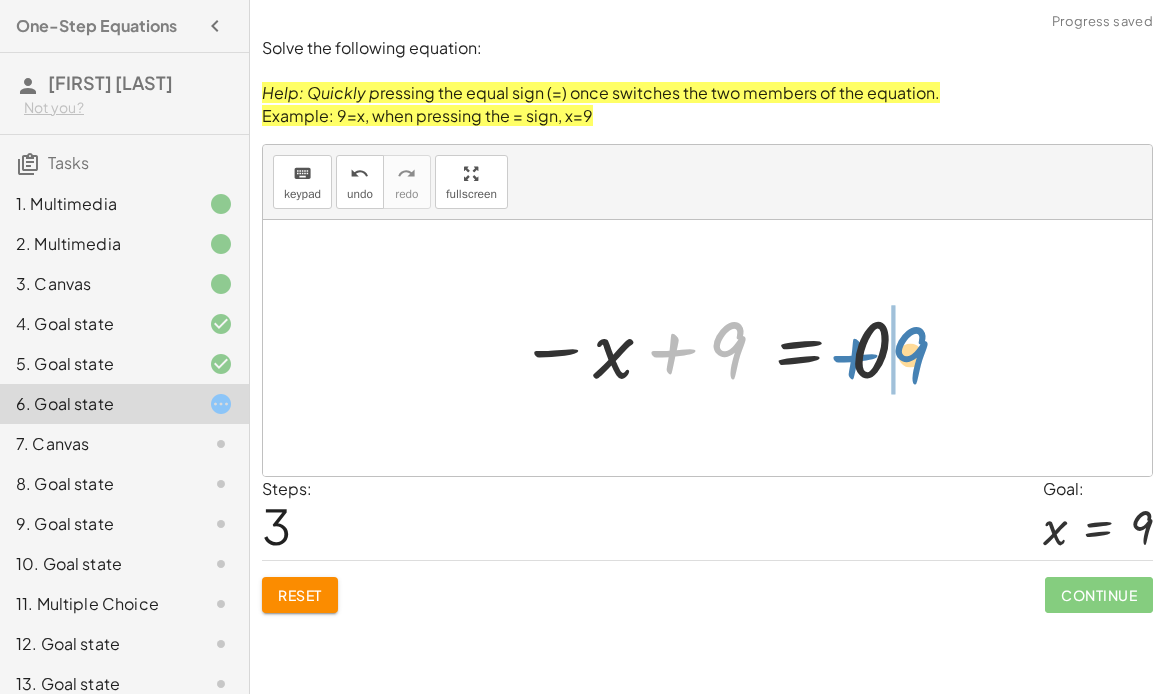 drag, startPoint x: 728, startPoint y: 343, endPoint x: 910, endPoint y: 348, distance: 182.06866 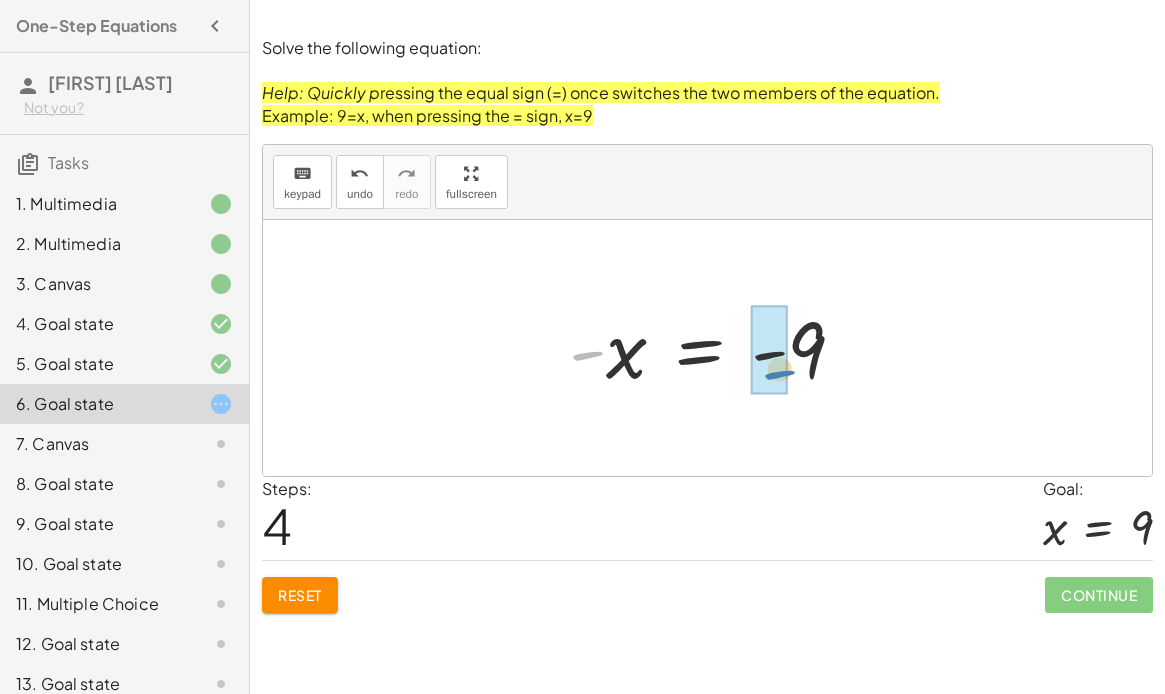drag, startPoint x: 581, startPoint y: 356, endPoint x: 773, endPoint y: 375, distance: 192.93782 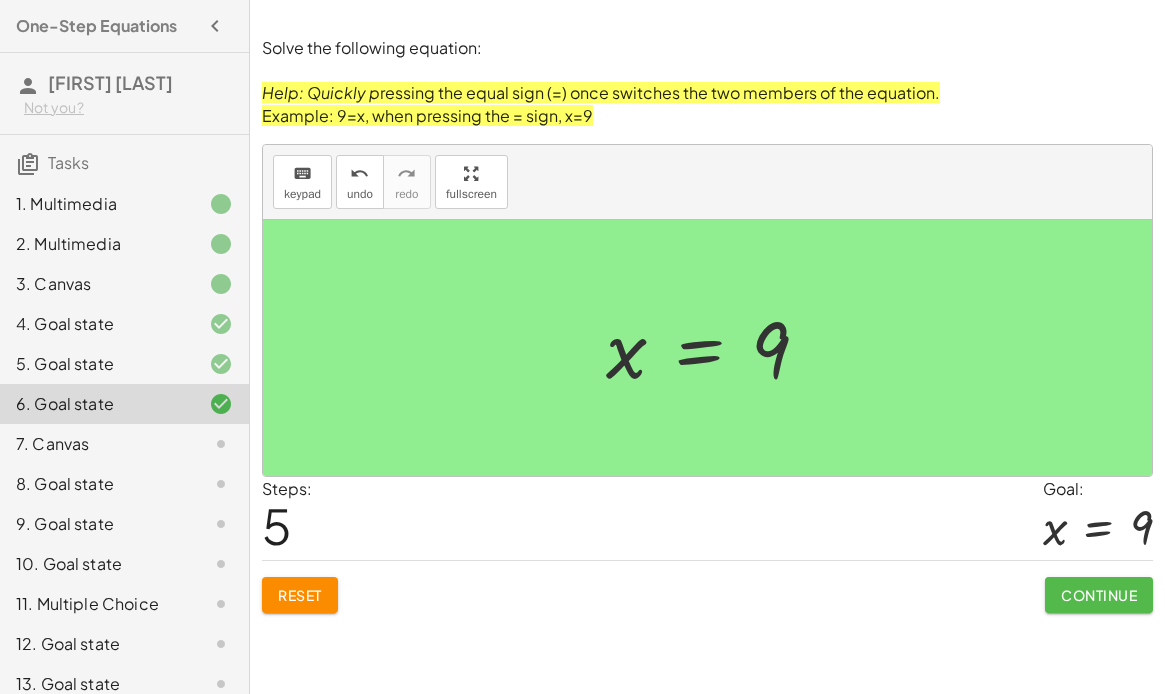 click on "Continue" 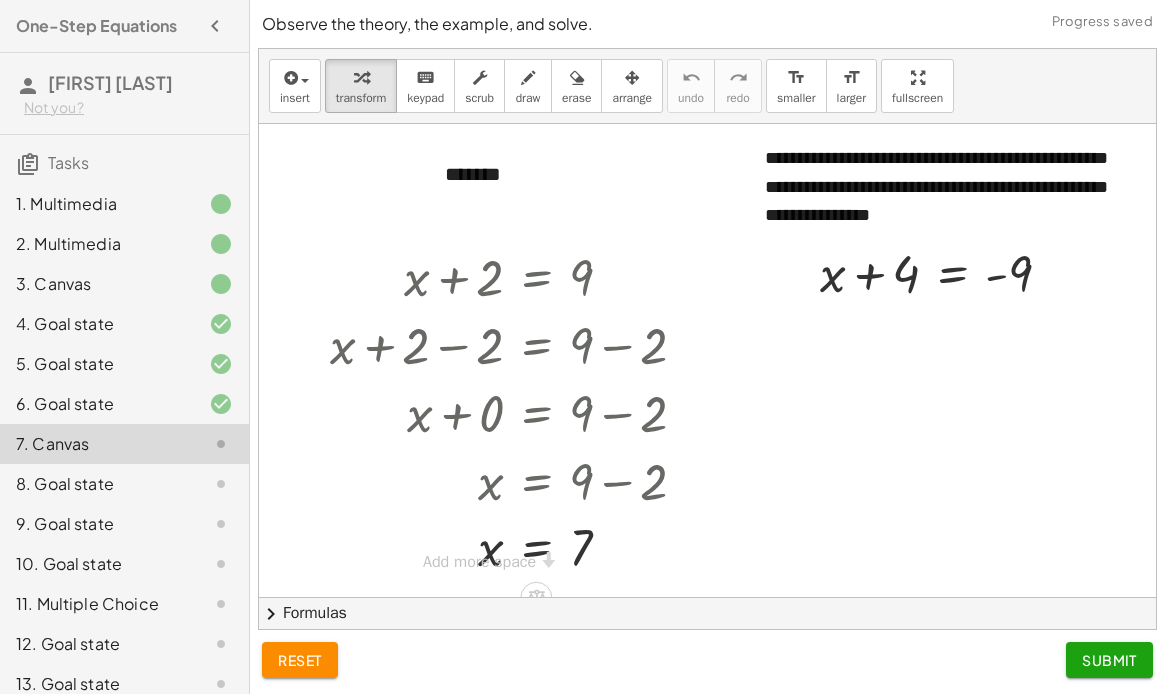 scroll, scrollTop: 0, scrollLeft: 451, axis: horizontal 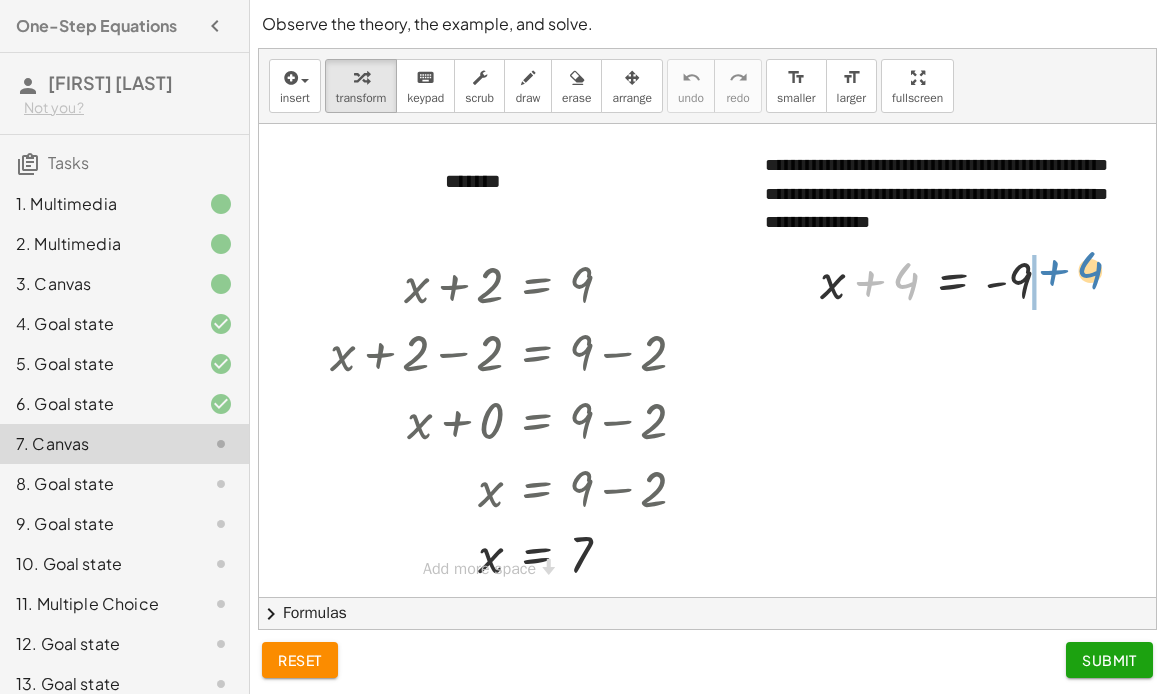 drag, startPoint x: 869, startPoint y: 291, endPoint x: 1053, endPoint y: 280, distance: 184.3285 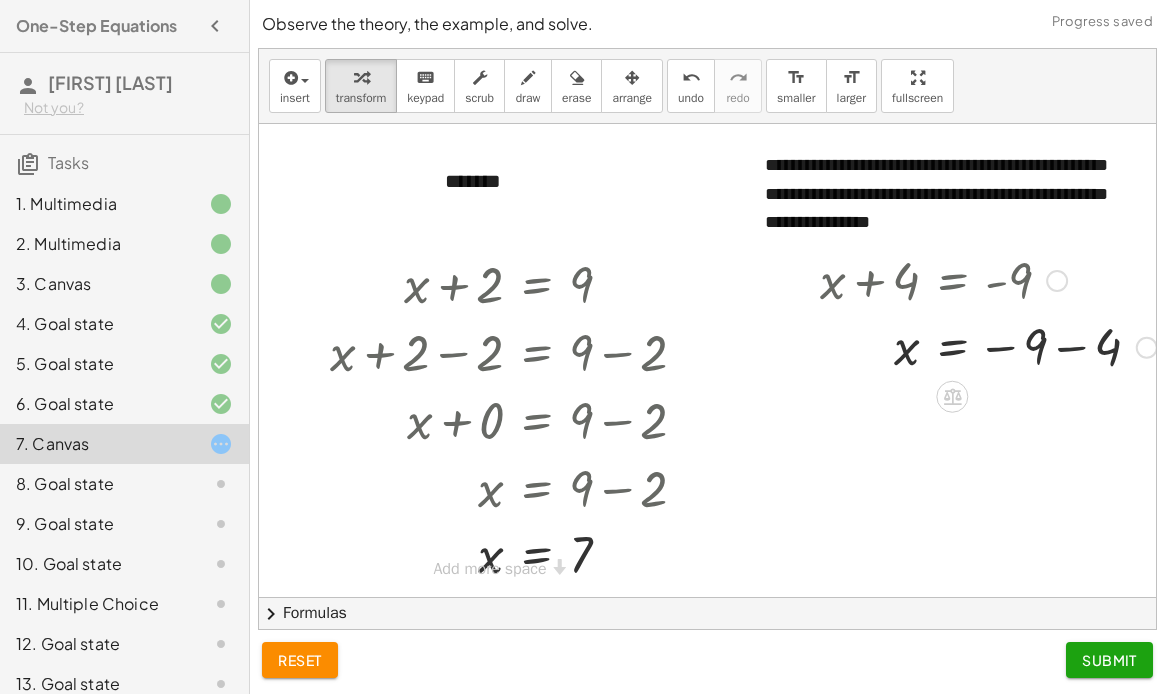 click at bounding box center [988, 346] 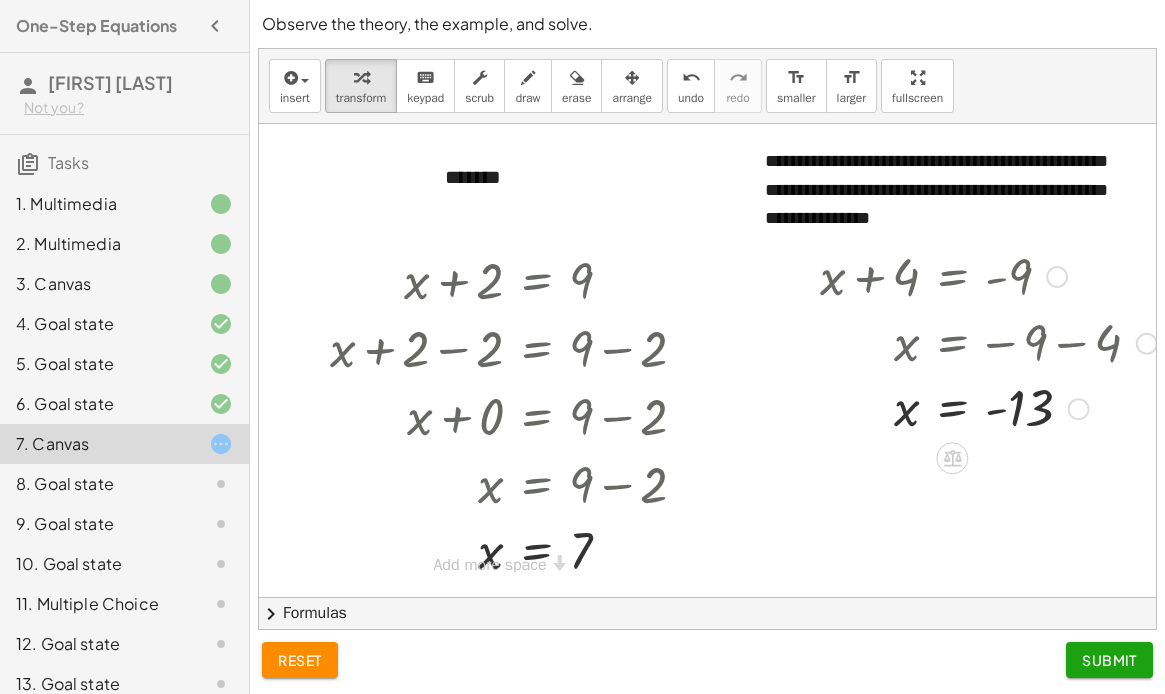 scroll, scrollTop: 36, scrollLeft: 451, axis: both 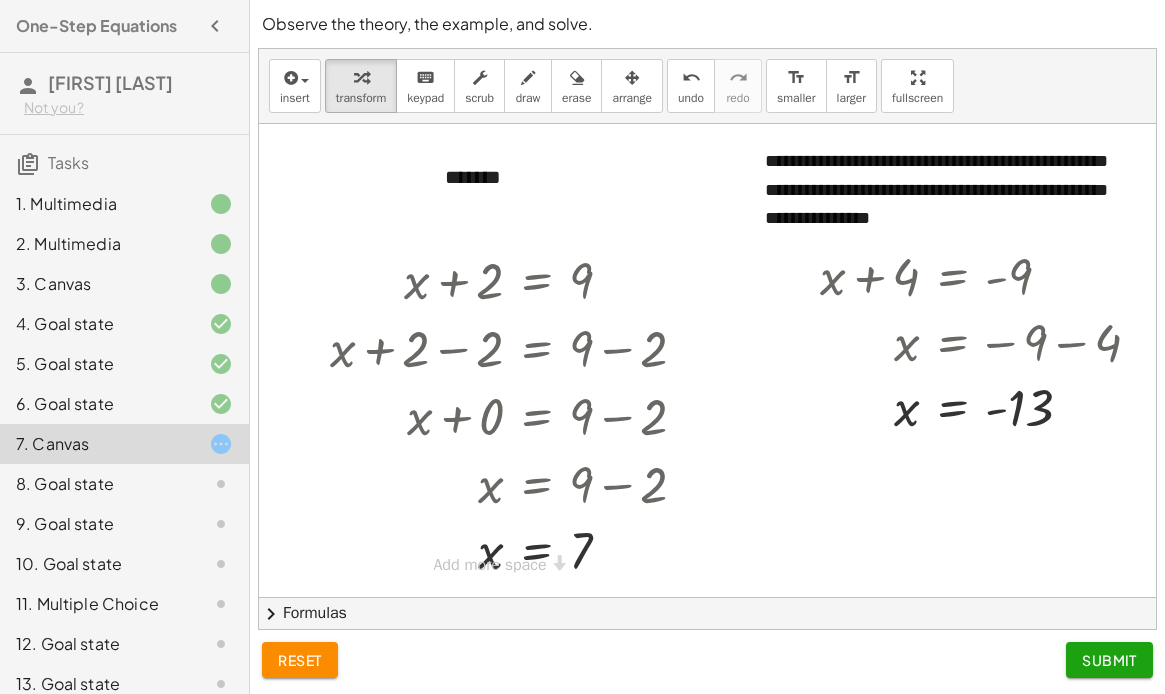 click on "Submit" 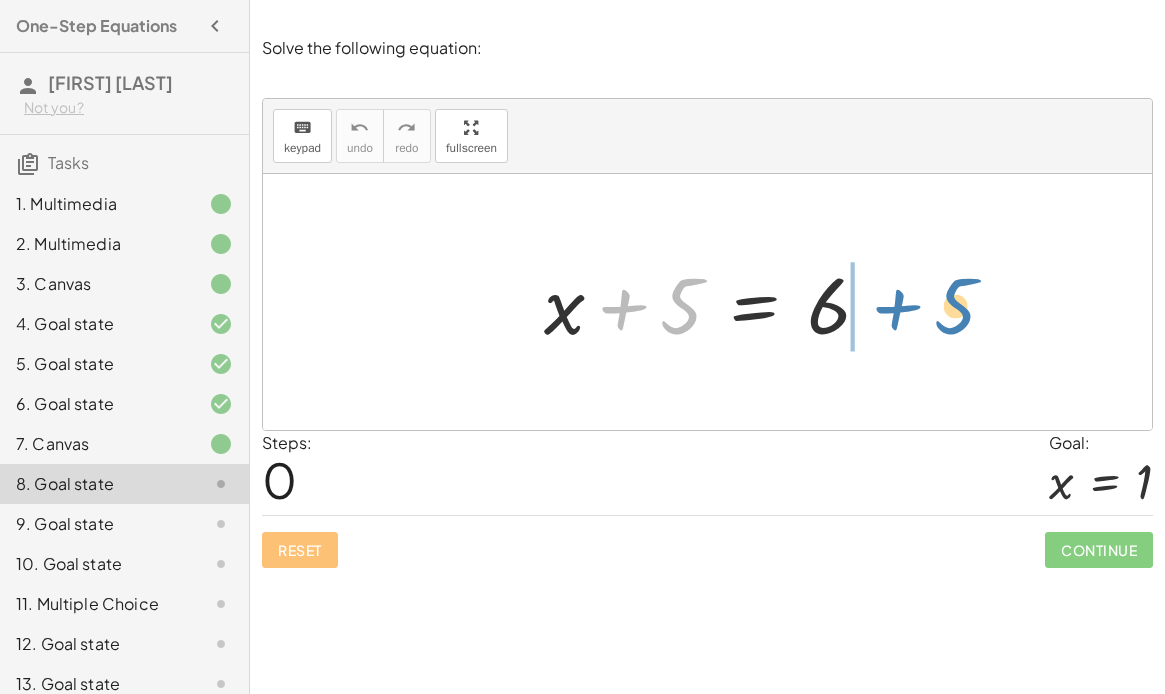 drag, startPoint x: 631, startPoint y: 314, endPoint x: 906, endPoint y: 313, distance: 275.00183 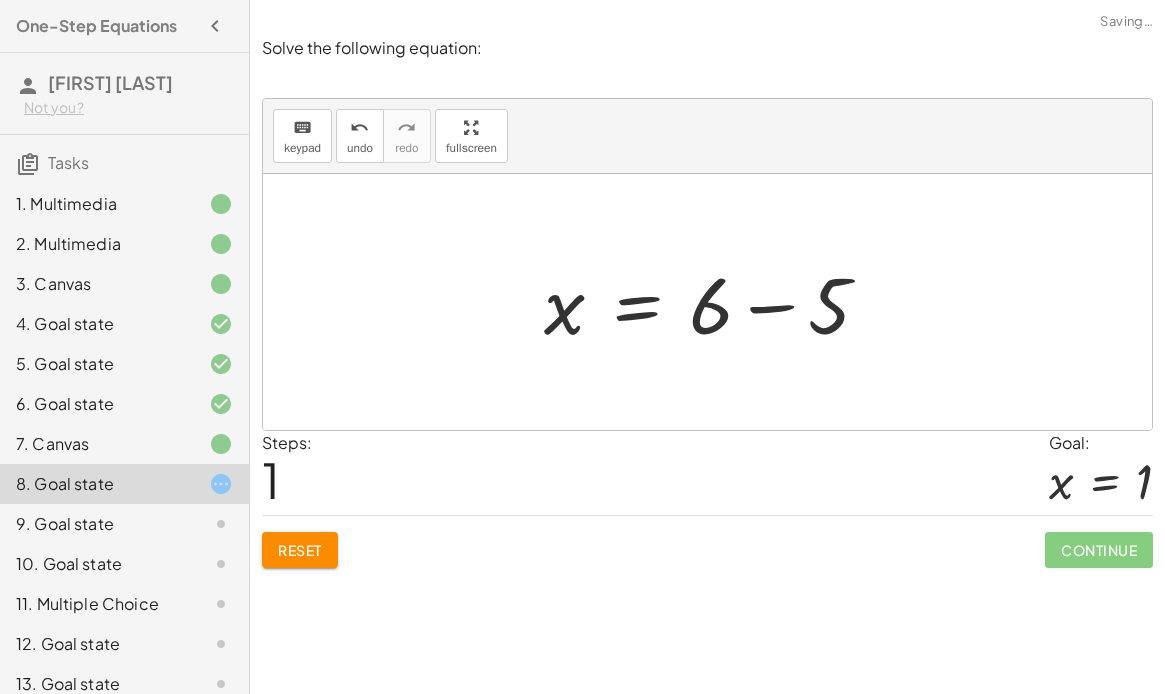 click at bounding box center [715, 302] 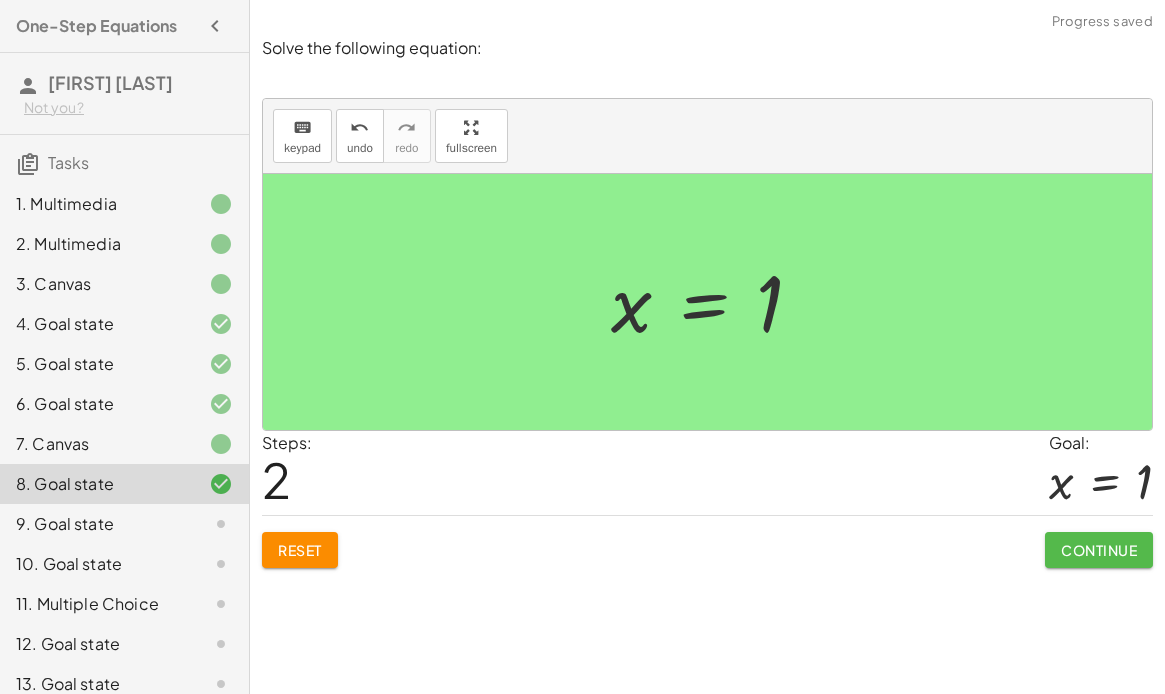 click on "Continue" 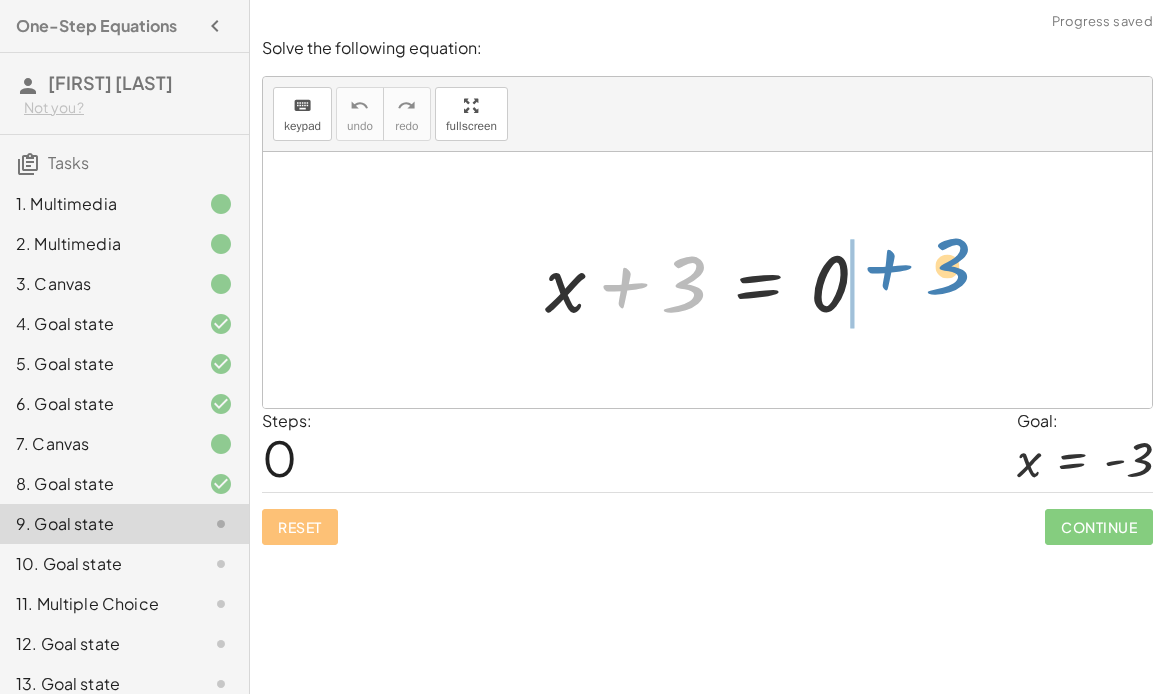 drag, startPoint x: 624, startPoint y: 293, endPoint x: 882, endPoint y: 285, distance: 258.124 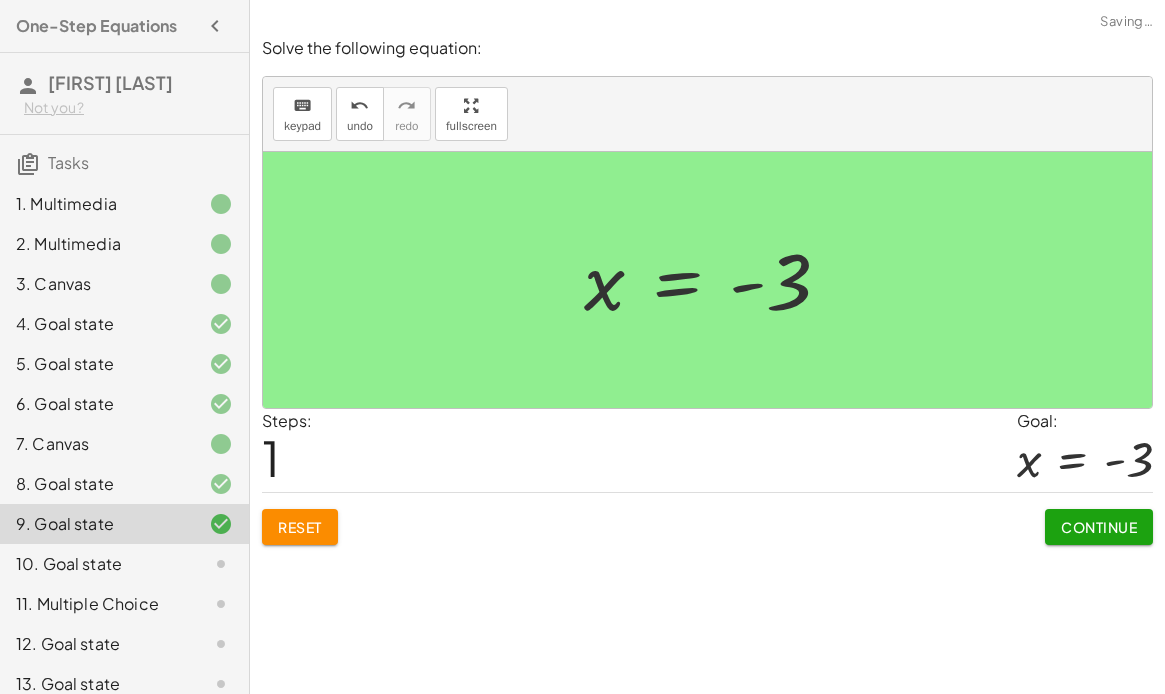 click on "Continue" 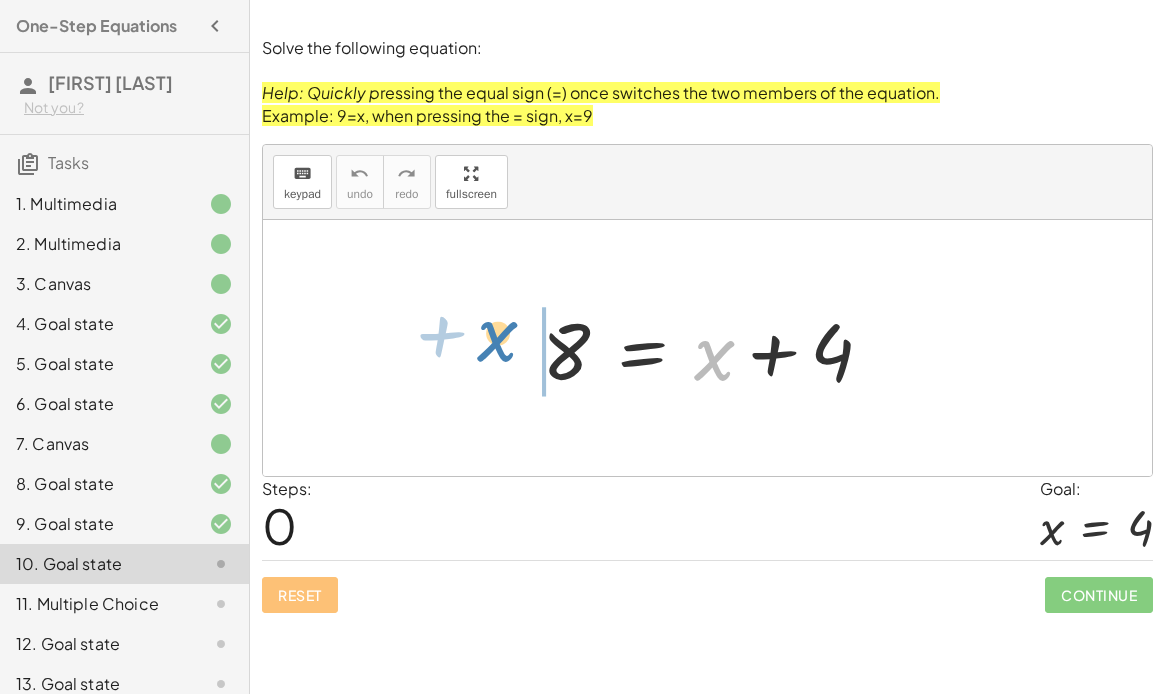 drag, startPoint x: 698, startPoint y: 365, endPoint x: 481, endPoint y: 346, distance: 217.83022 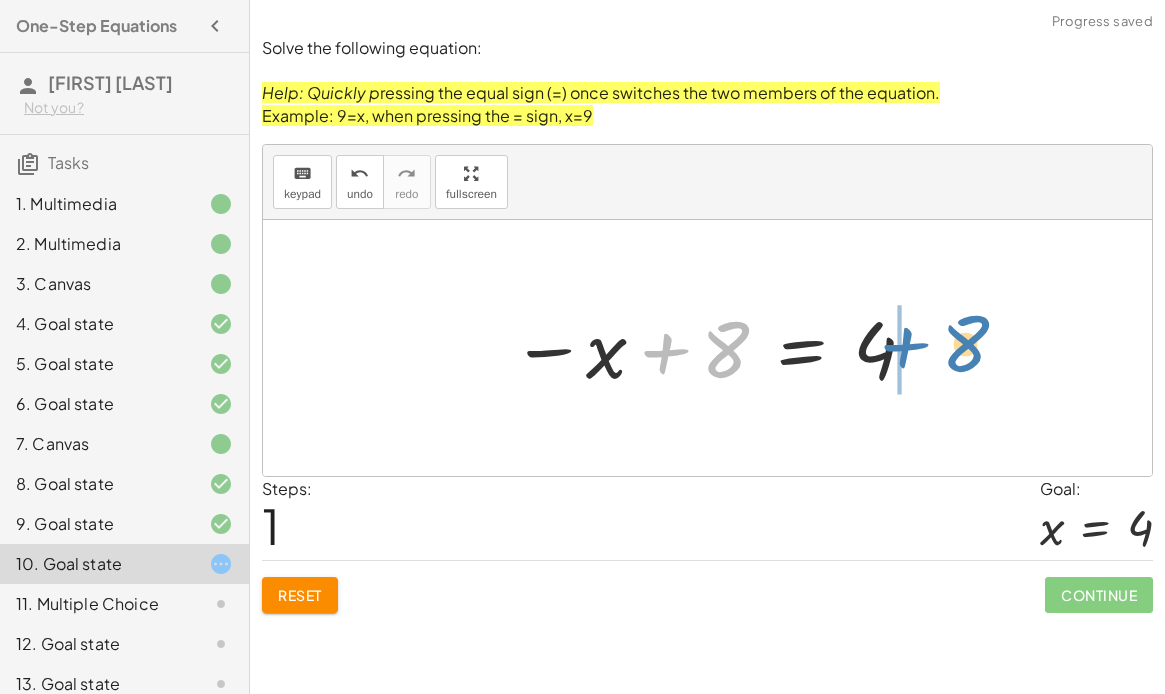 drag, startPoint x: 659, startPoint y: 348, endPoint x: 918, endPoint y: 339, distance: 259.1563 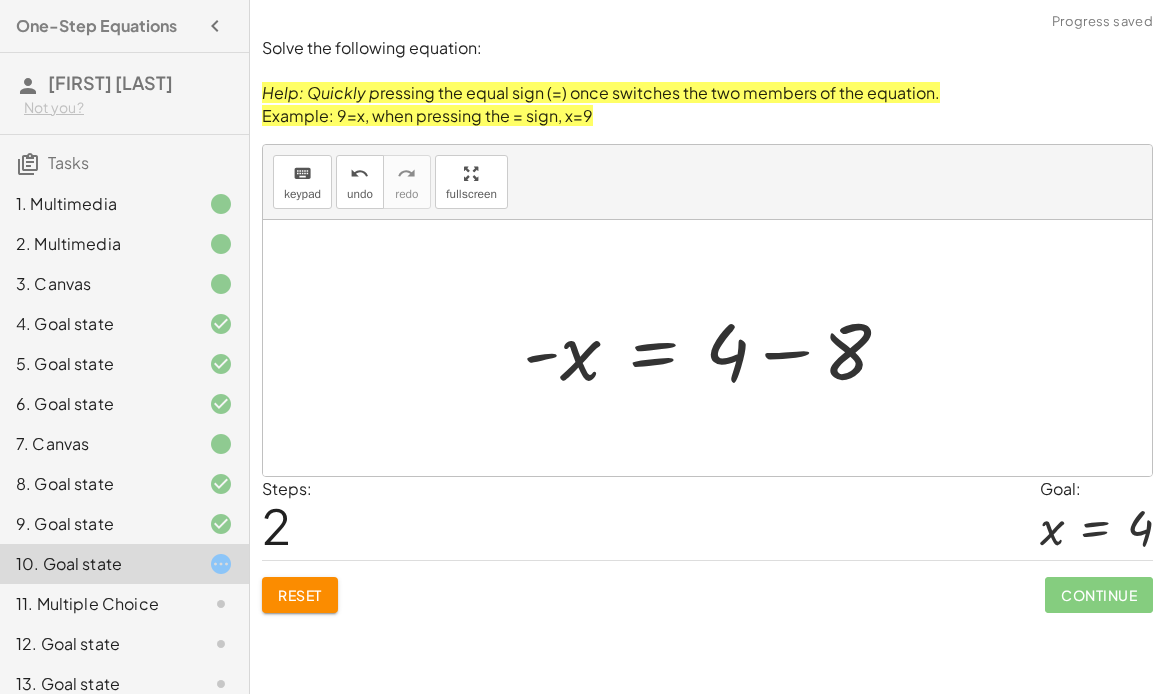 click at bounding box center (715, 348) 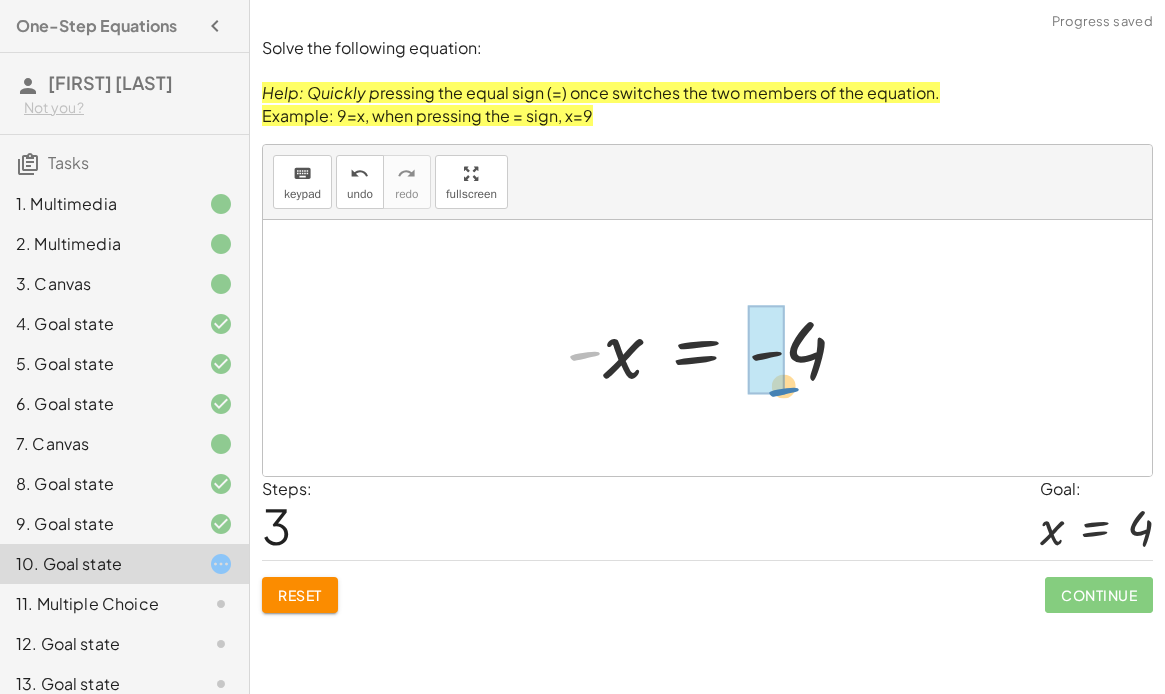 drag, startPoint x: 580, startPoint y: 355, endPoint x: 779, endPoint y: 386, distance: 201.4001 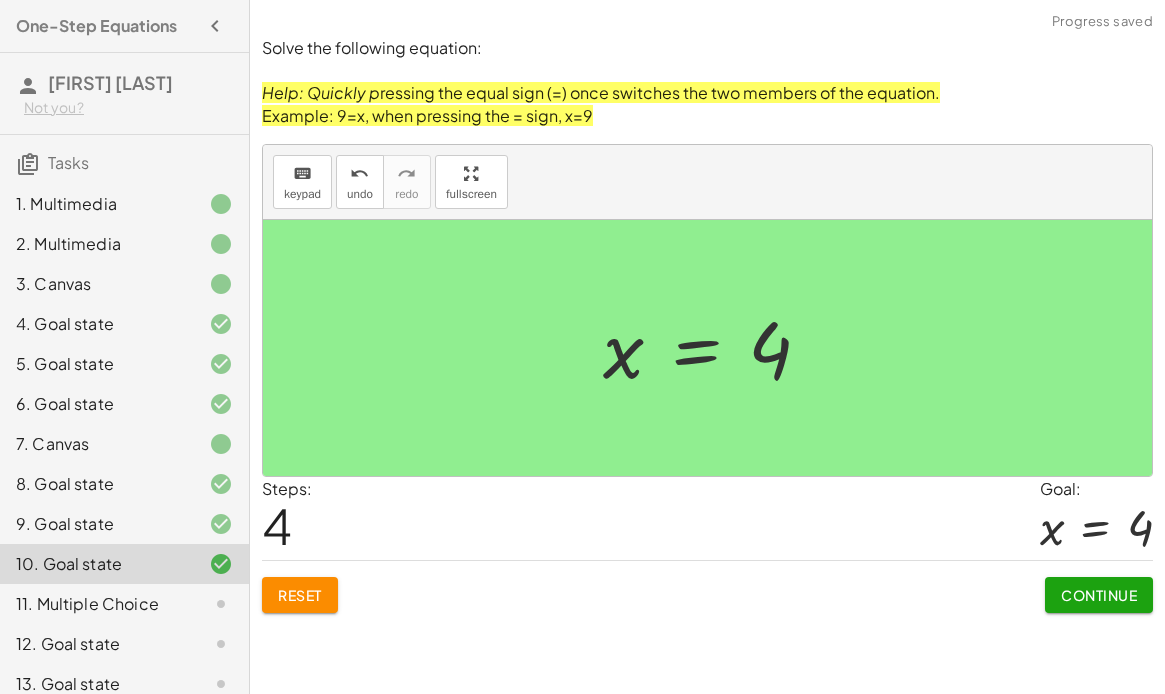 click on "Continue" 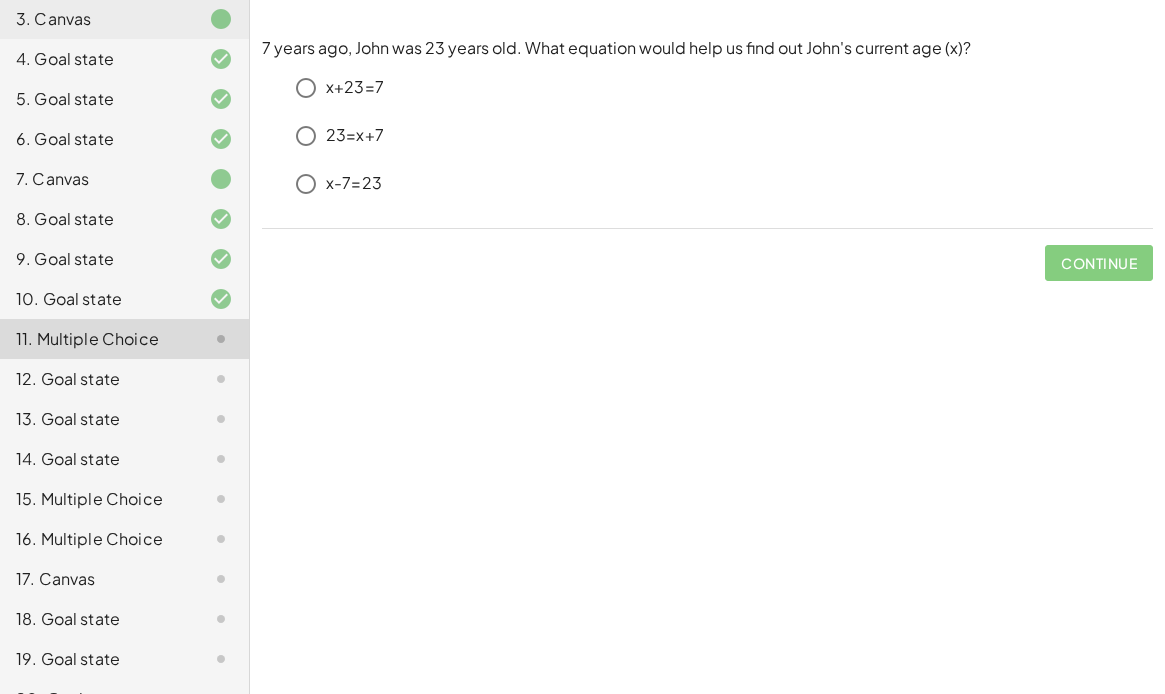 scroll, scrollTop: 259, scrollLeft: 0, axis: vertical 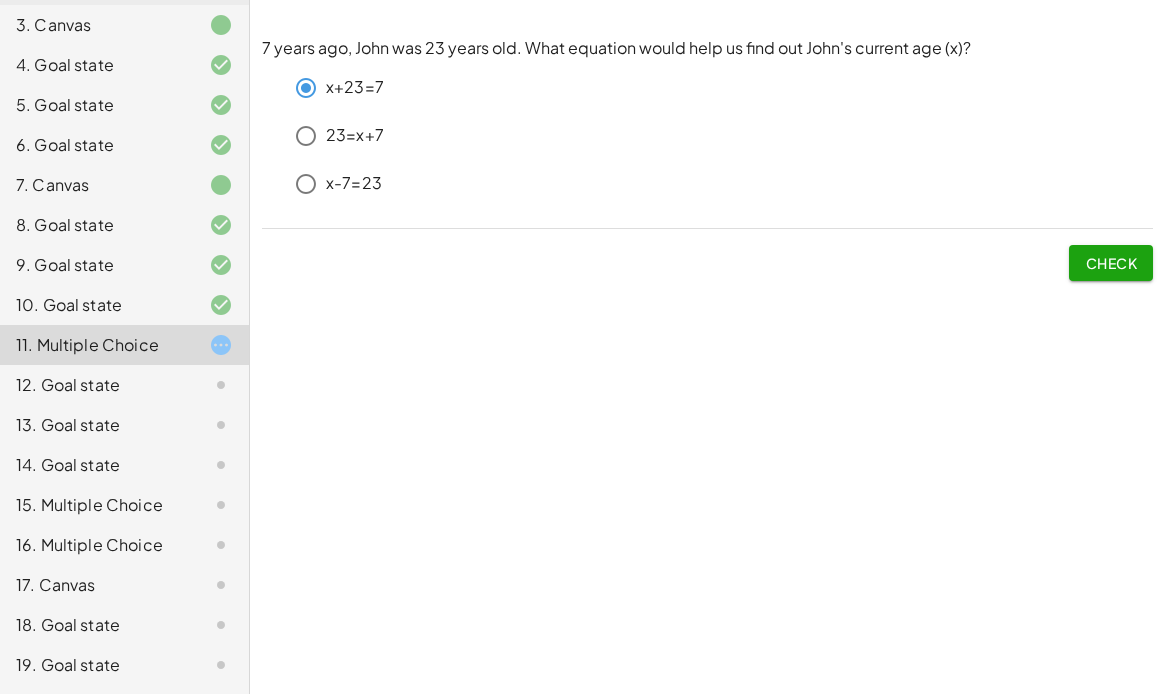 click on "10. Goal state" 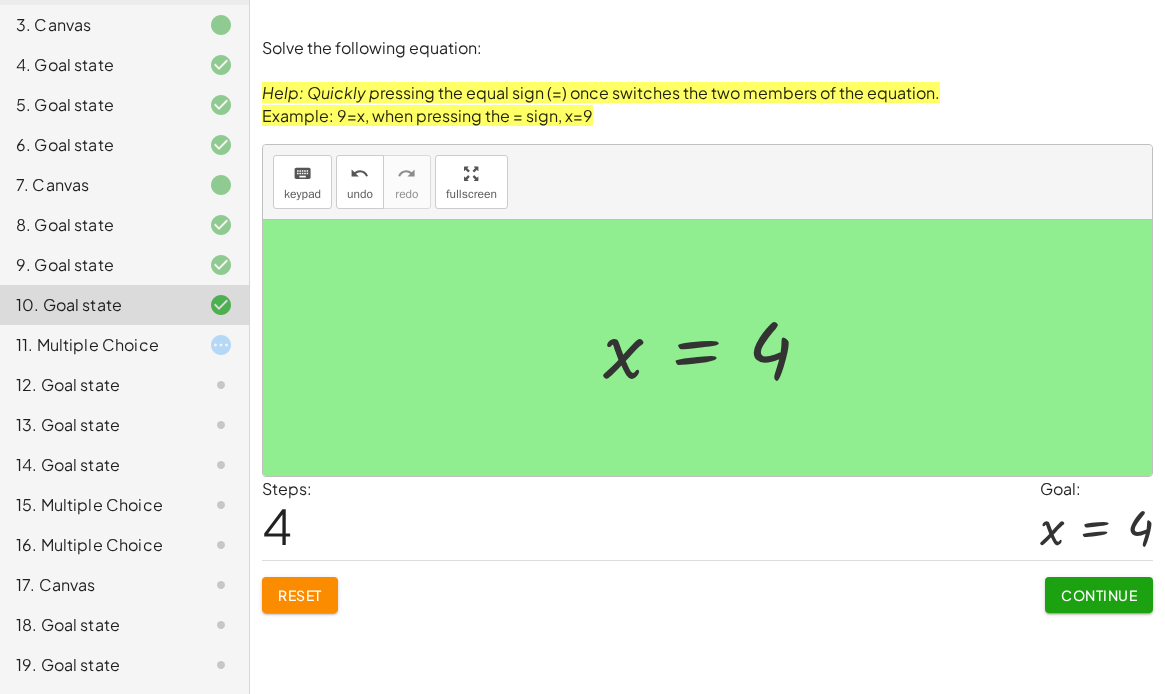 click on "Continue" 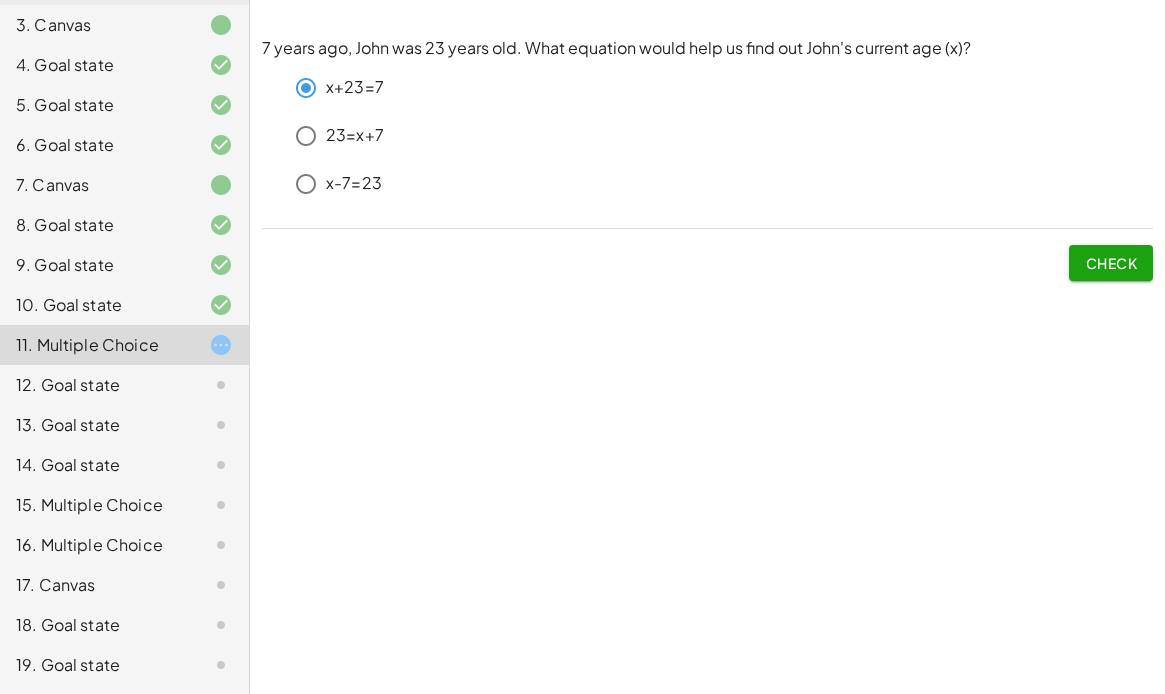 click 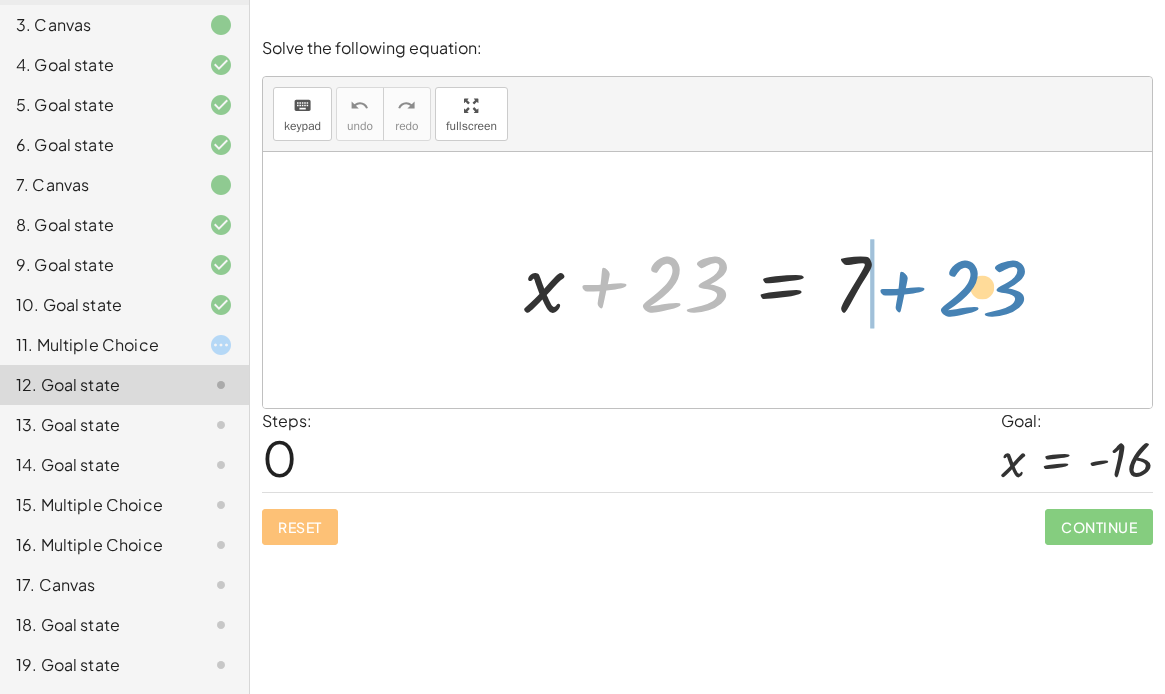 drag, startPoint x: 610, startPoint y: 291, endPoint x: 908, endPoint y: 296, distance: 298.04193 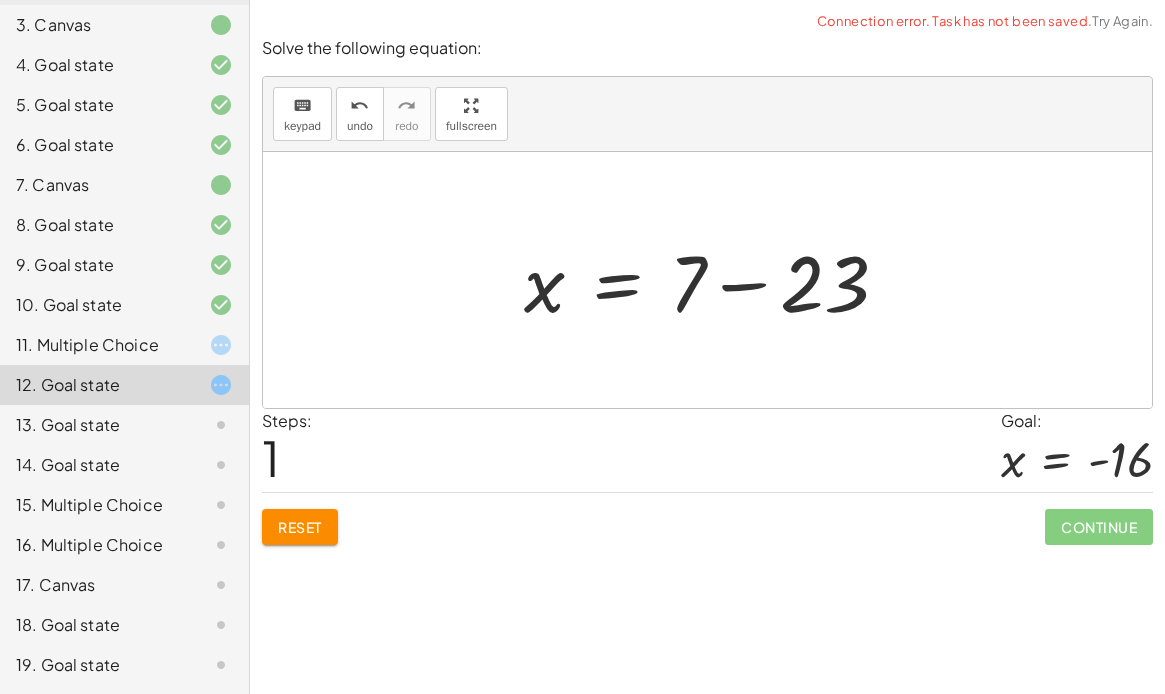click at bounding box center (714, 280) 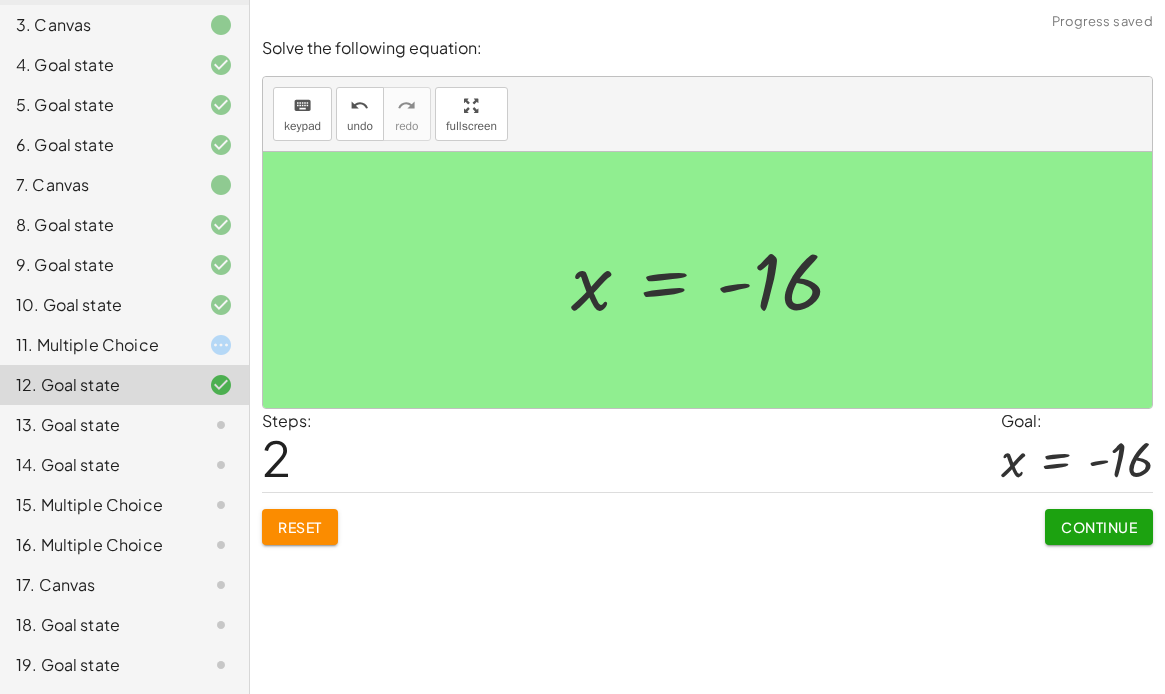 click on "Continue" 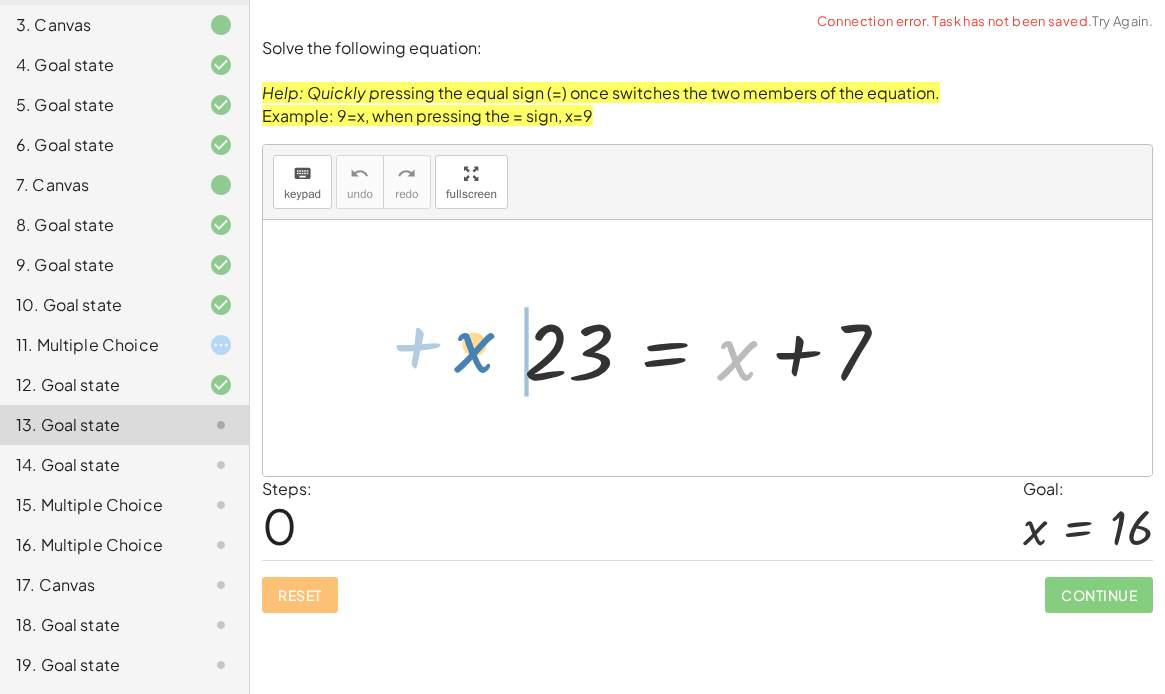 drag, startPoint x: 723, startPoint y: 356, endPoint x: 462, endPoint y: 348, distance: 261.1226 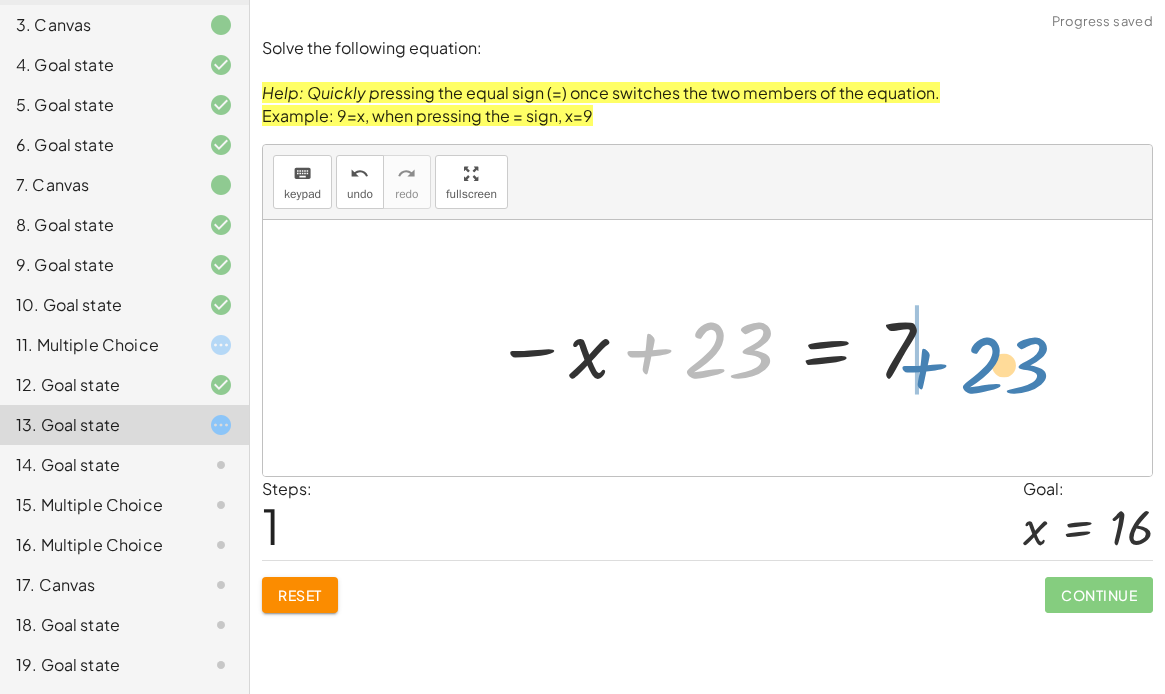 drag, startPoint x: 645, startPoint y: 351, endPoint x: 919, endPoint y: 364, distance: 274.30823 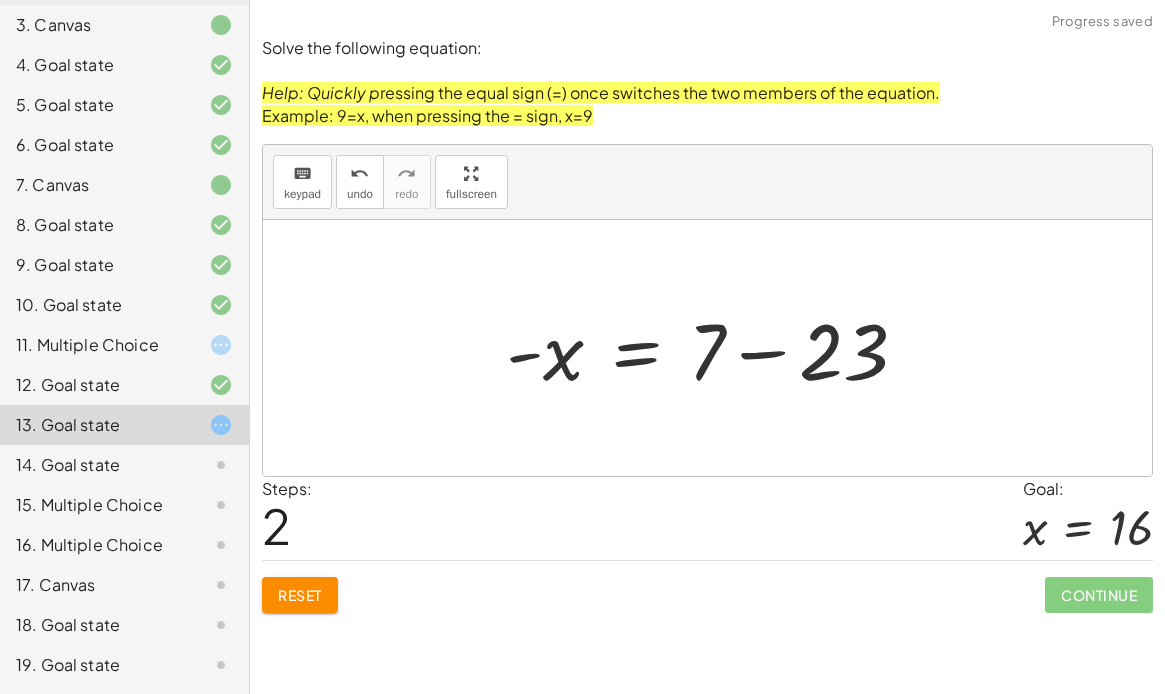 click at bounding box center [715, 348] 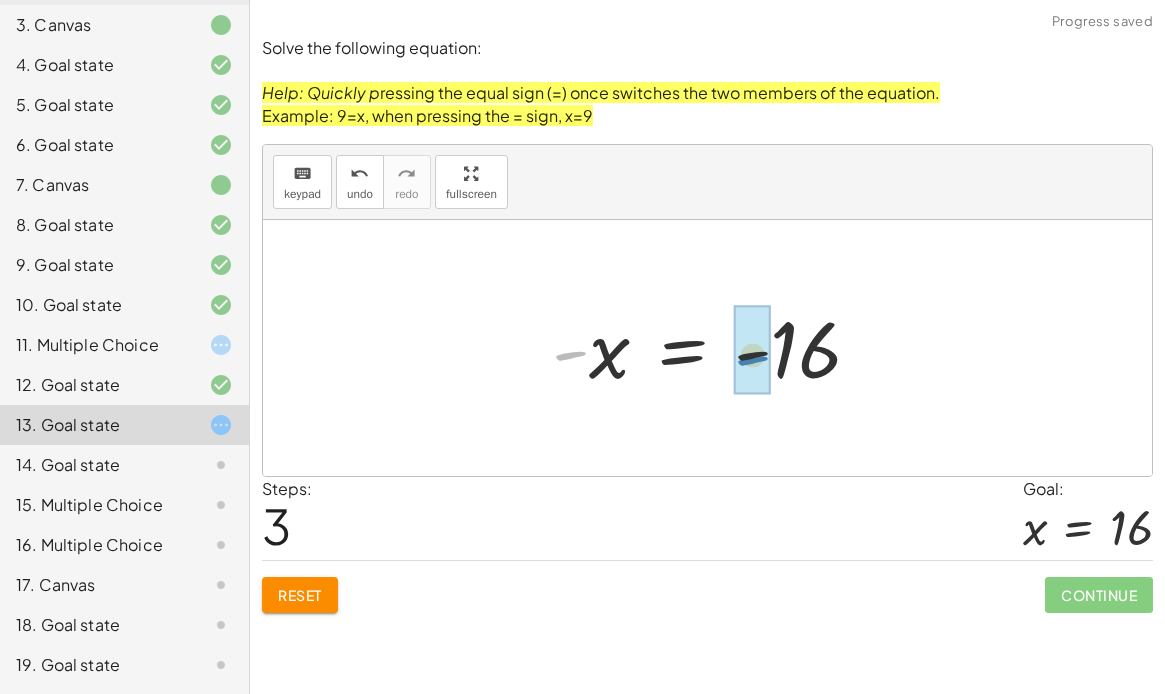 drag, startPoint x: 563, startPoint y: 346, endPoint x: 753, endPoint y: 348, distance: 190.01053 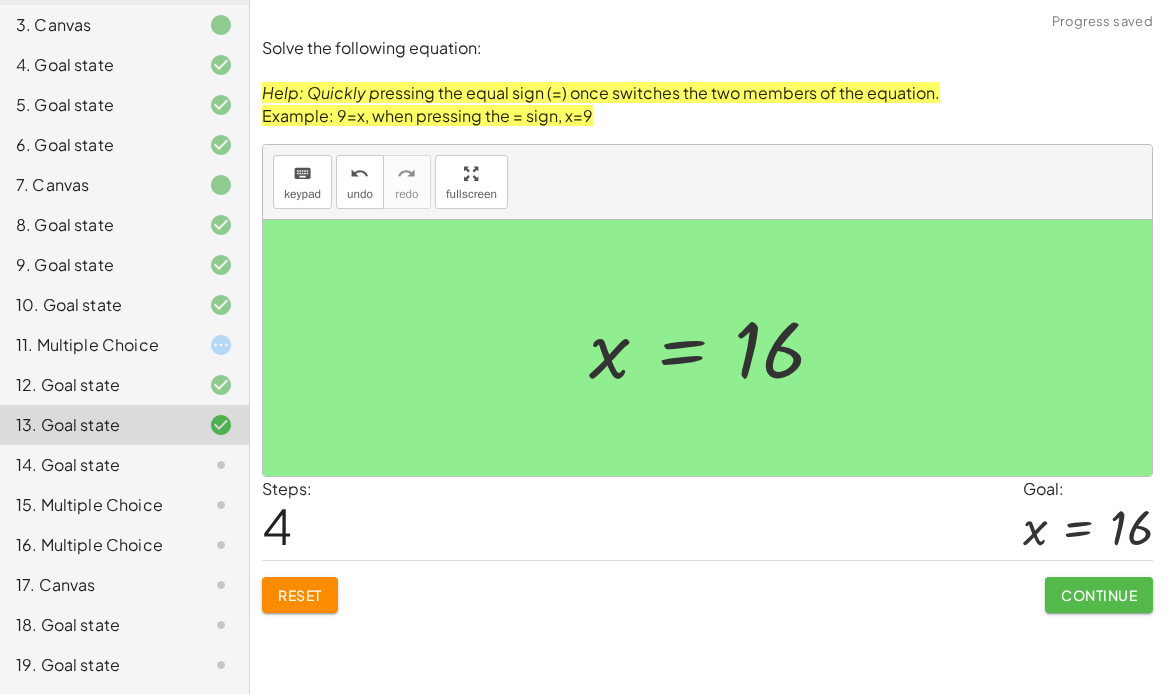 click on "Continue" 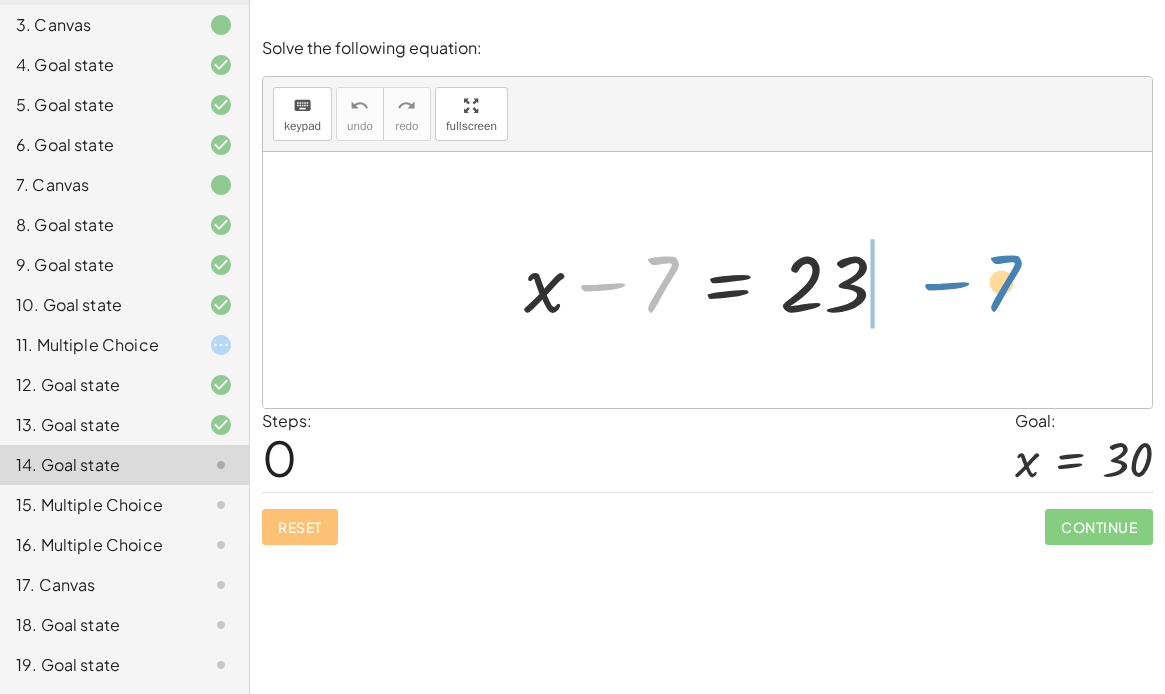 drag, startPoint x: 613, startPoint y: 286, endPoint x: 940, endPoint y: 274, distance: 327.22012 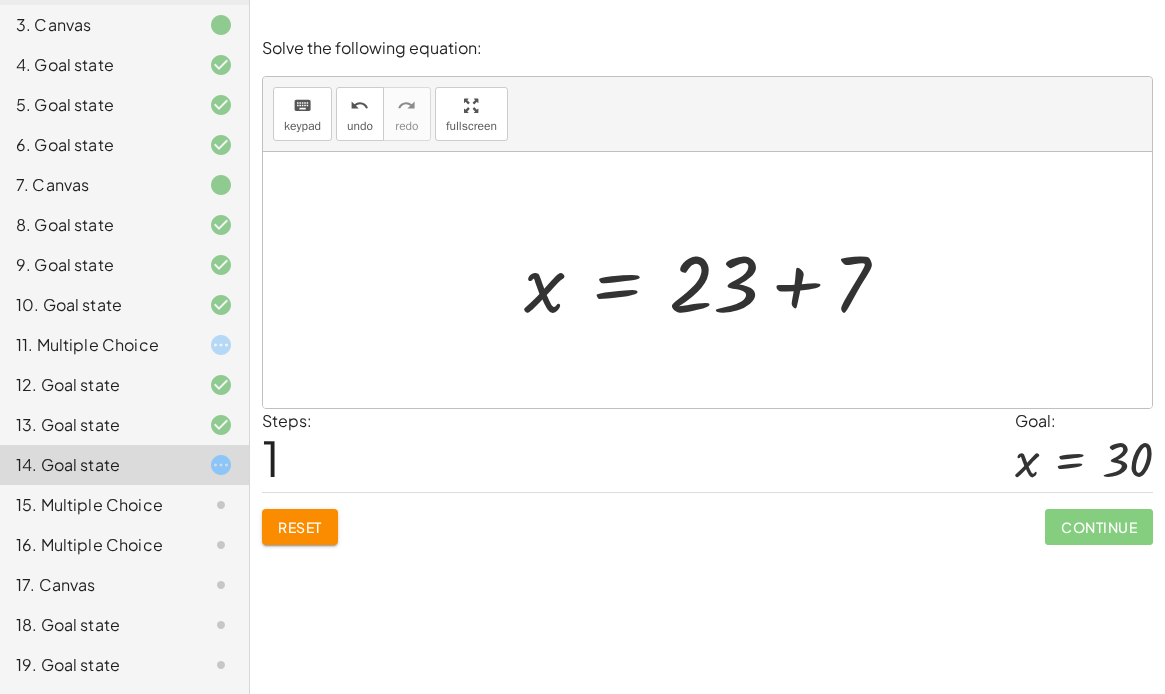click at bounding box center [714, 280] 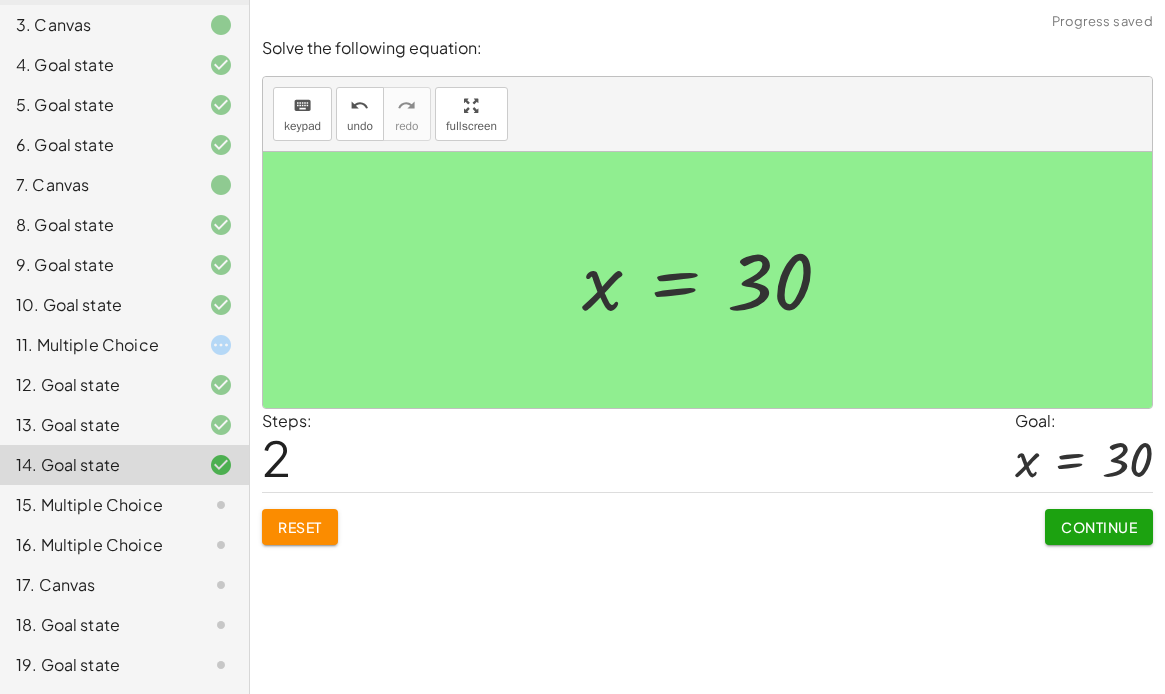 click on "Continue" at bounding box center (1099, 527) 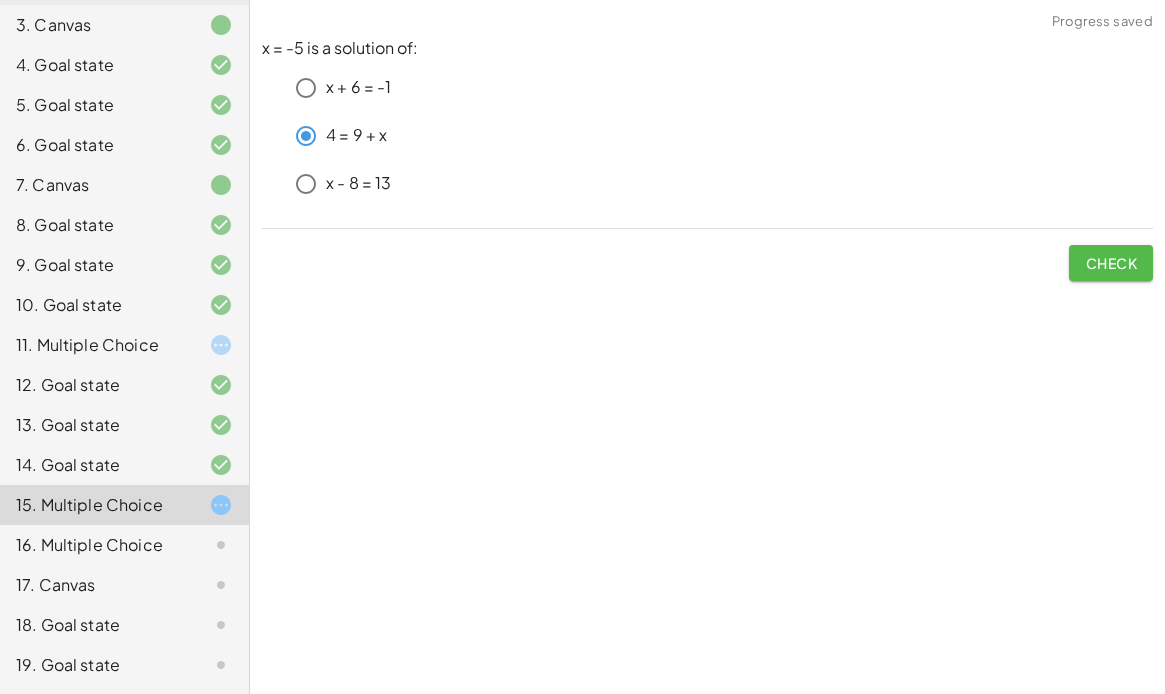 click on "Check" 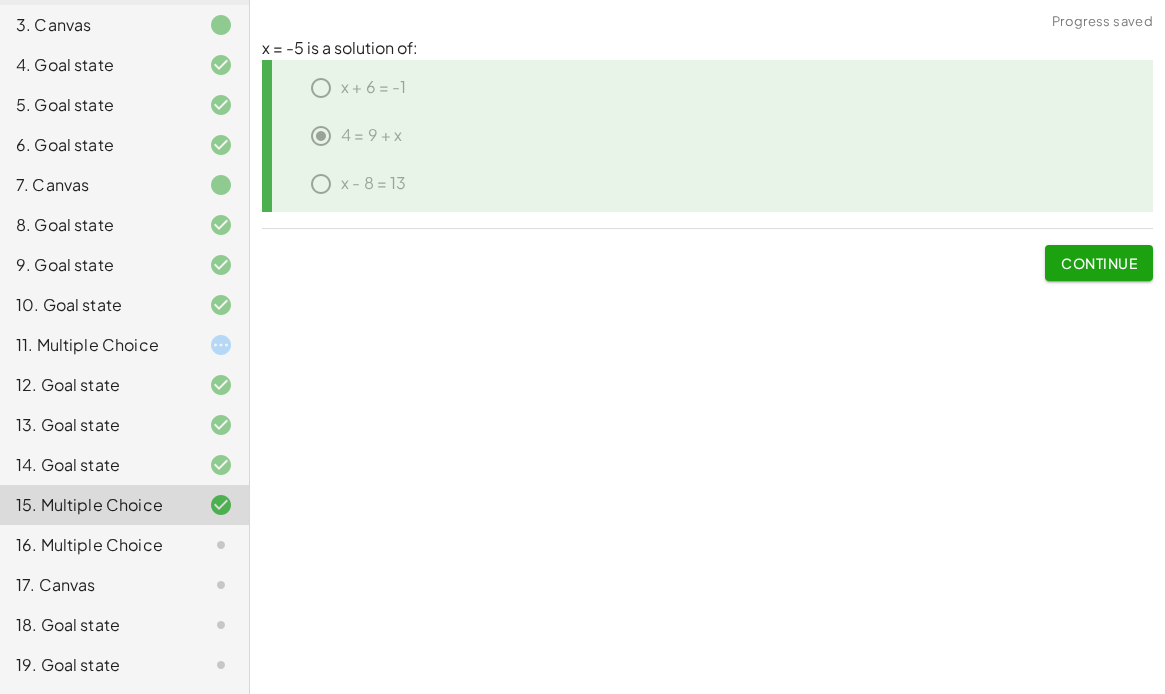 click on "11. Multiple Choice" 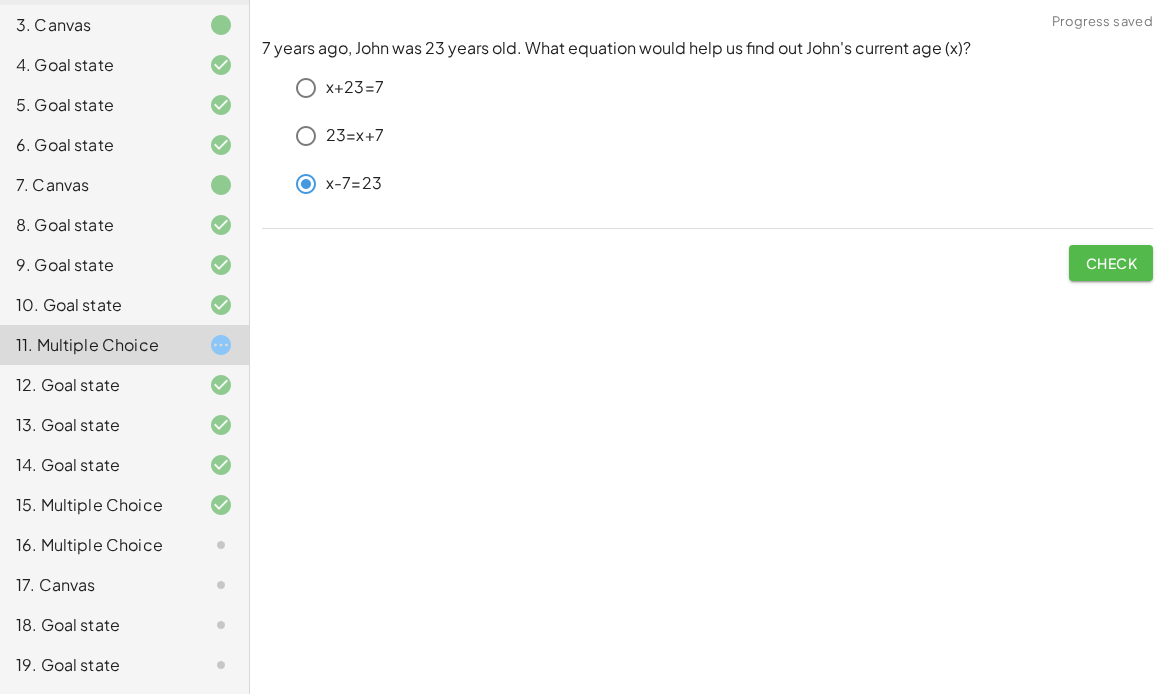 click on "Check" 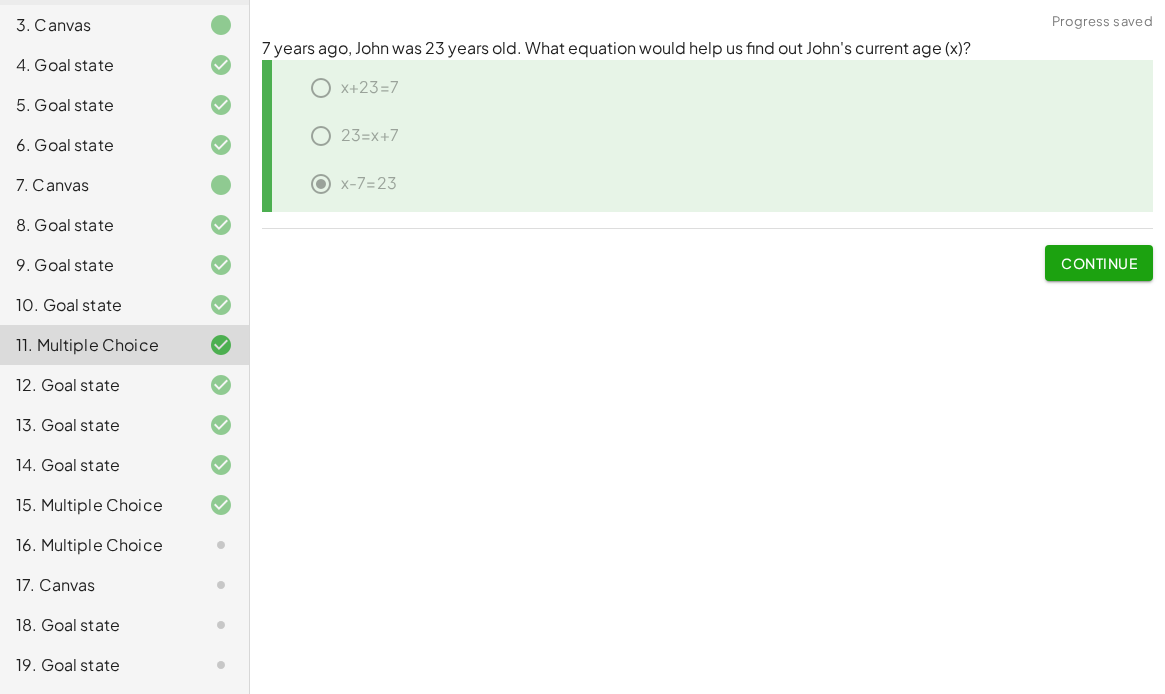 click on "16. Multiple Choice" 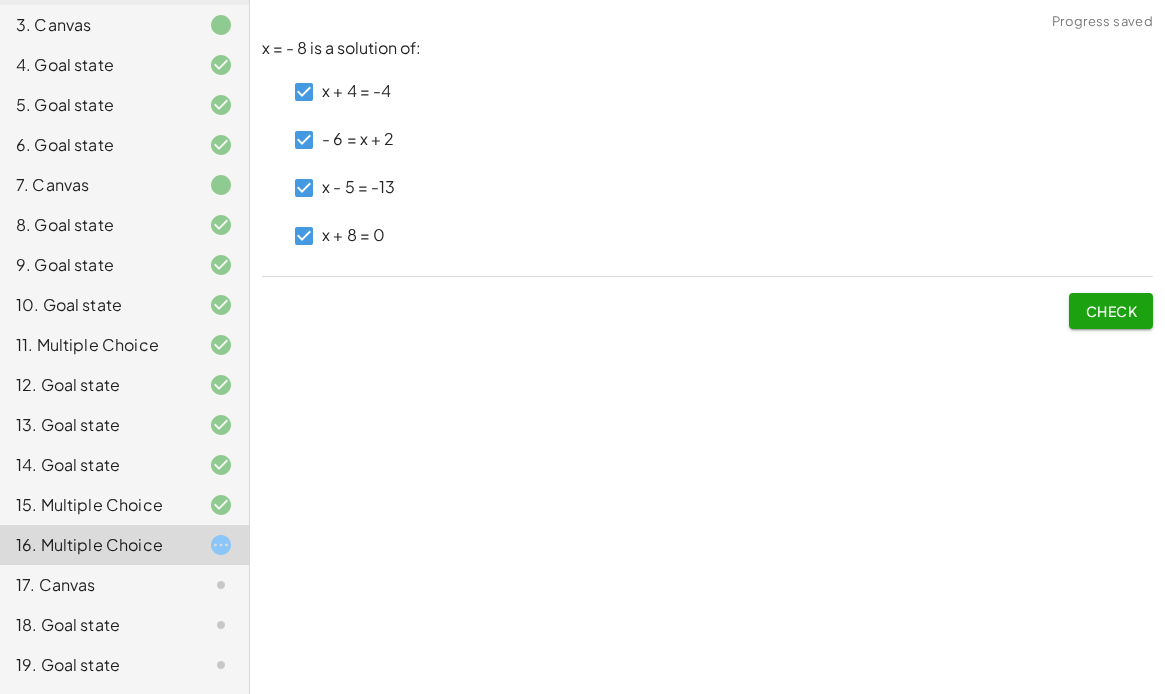 click on "Check" 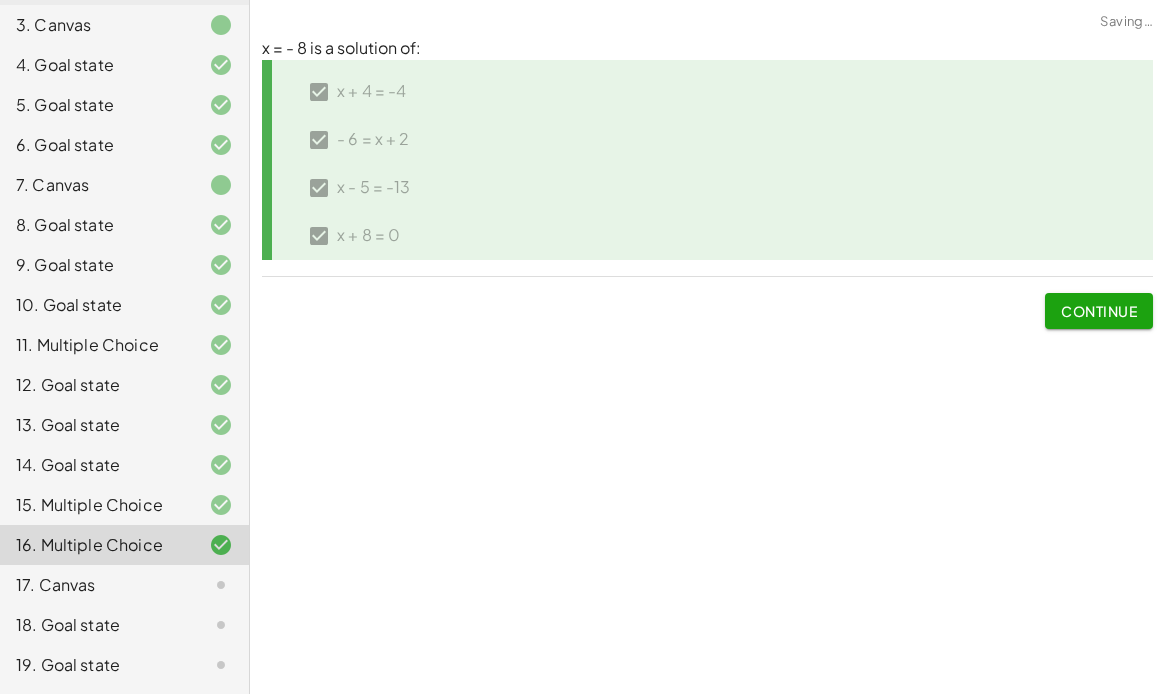 click on "Continue" at bounding box center (1099, 311) 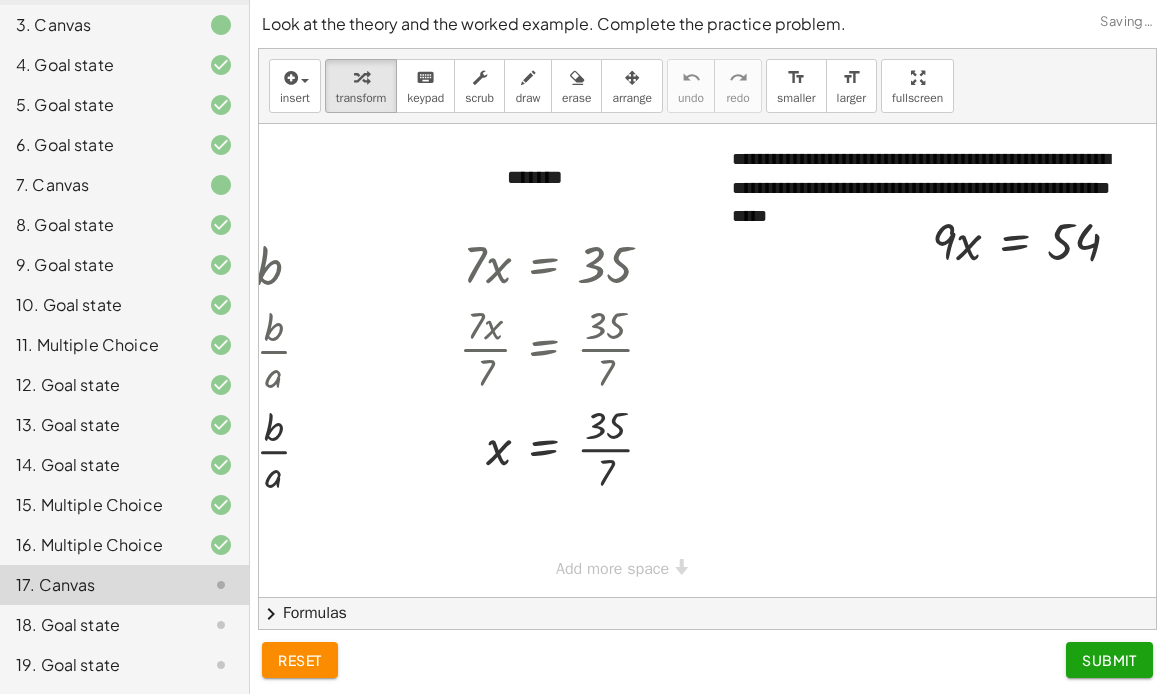 scroll, scrollTop: 0, scrollLeft: 185, axis: horizontal 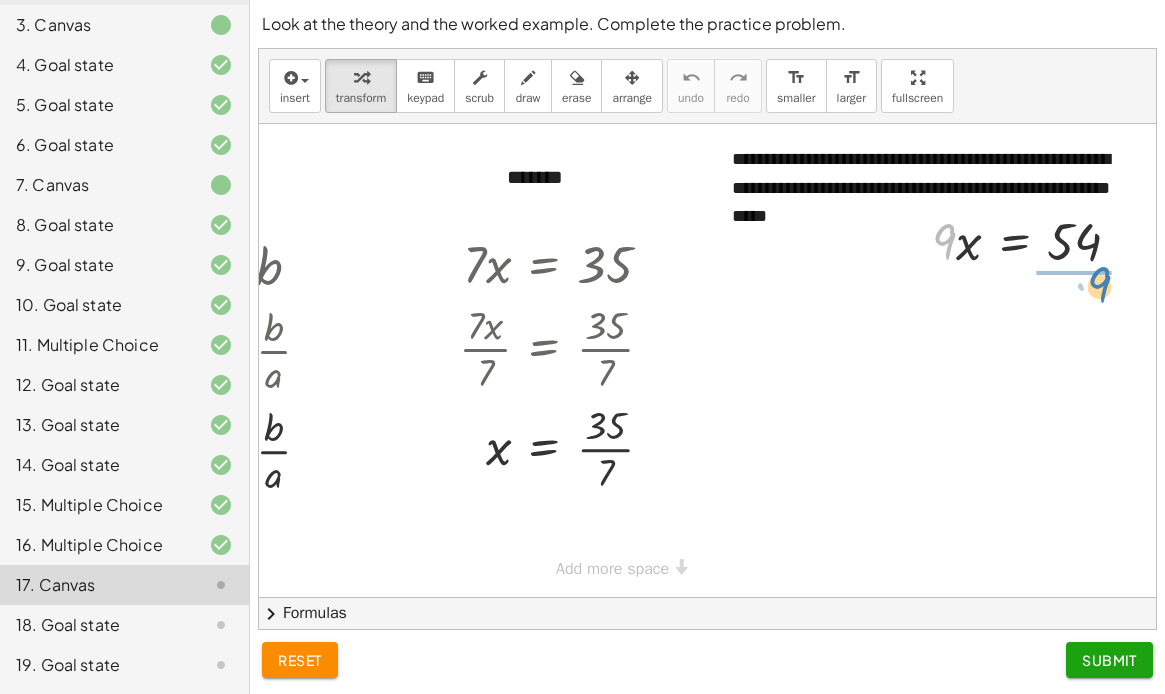 drag, startPoint x: 939, startPoint y: 238, endPoint x: 1093, endPoint y: 283, distance: 160.44002 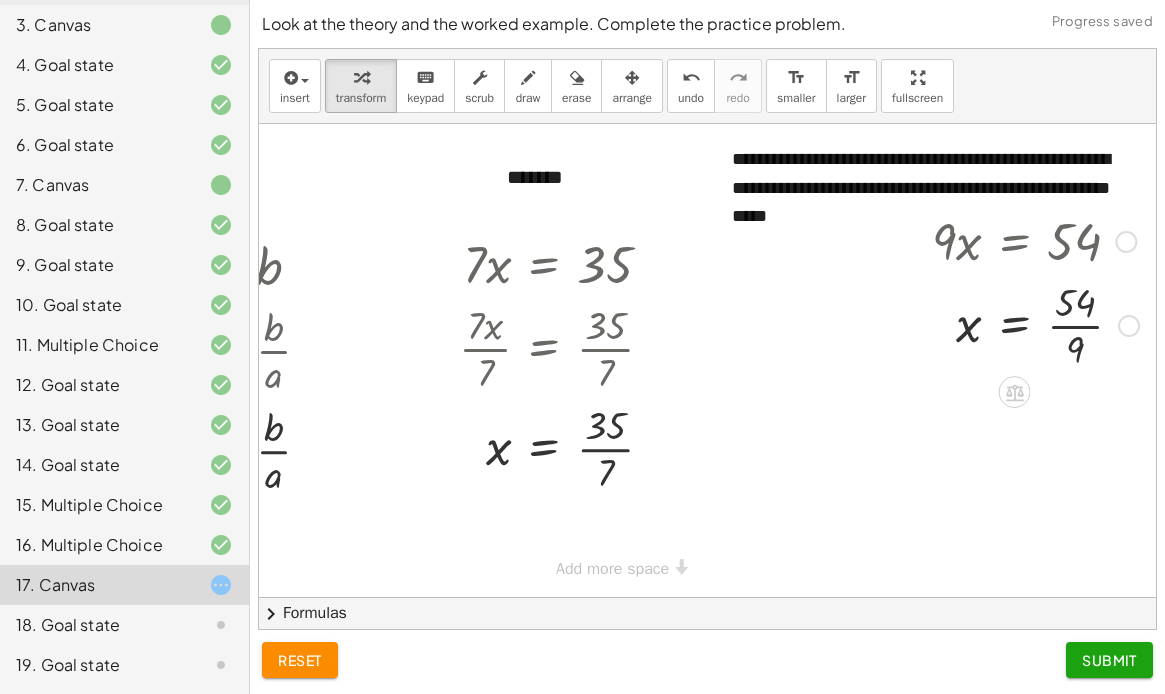 click at bounding box center (1035, 324) 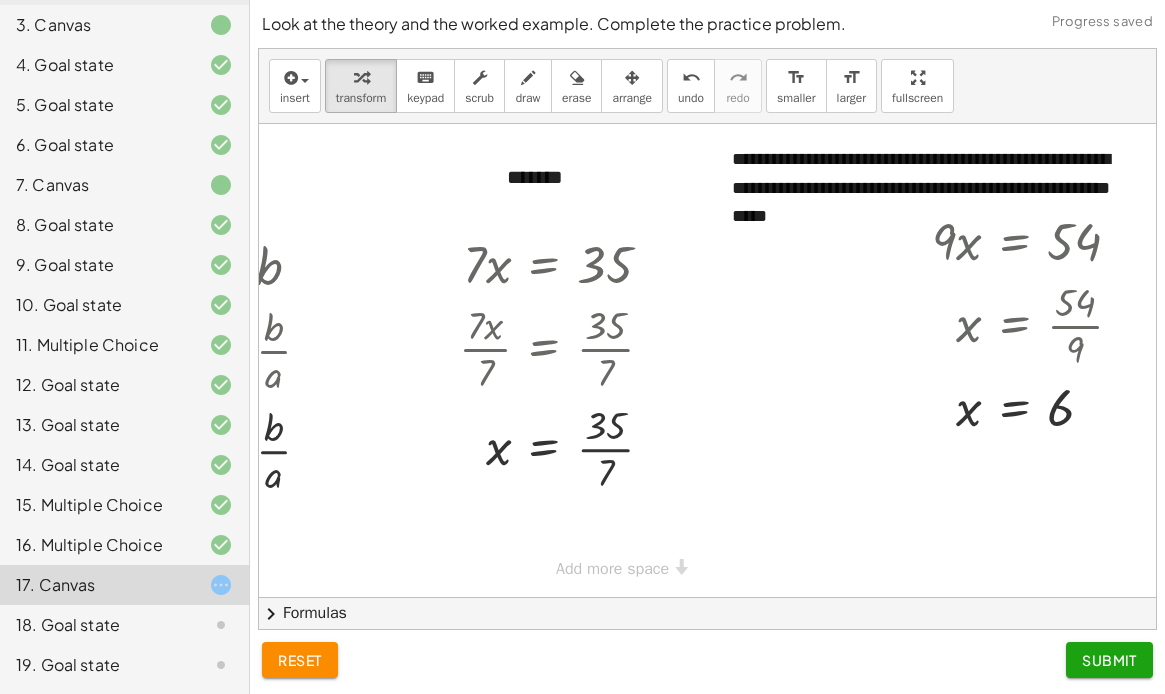 click on "Submit" 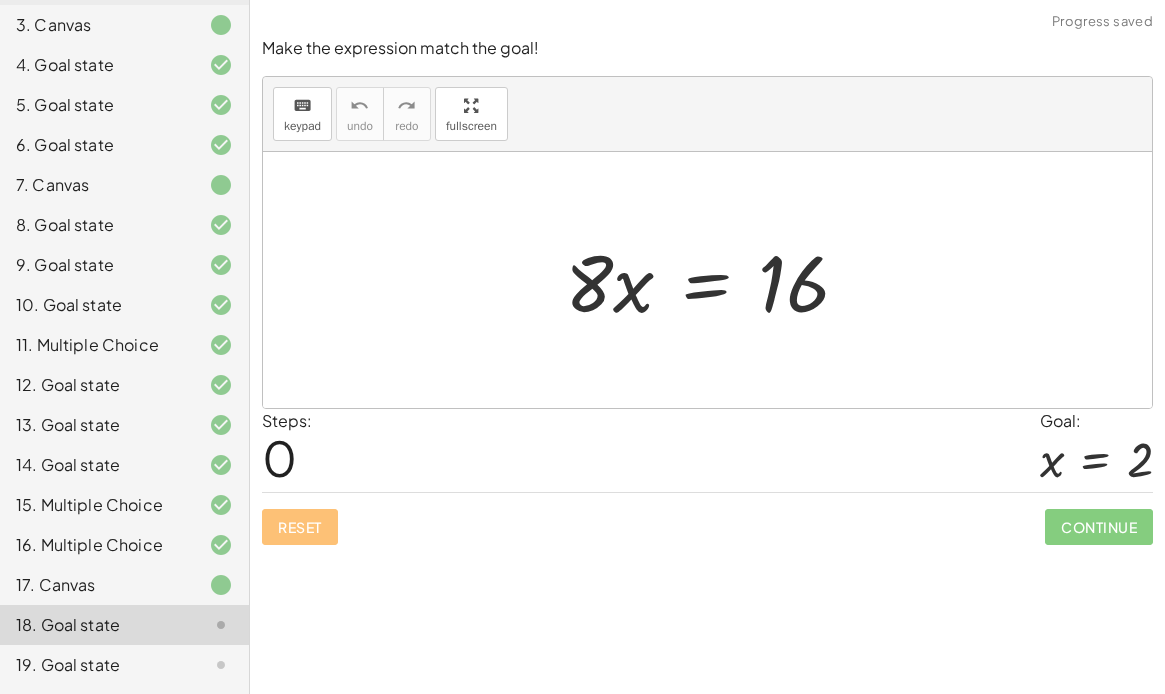 click 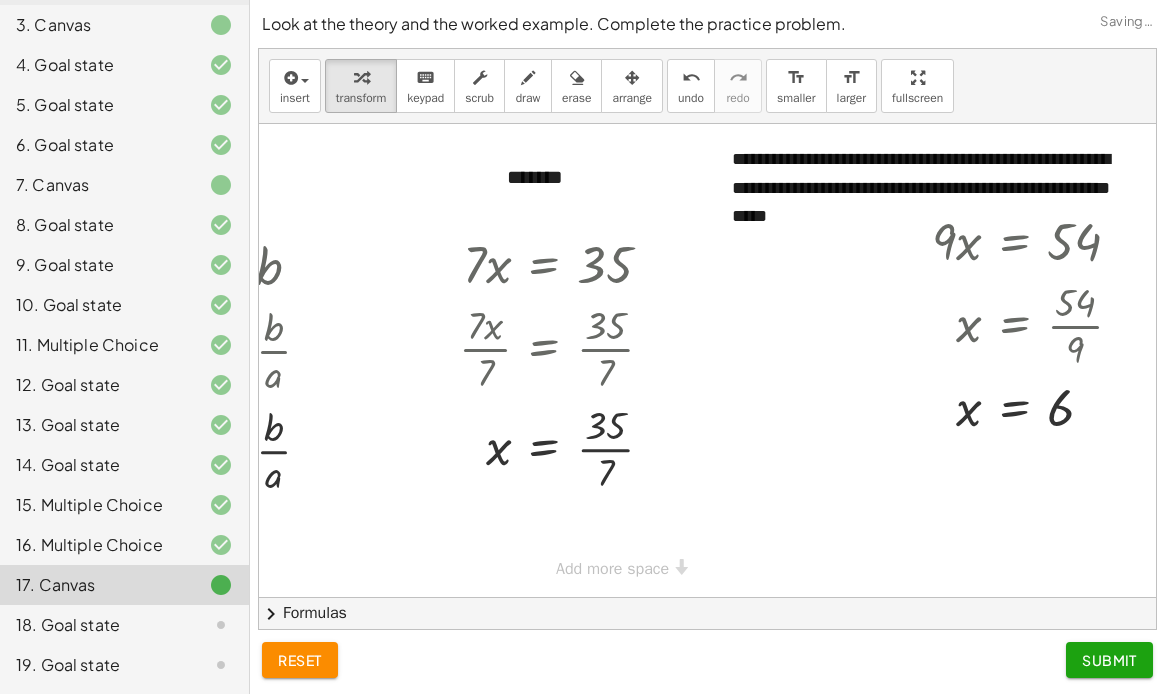 scroll, scrollTop: 0, scrollLeft: 0, axis: both 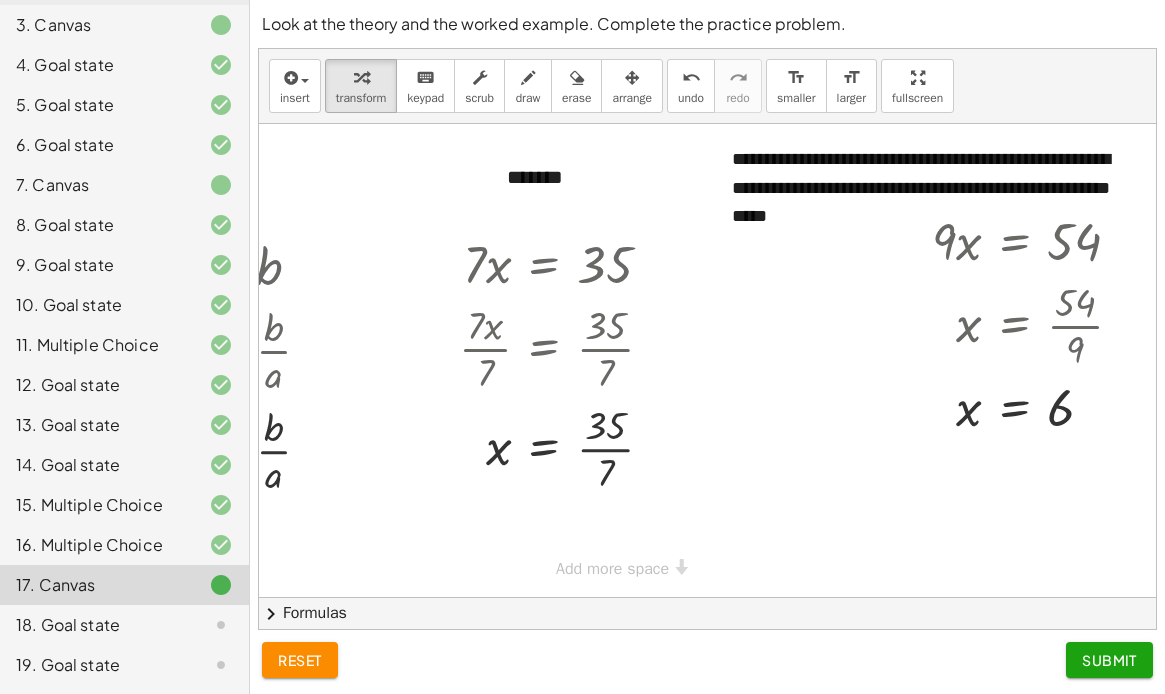 click on "Submit" 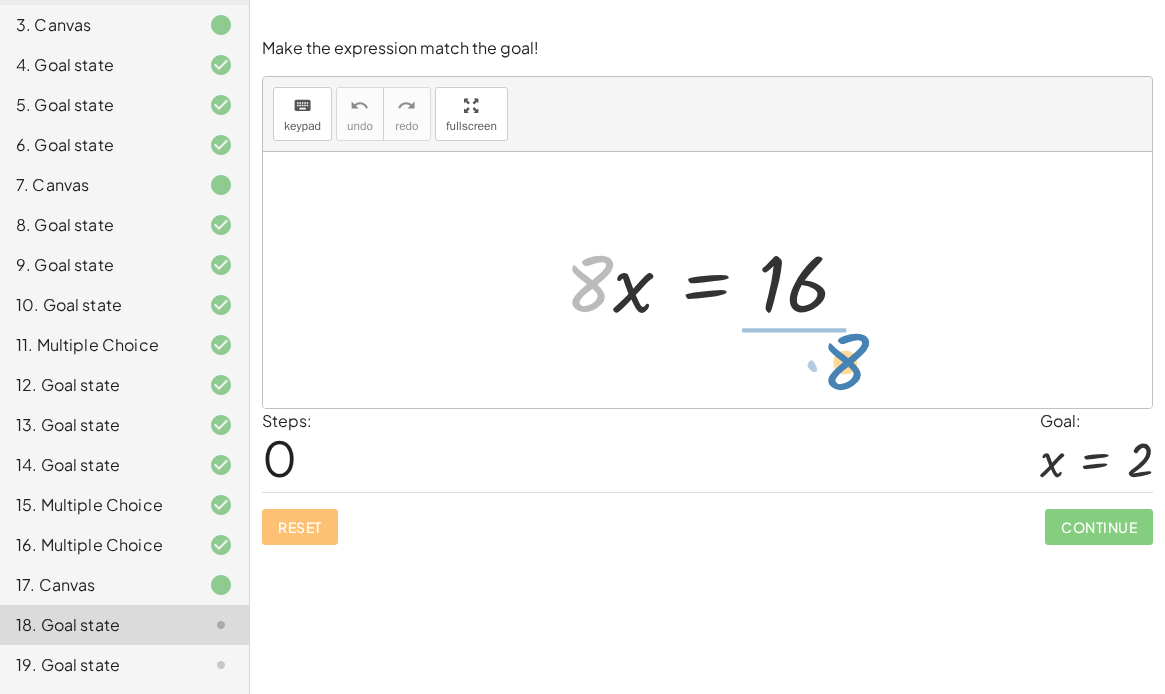 drag, startPoint x: 578, startPoint y: 286, endPoint x: 829, endPoint y: 361, distance: 261.96564 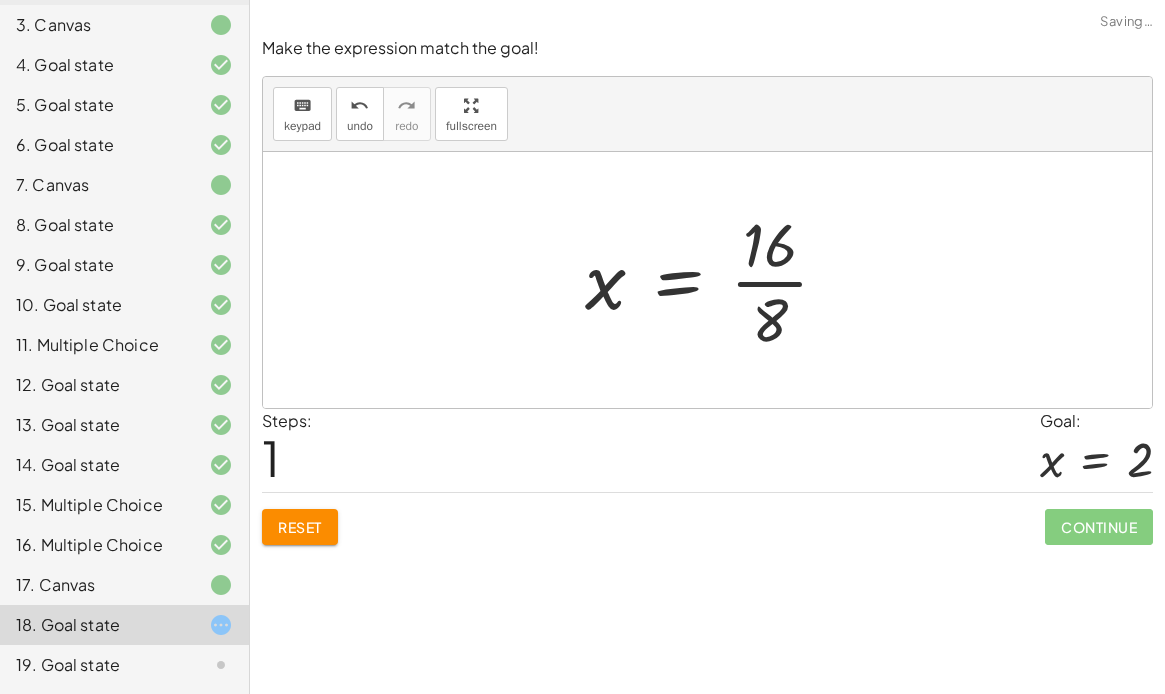 click at bounding box center (715, 280) 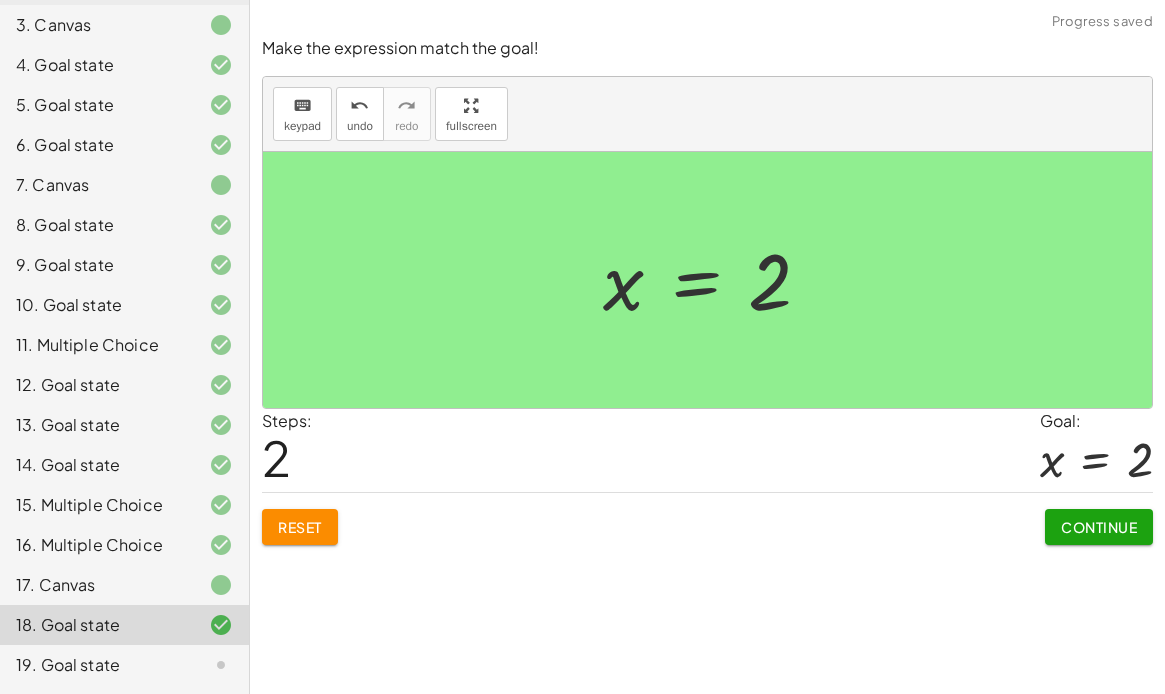 click on "Continue" 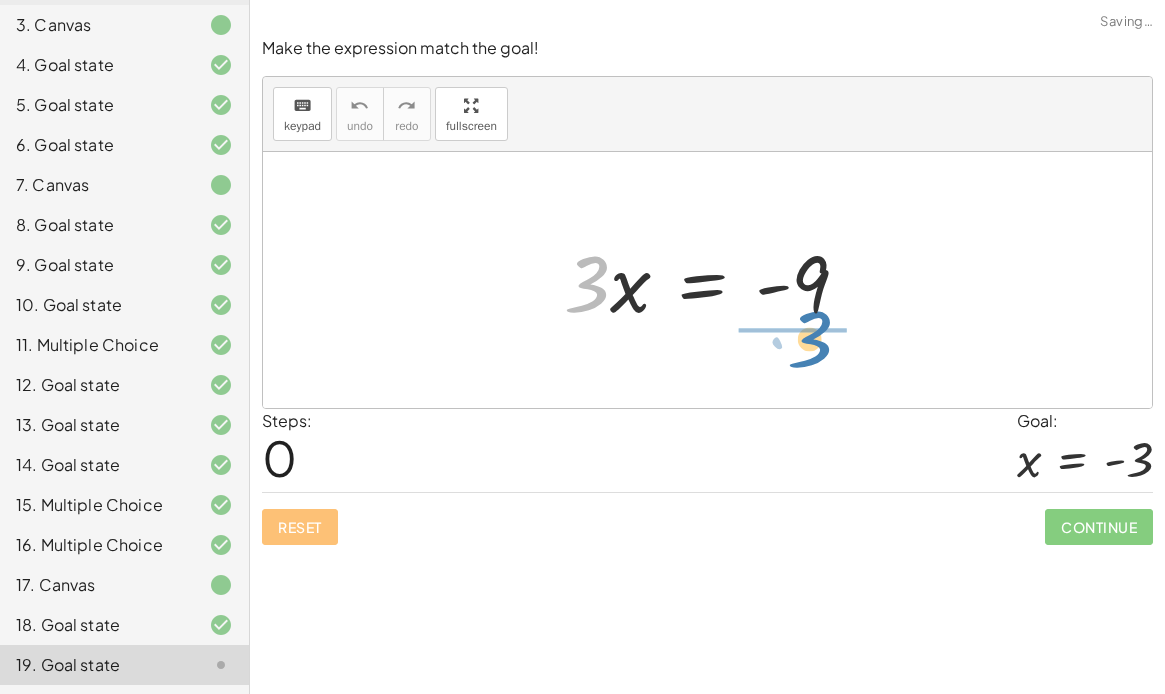 drag, startPoint x: 592, startPoint y: 285, endPoint x: 815, endPoint y: 341, distance: 229.9239 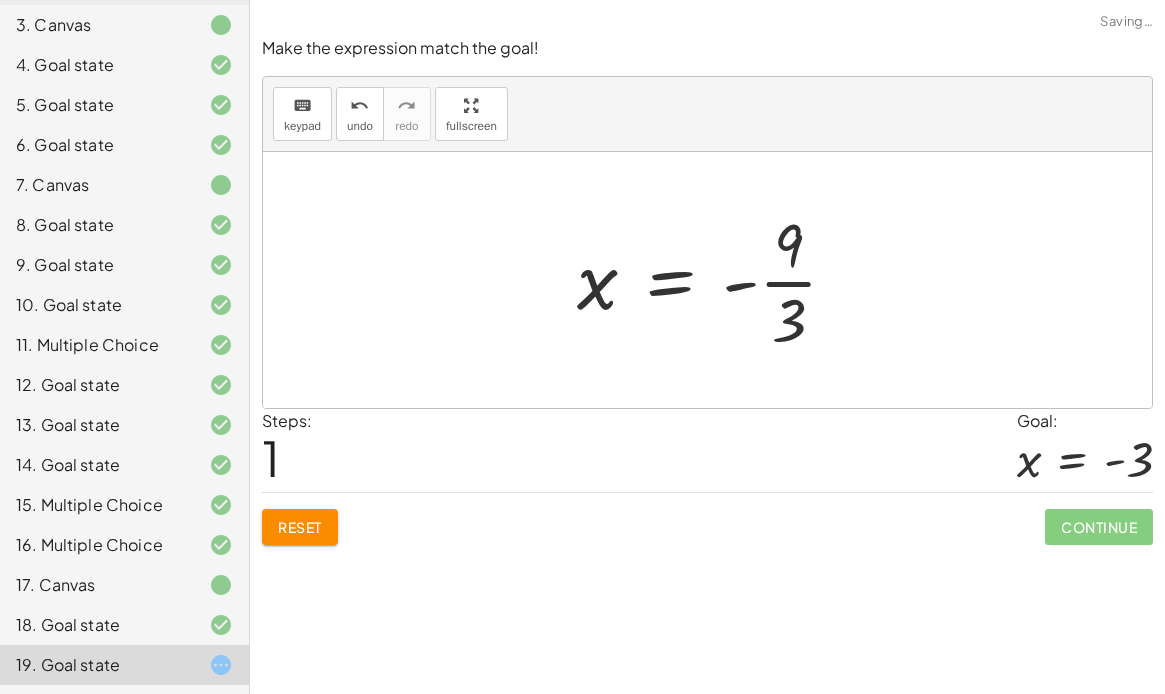 click at bounding box center [715, 280] 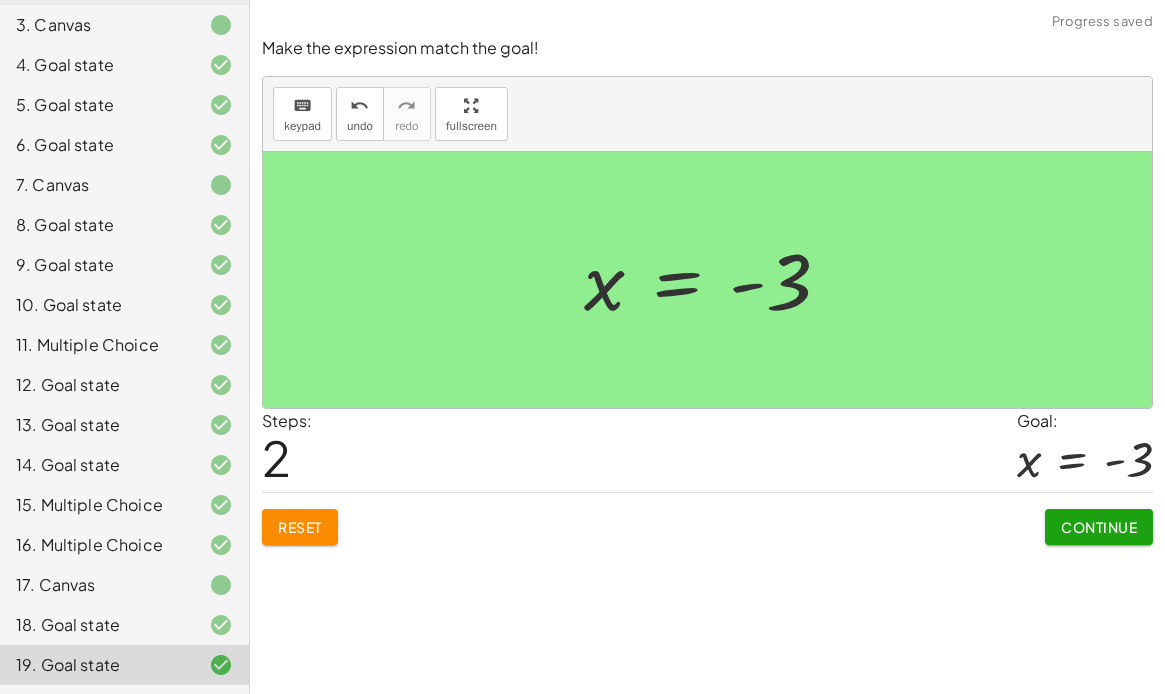 click on "Continue" 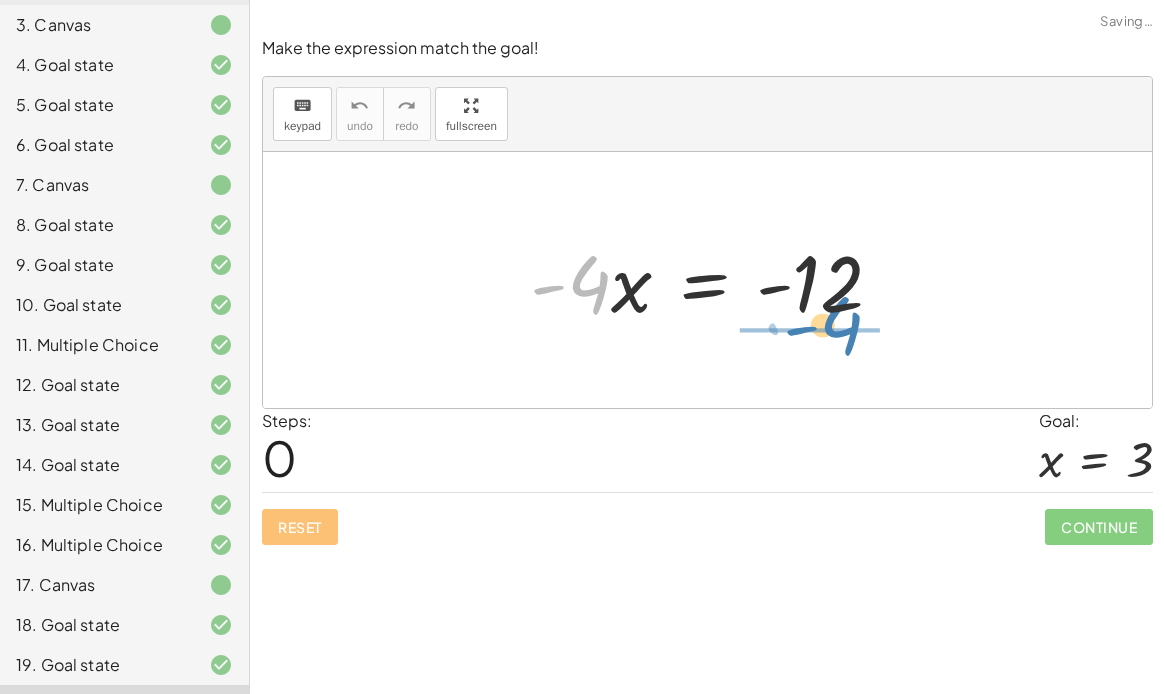 drag, startPoint x: 589, startPoint y: 275, endPoint x: 843, endPoint y: 315, distance: 257.1303 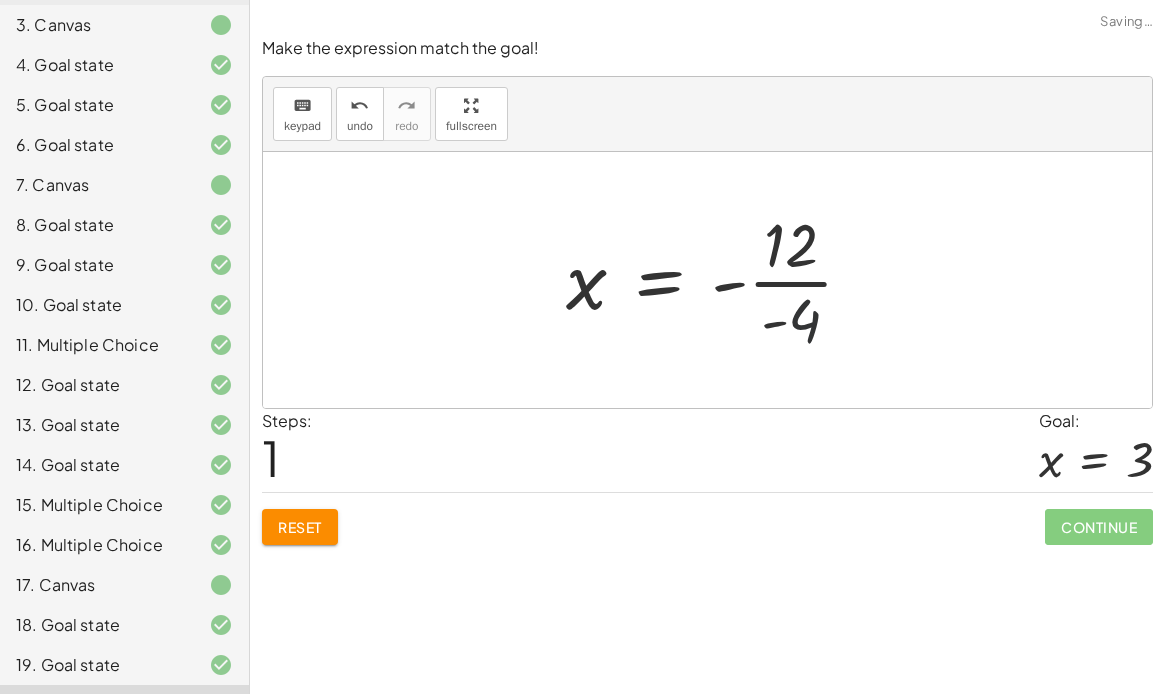 click at bounding box center (717, 280) 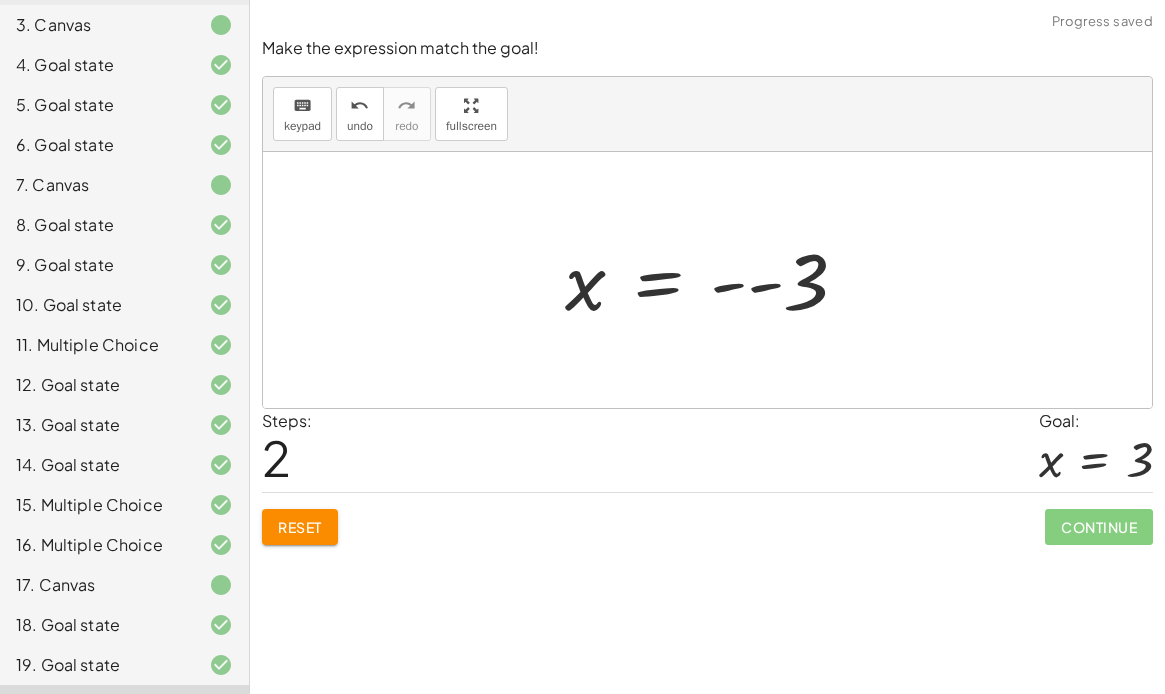 click at bounding box center (714, 280) 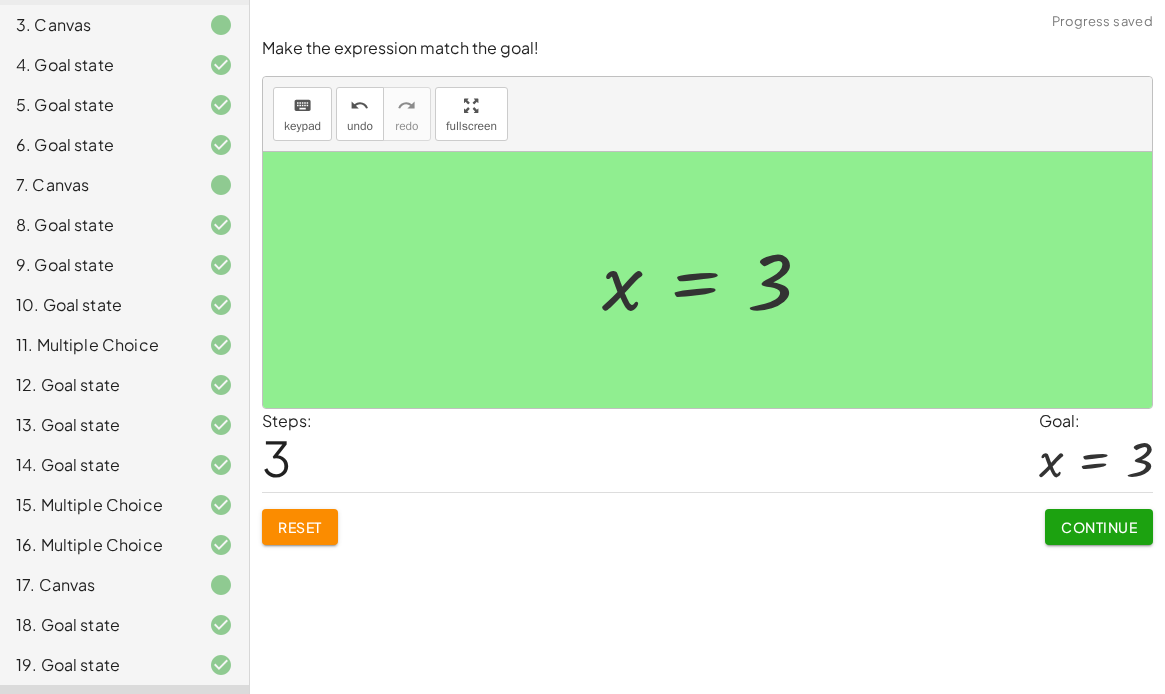 click on "Continue" 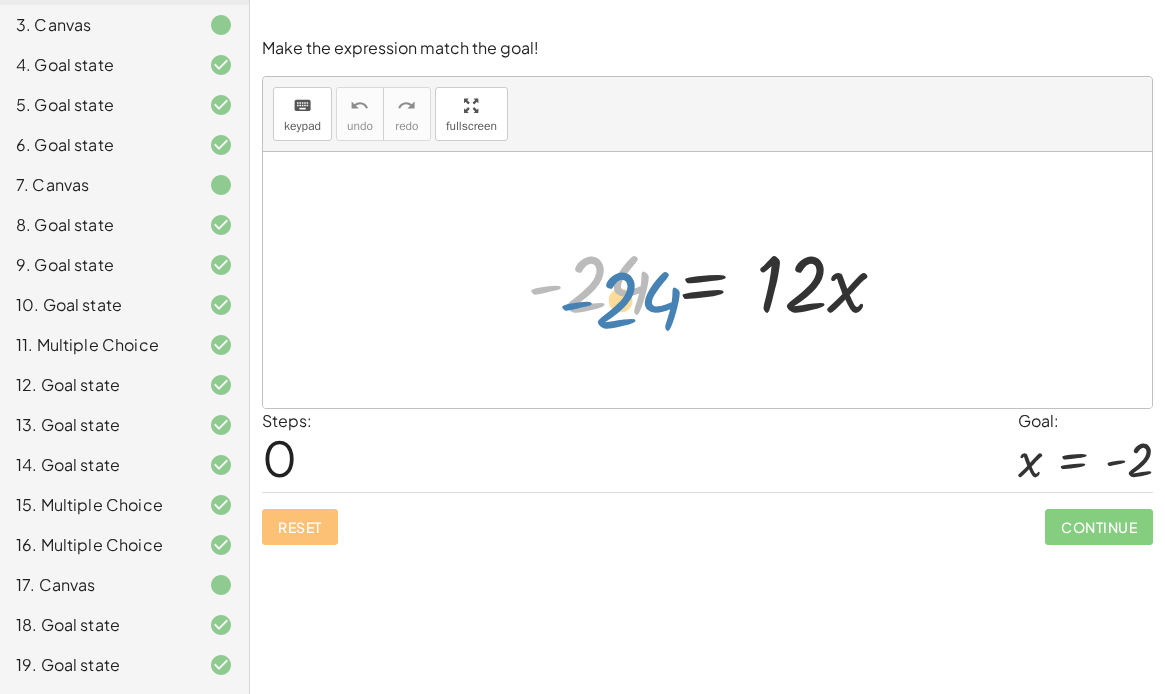 drag, startPoint x: 600, startPoint y: 283, endPoint x: 631, endPoint y: 292, distance: 32.280025 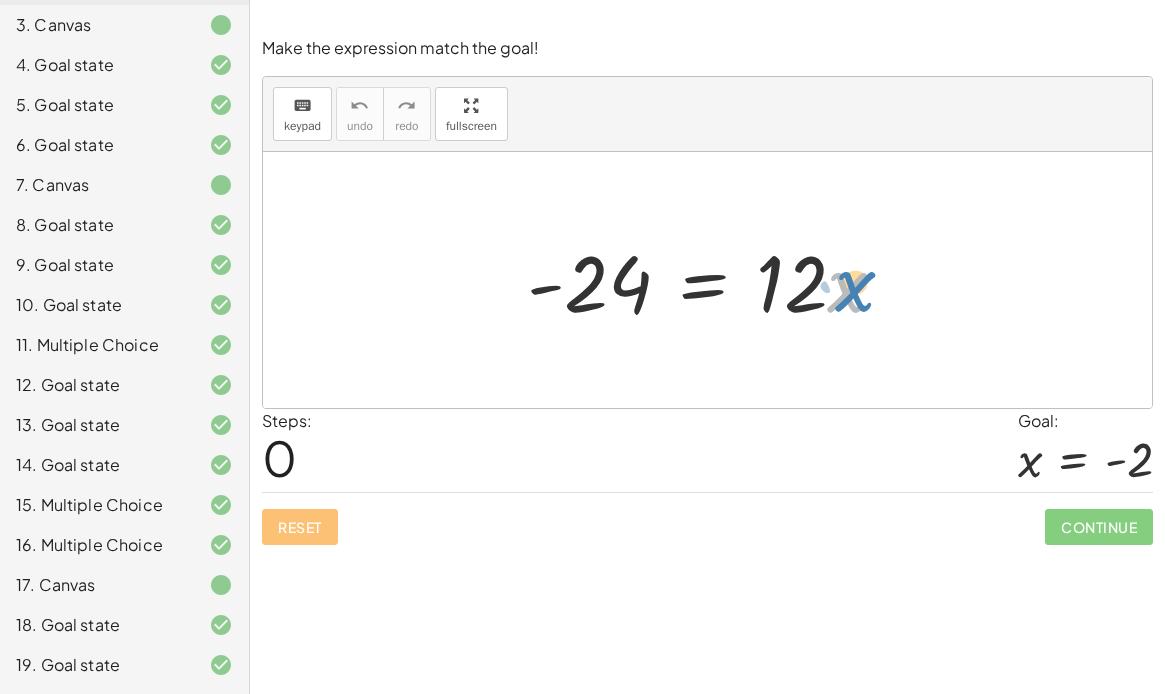 click at bounding box center [715, 280] 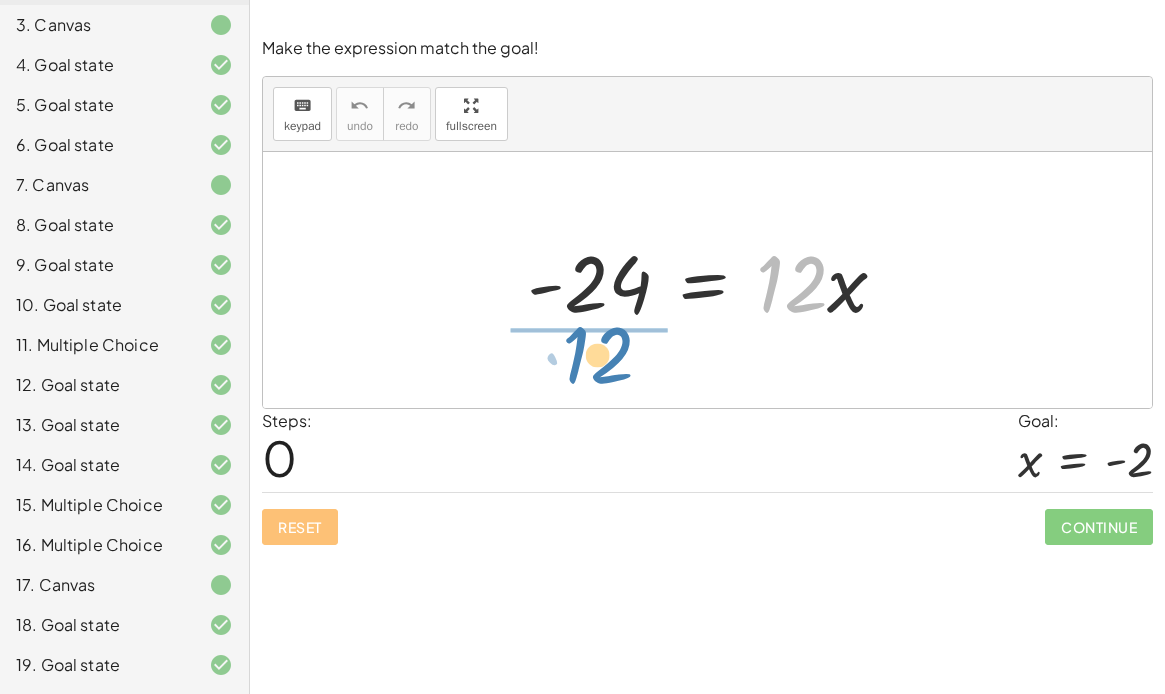 drag, startPoint x: 806, startPoint y: 280, endPoint x: 611, endPoint y: 352, distance: 207.86775 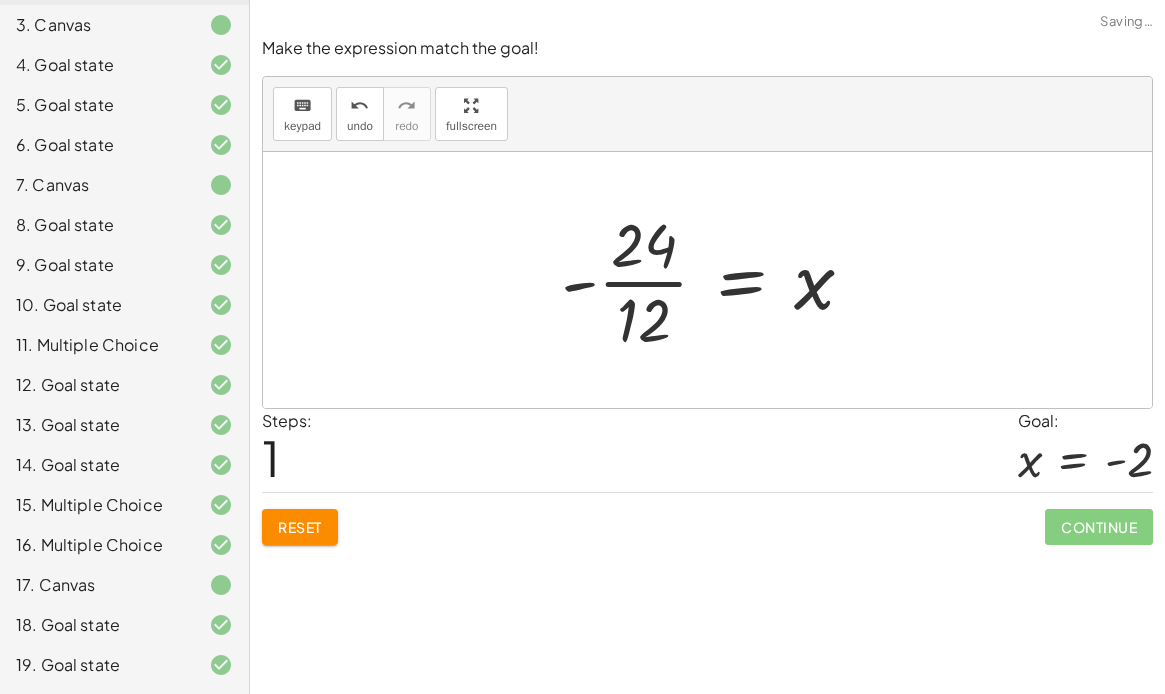 click at bounding box center [715, 280] 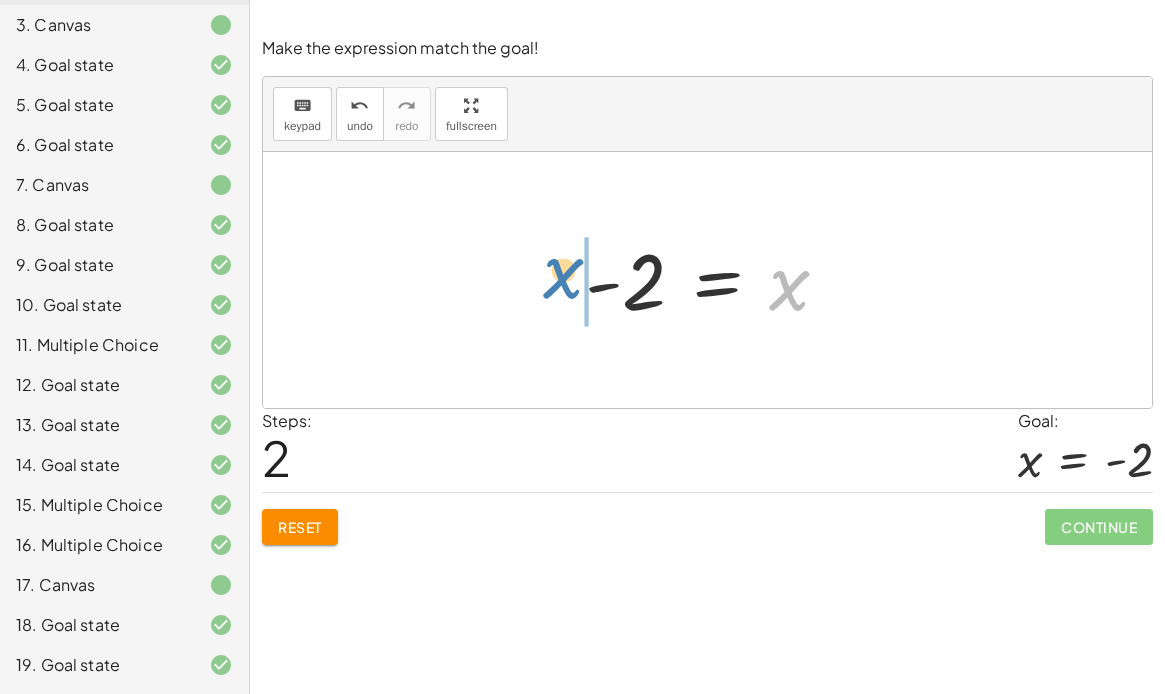 drag, startPoint x: 778, startPoint y: 288, endPoint x: 552, endPoint y: 276, distance: 226.31836 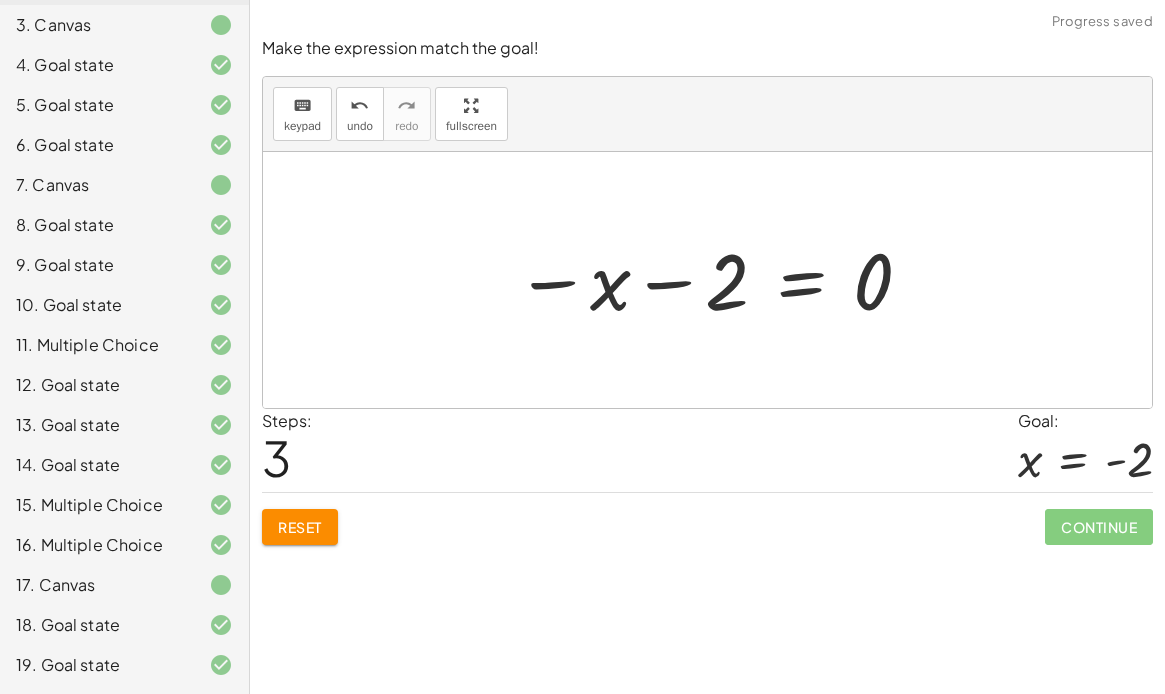 click on "Reset" 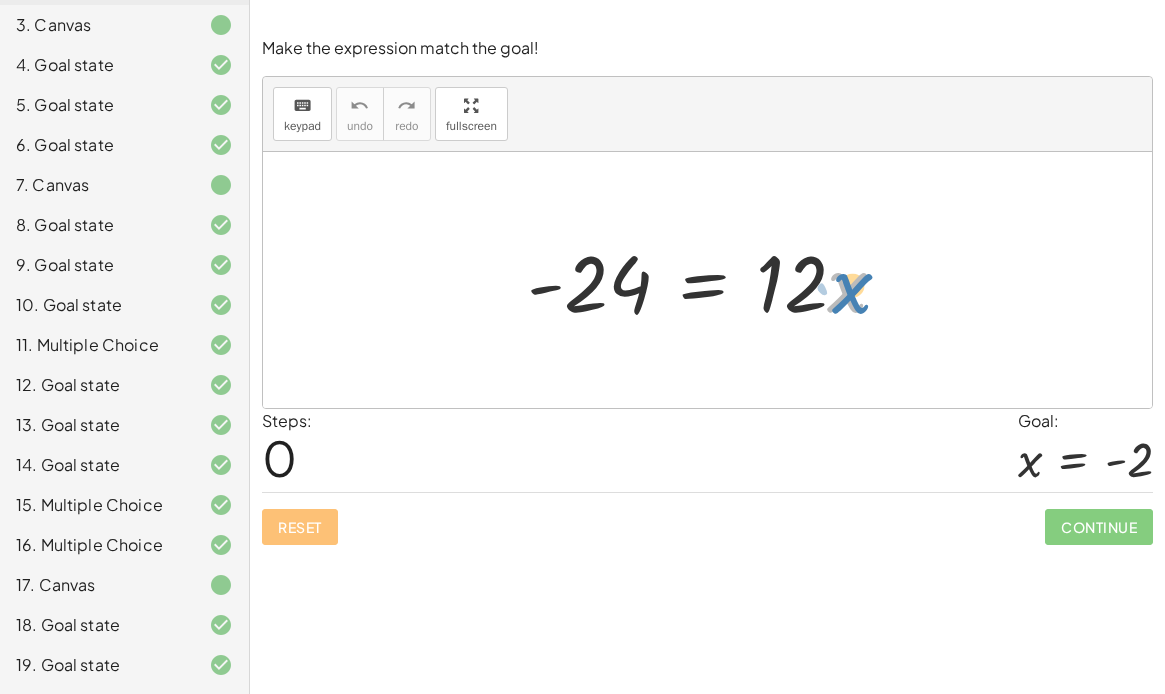 click at bounding box center [715, 280] 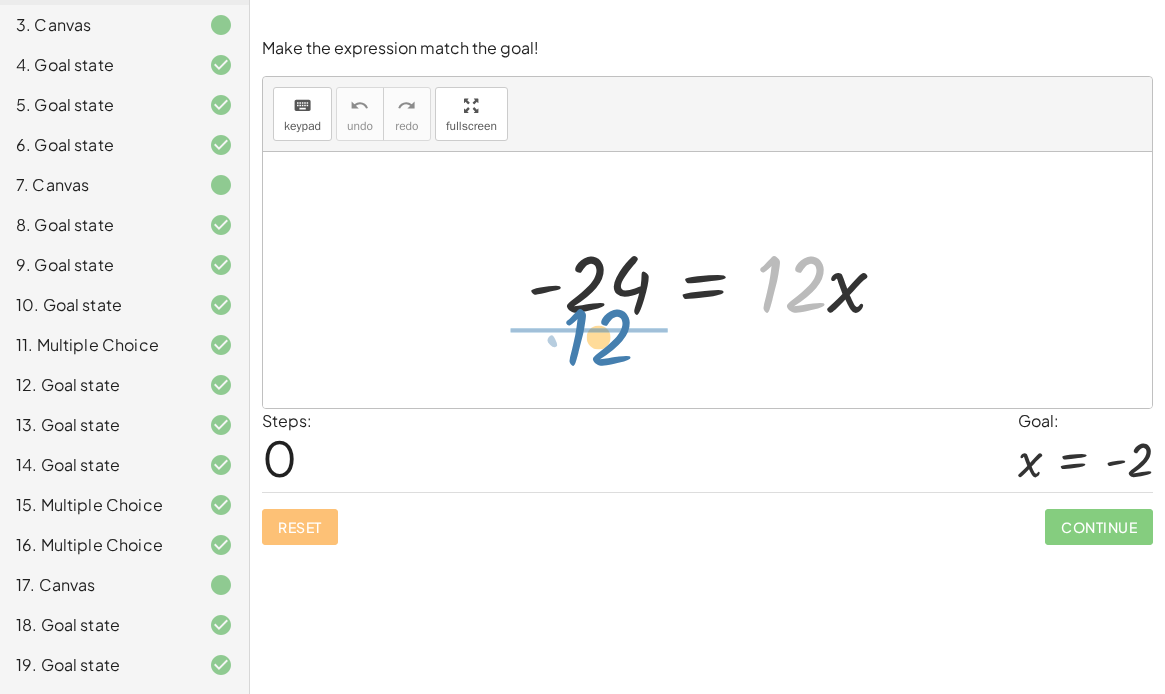 drag, startPoint x: 793, startPoint y: 280, endPoint x: 595, endPoint y: 337, distance: 206.04126 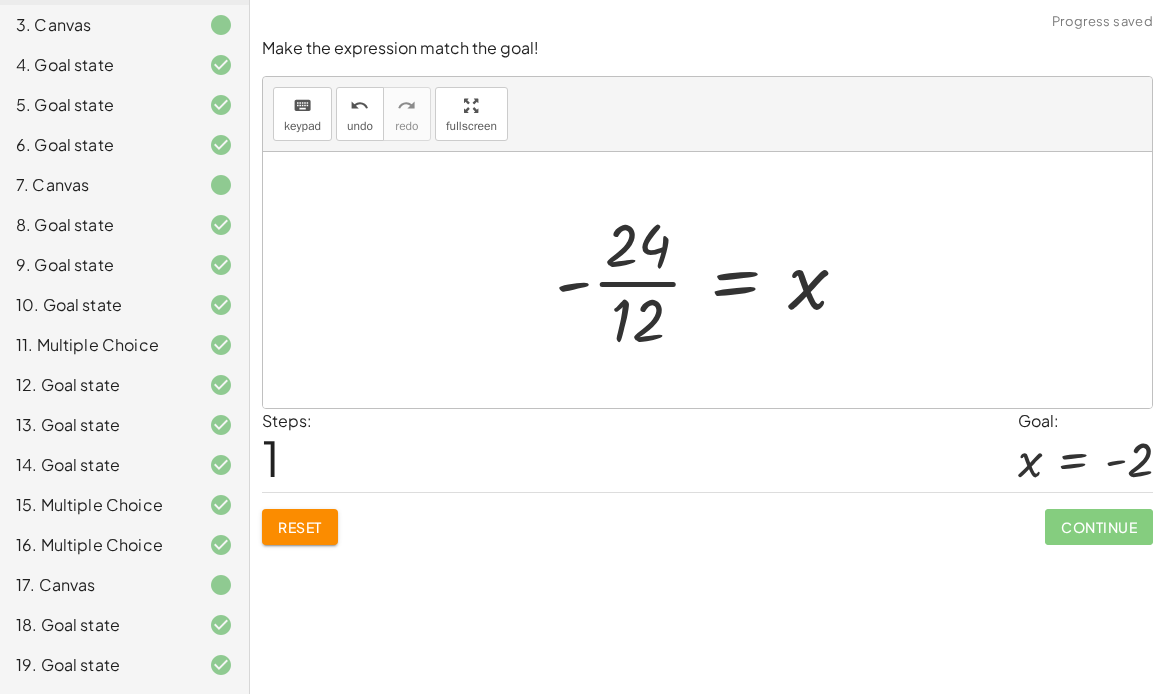 click at bounding box center (709, 280) 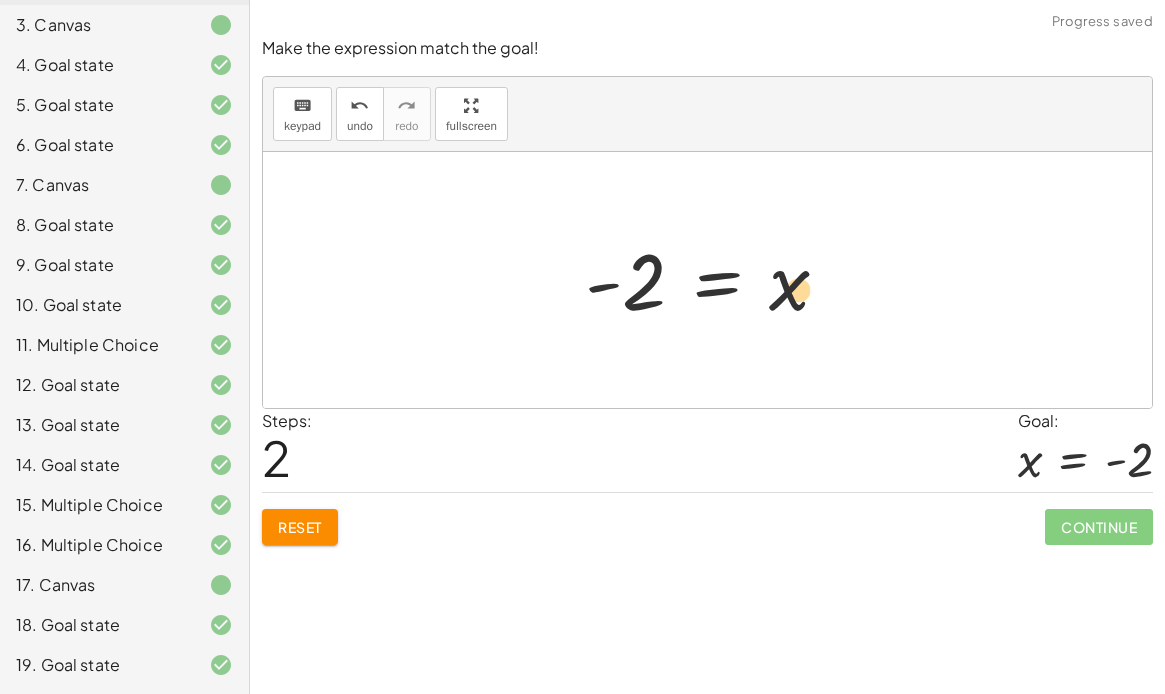 drag, startPoint x: 785, startPoint y: 279, endPoint x: 773, endPoint y: 291, distance: 16.970562 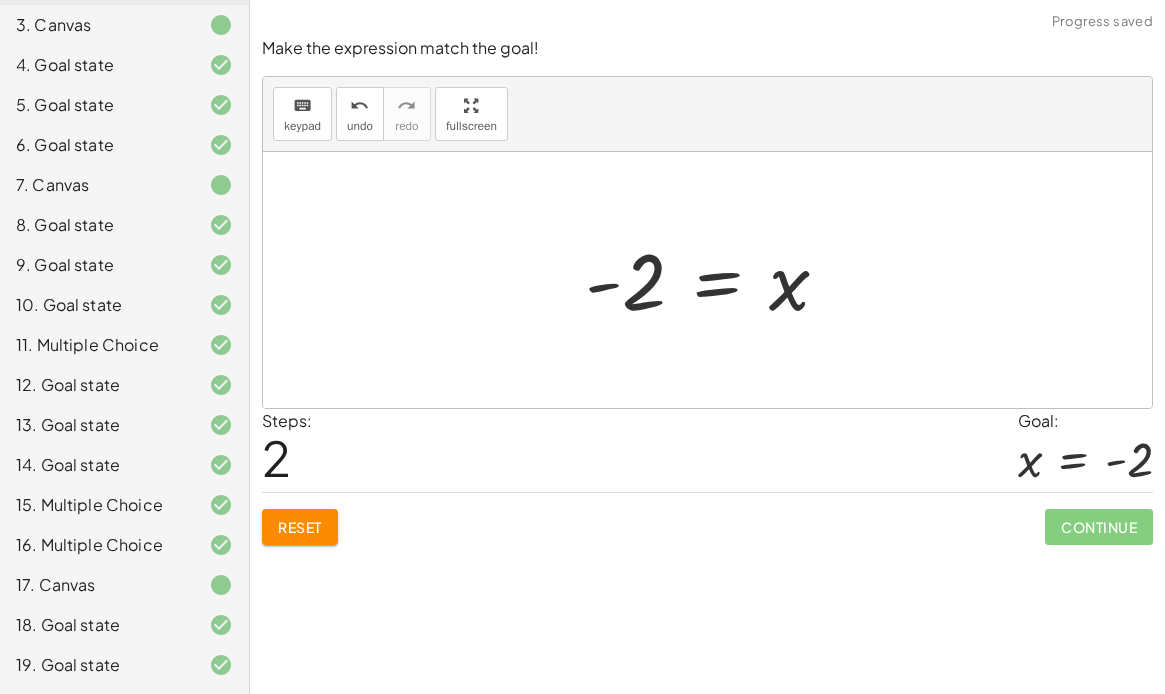 click at bounding box center (715, 280) 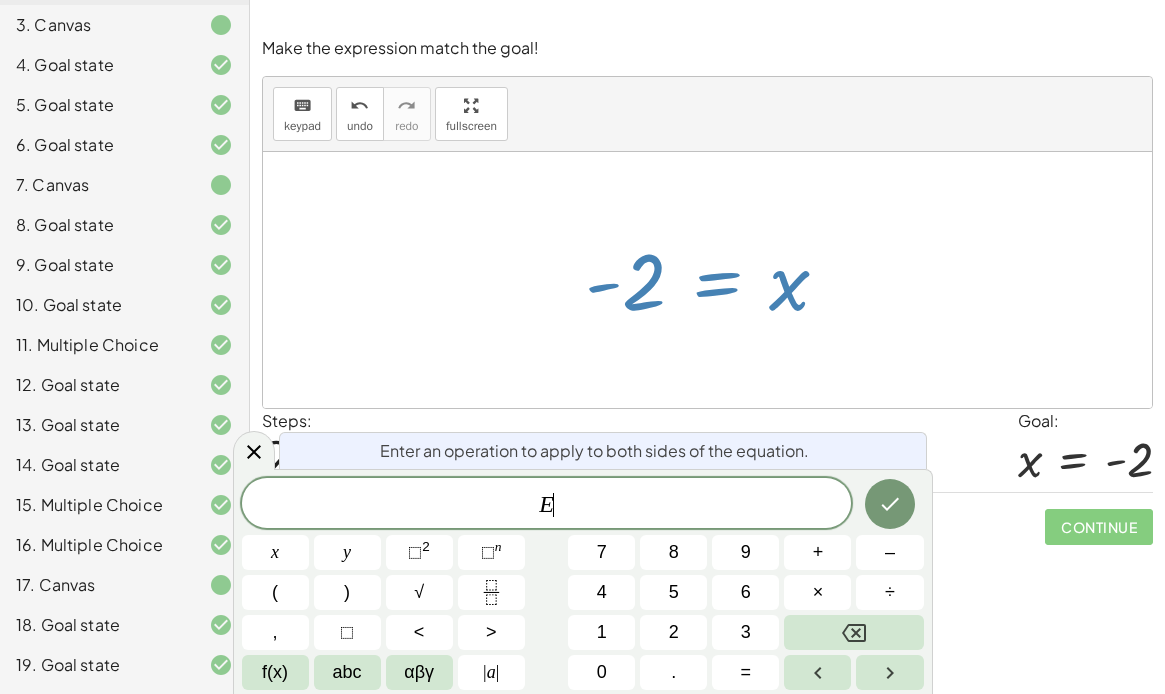 click at bounding box center (715, 280) 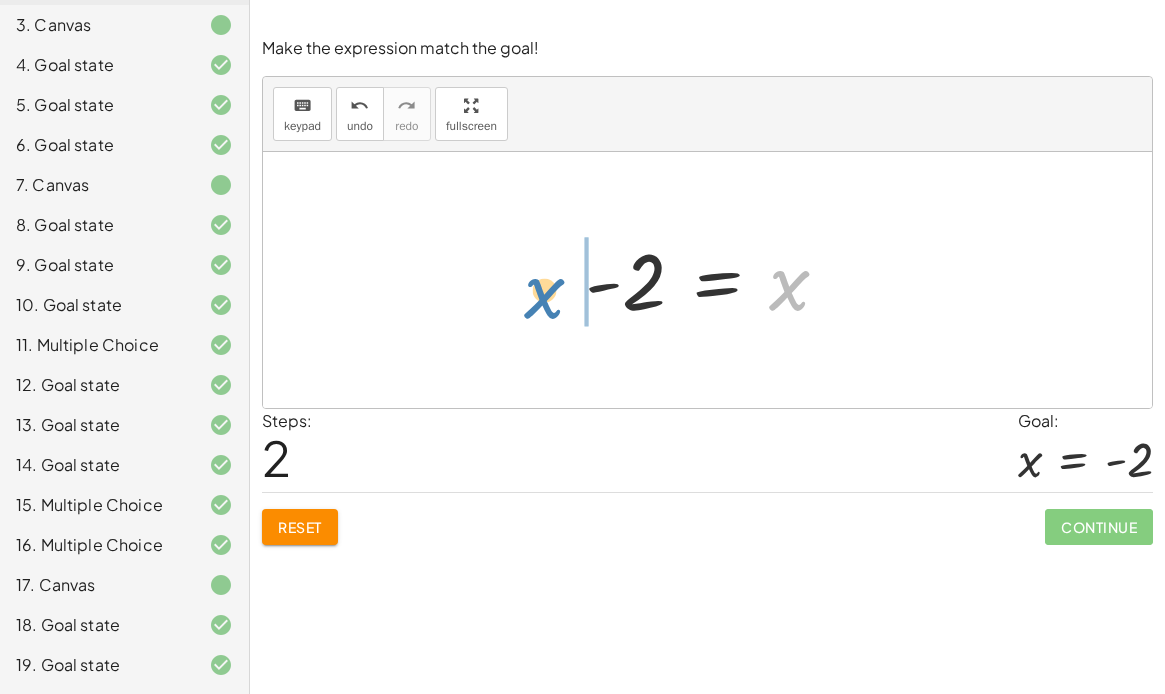 drag, startPoint x: 784, startPoint y: 288, endPoint x: 520, endPoint y: 297, distance: 264.15335 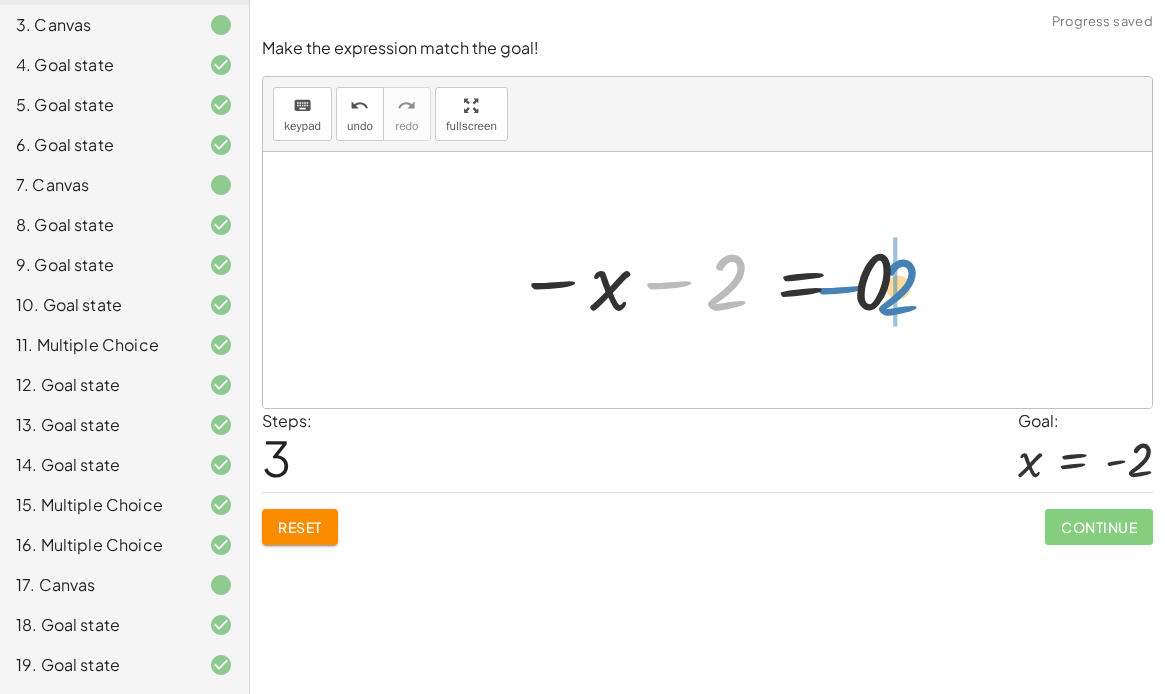 drag, startPoint x: 680, startPoint y: 282, endPoint x: 853, endPoint y: 286, distance: 173.04623 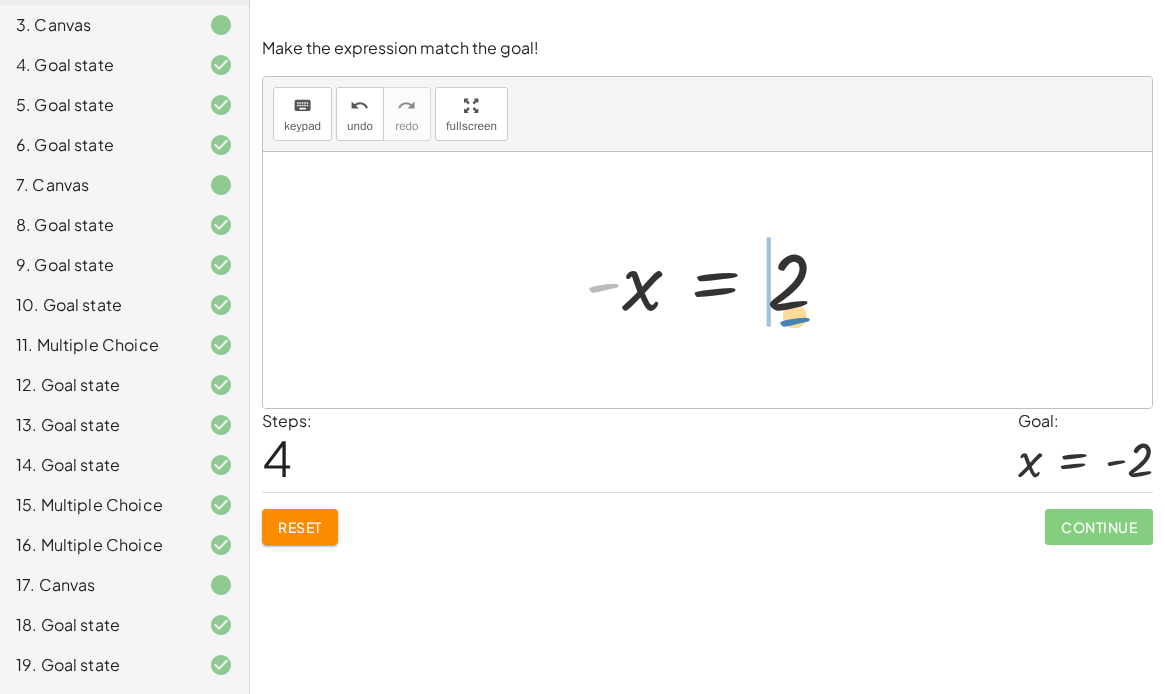 drag, startPoint x: 610, startPoint y: 288, endPoint x: 800, endPoint y: 323, distance: 193.1968 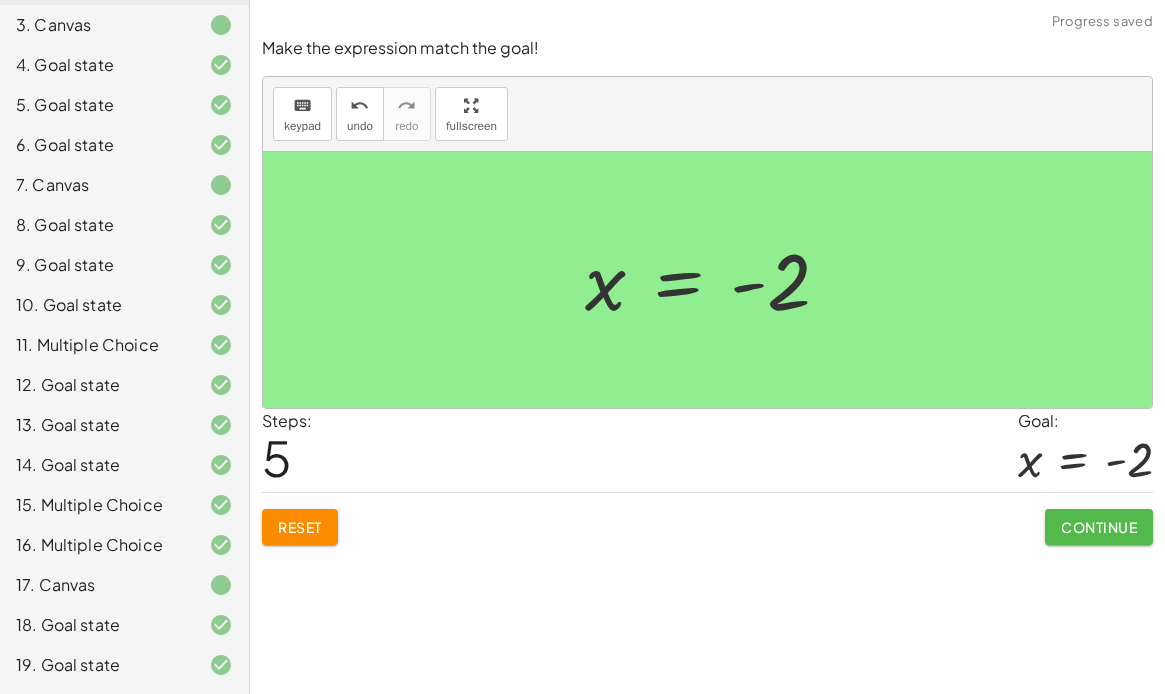 click on "Continue" at bounding box center (1099, 527) 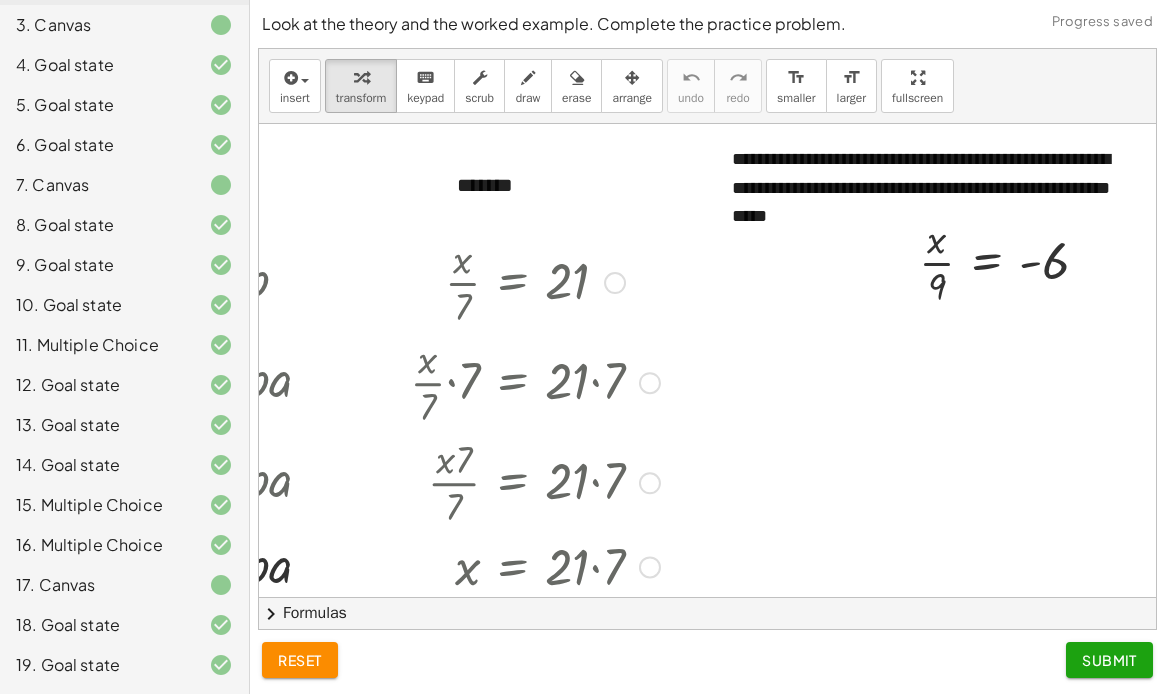scroll, scrollTop: 0, scrollLeft: 185, axis: horizontal 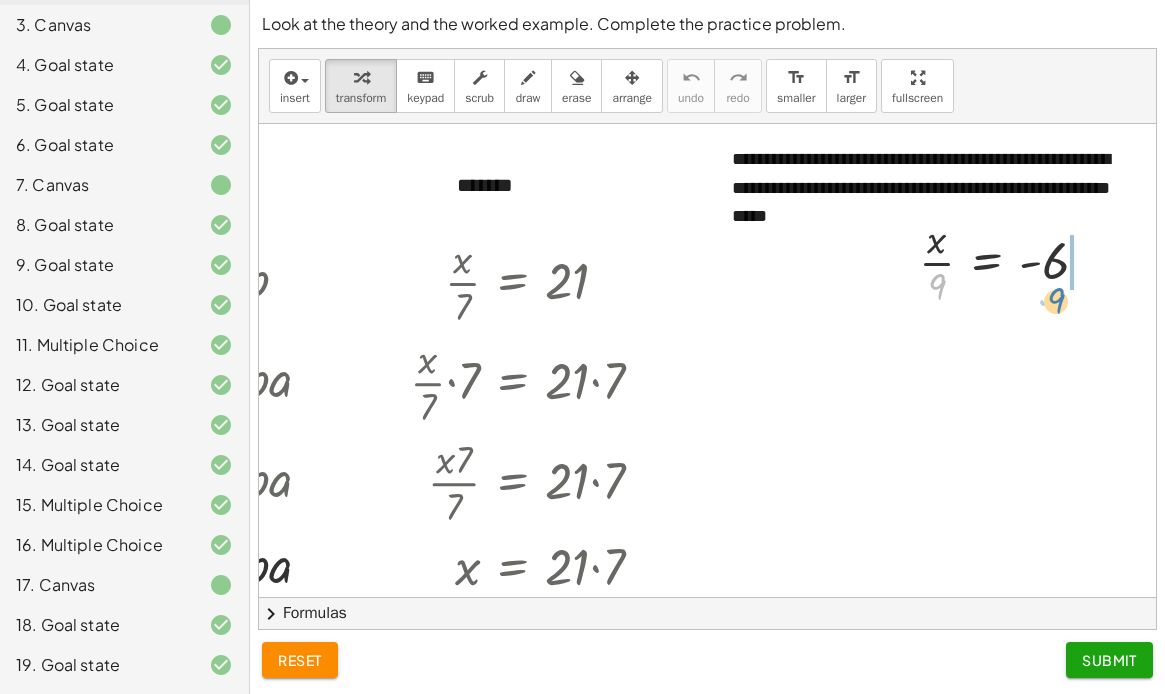 drag, startPoint x: 932, startPoint y: 284, endPoint x: 1051, endPoint y: 299, distance: 119.94165 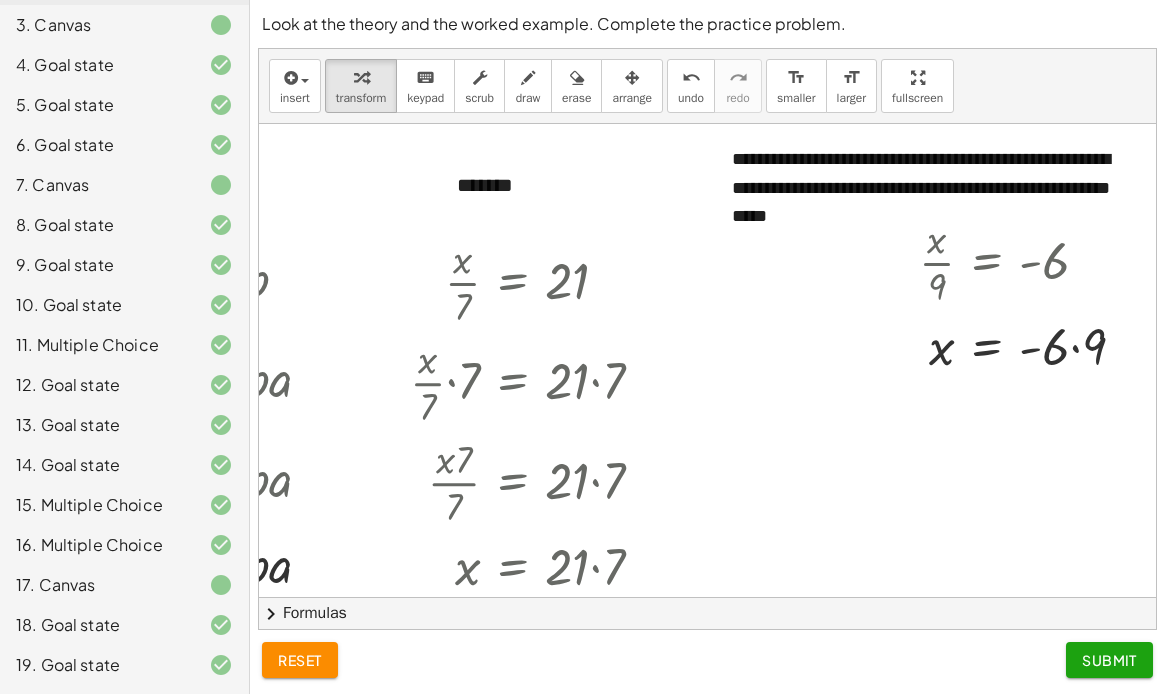 click on "reset" 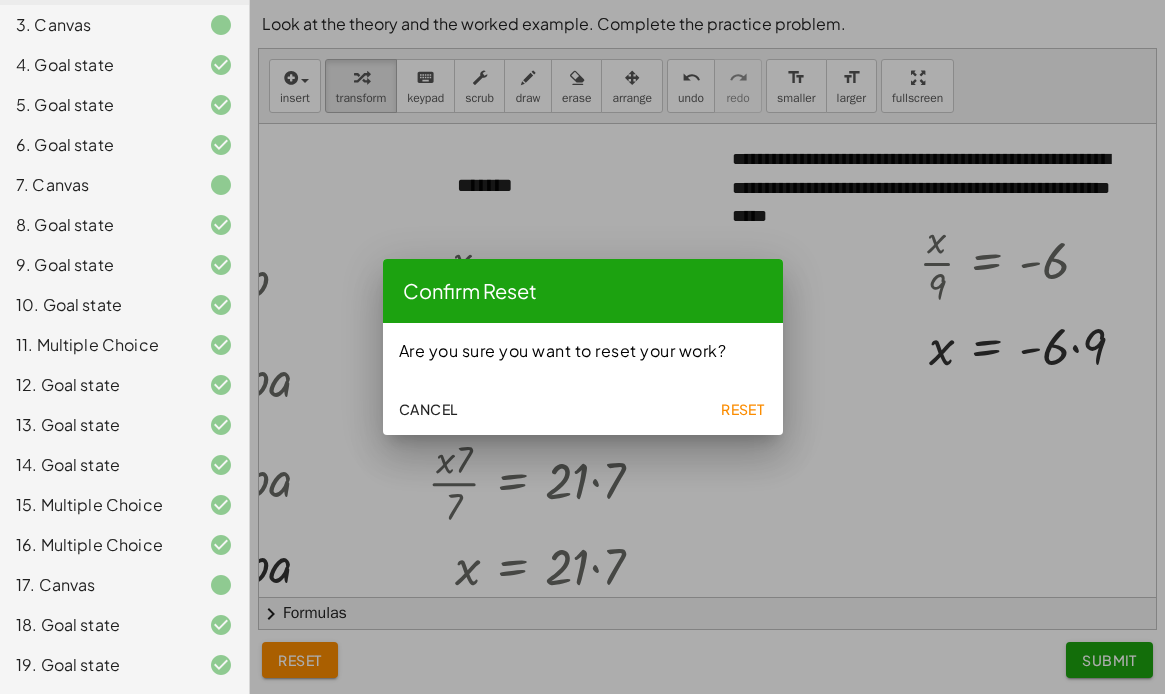 click on "Reset" 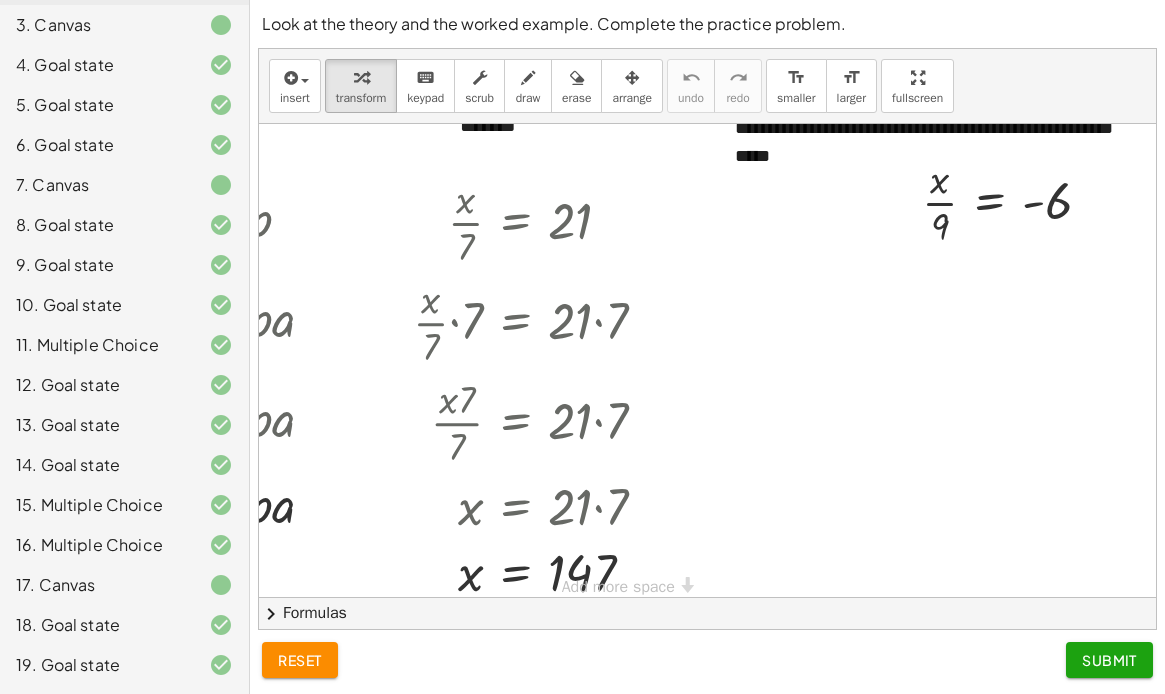 scroll, scrollTop: 63, scrollLeft: 182, axis: both 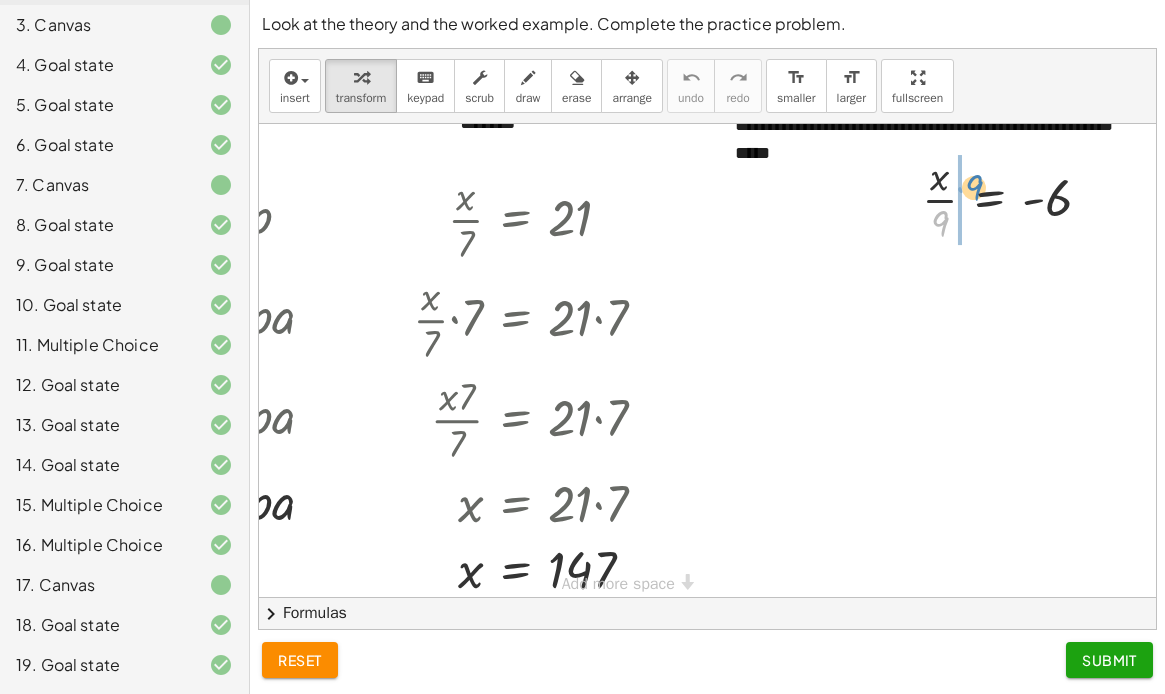 drag, startPoint x: 948, startPoint y: 228, endPoint x: 982, endPoint y: 192, distance: 49.517673 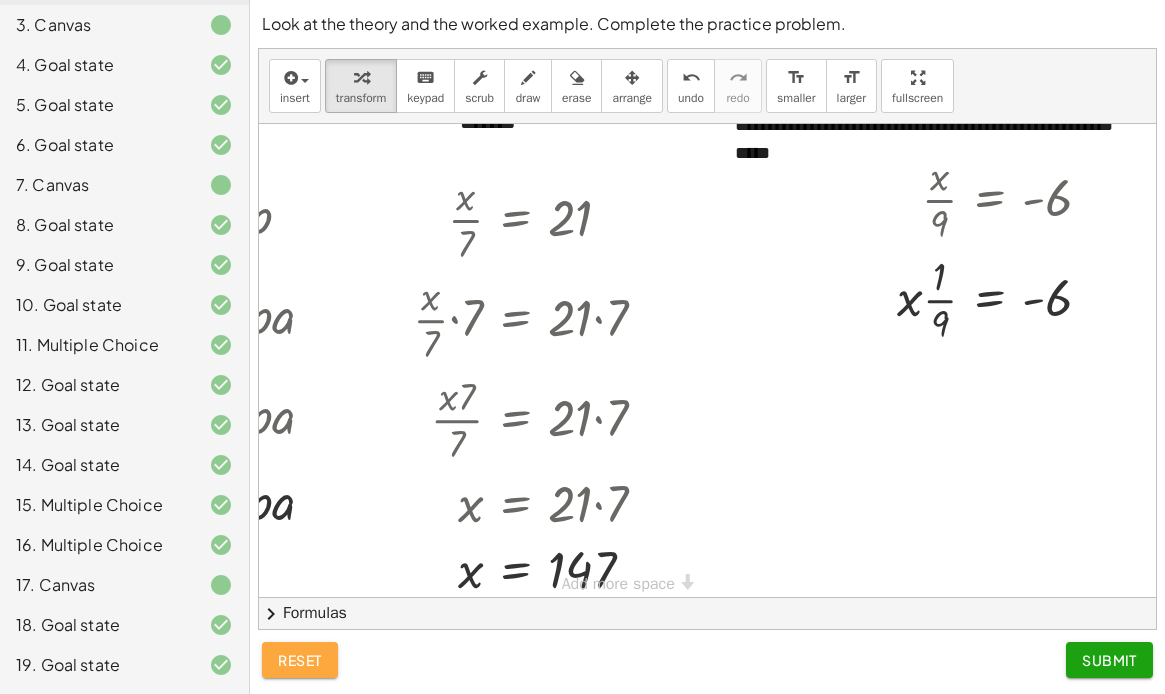 click on "reset" 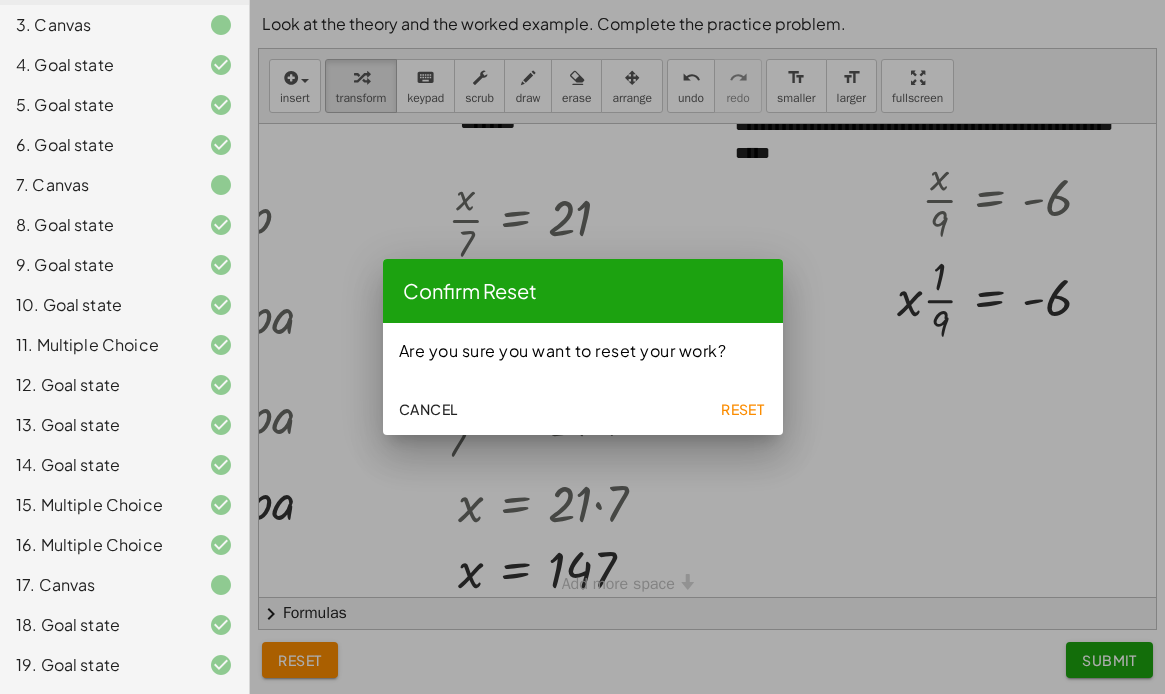 click on "Reset" 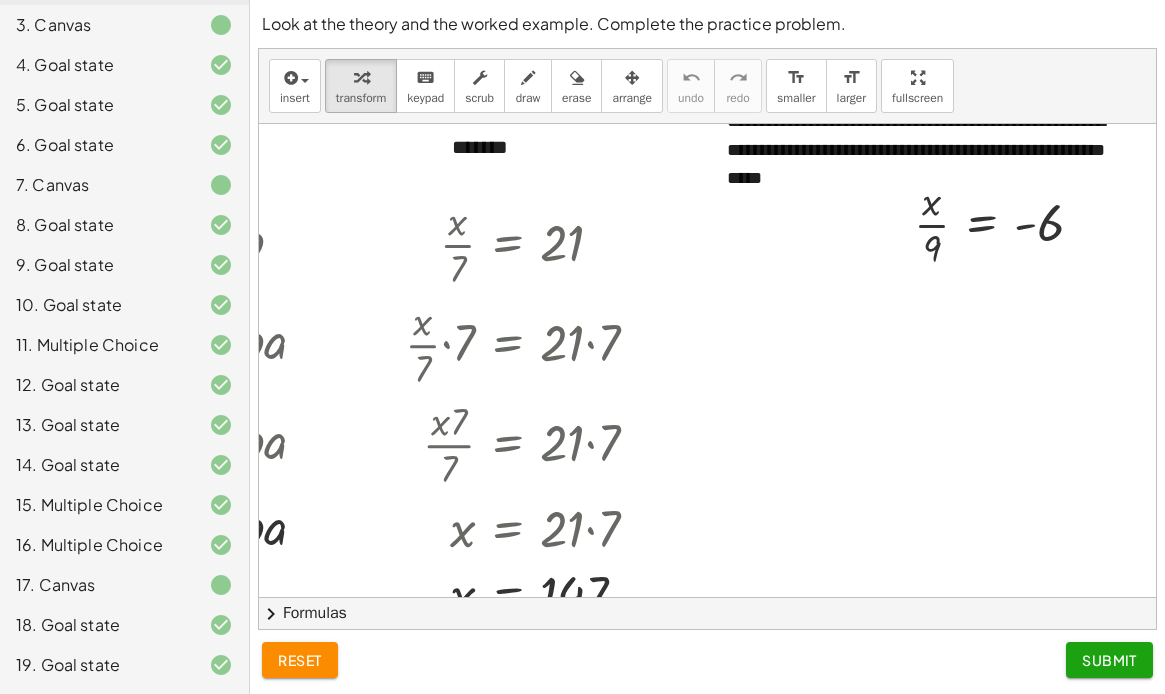 scroll, scrollTop: 38, scrollLeft: 190, axis: both 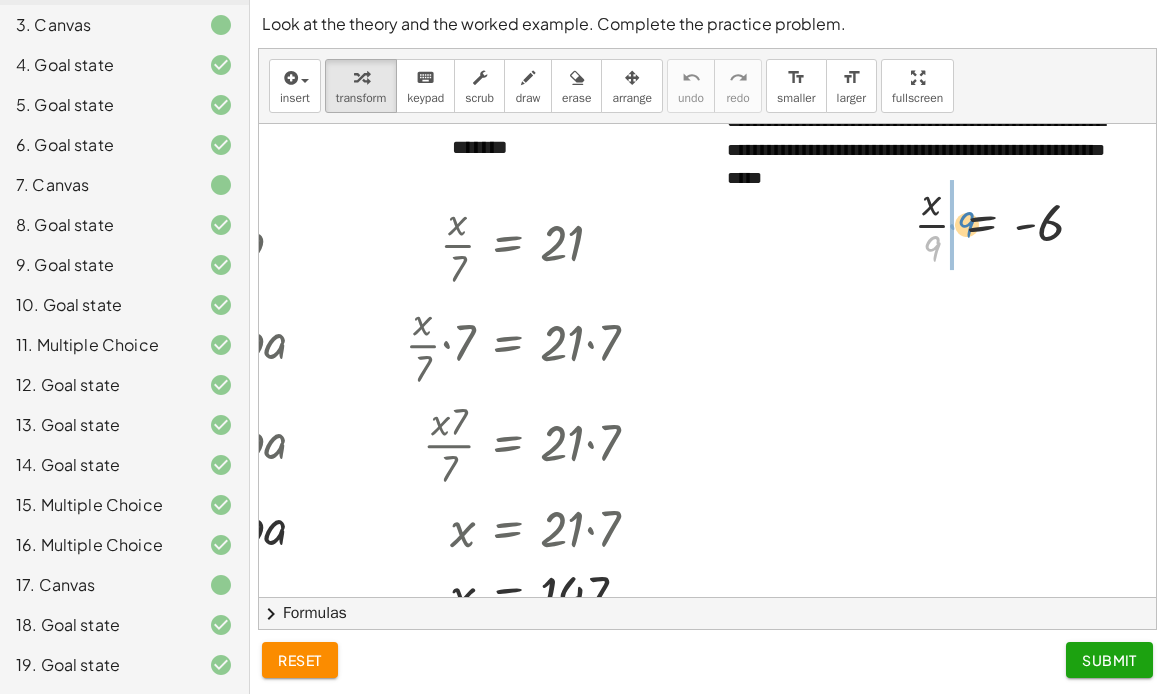 drag, startPoint x: 934, startPoint y: 241, endPoint x: 968, endPoint y: 217, distance: 41.617306 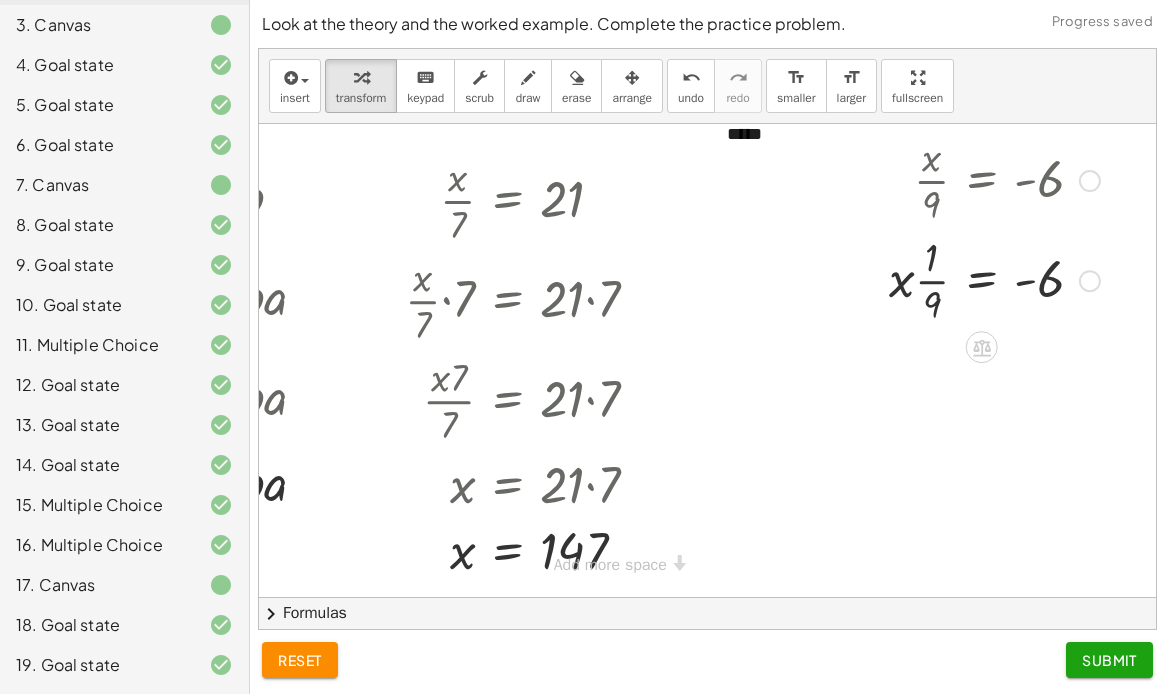scroll, scrollTop: 91, scrollLeft: 190, axis: both 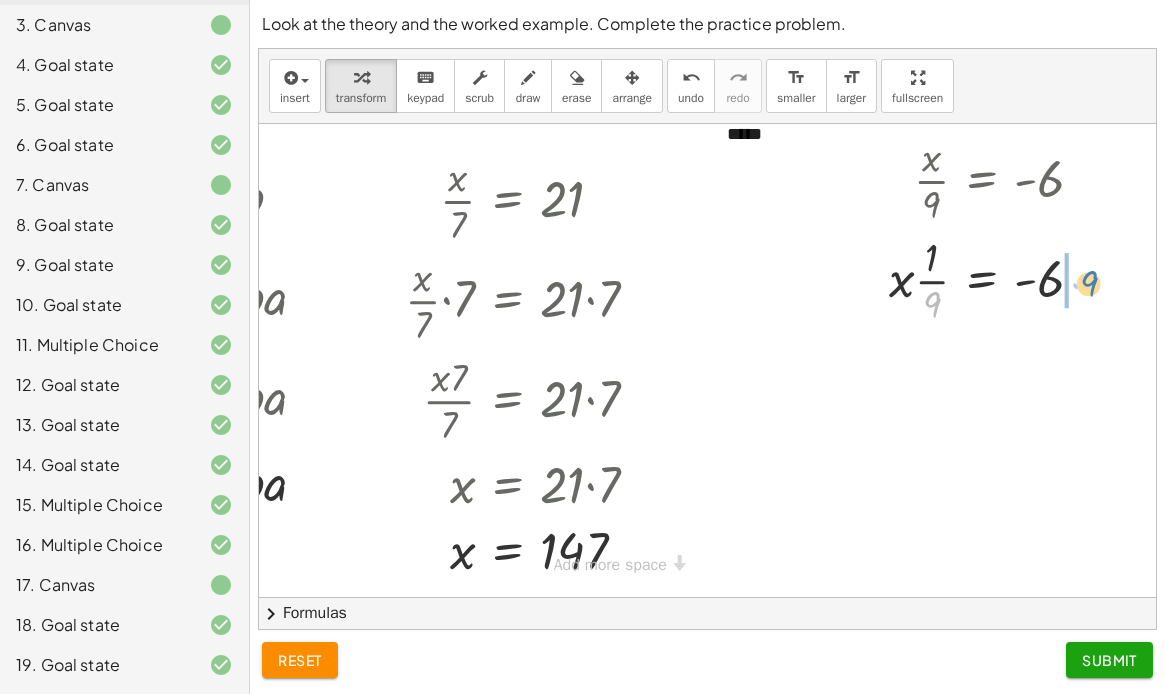 drag, startPoint x: 932, startPoint y: 291, endPoint x: 1089, endPoint y: 270, distance: 158.39824 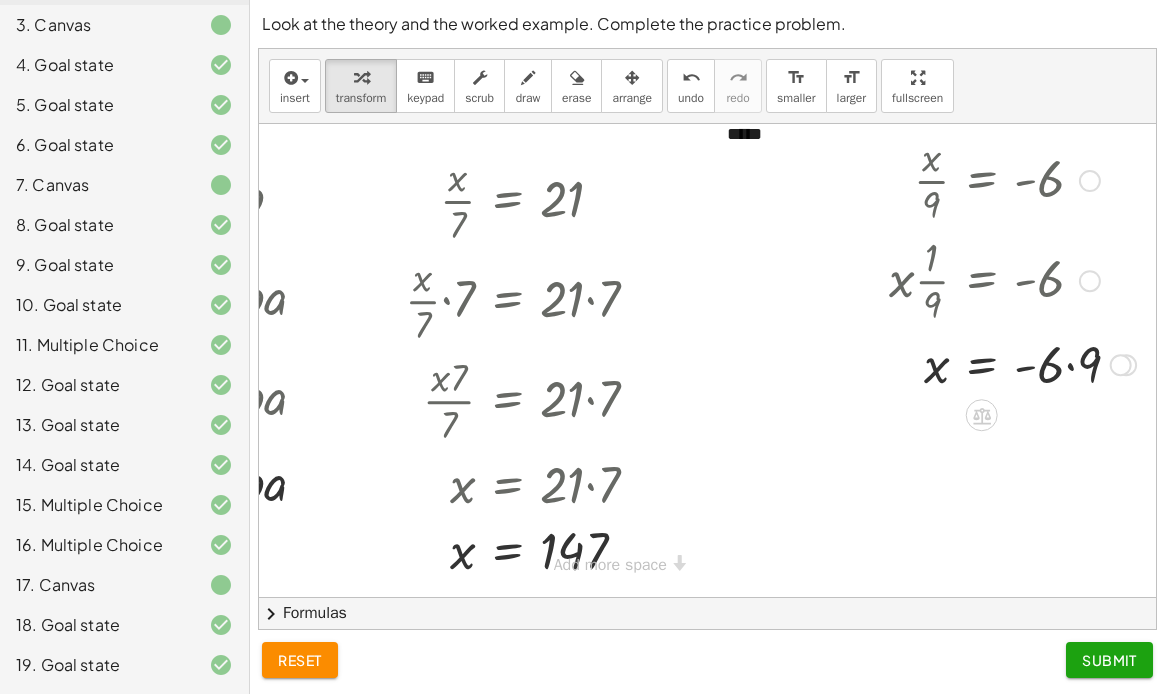 click at bounding box center (1012, 363) 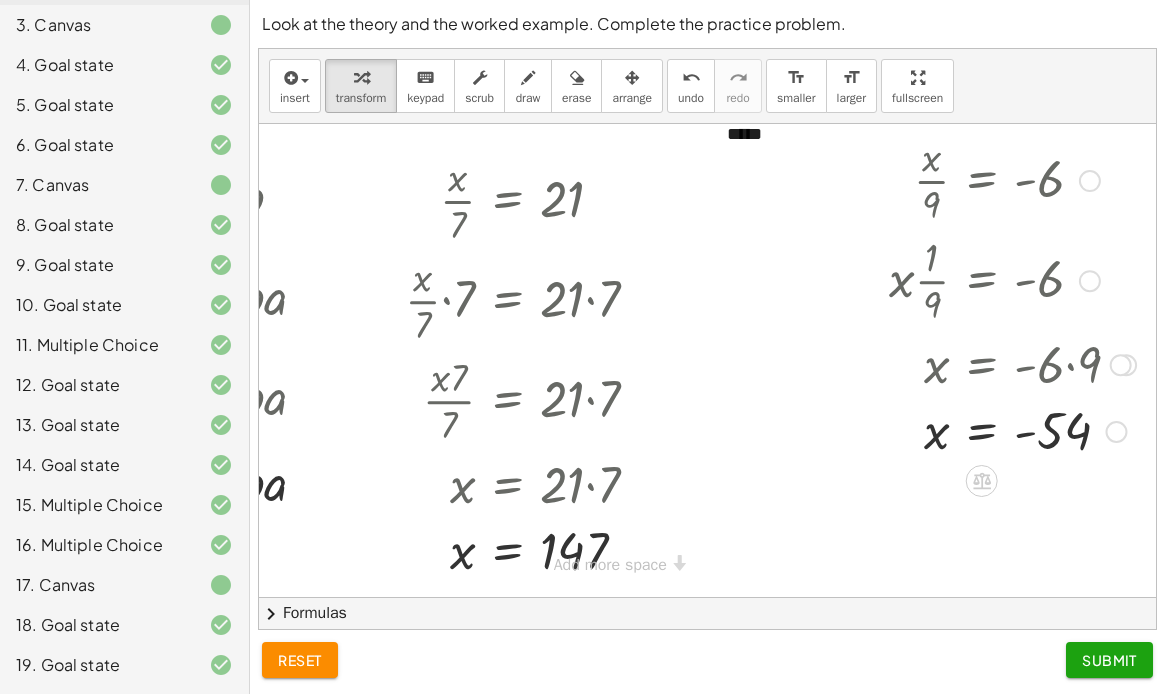 scroll, scrollTop: 114, scrollLeft: 190, axis: both 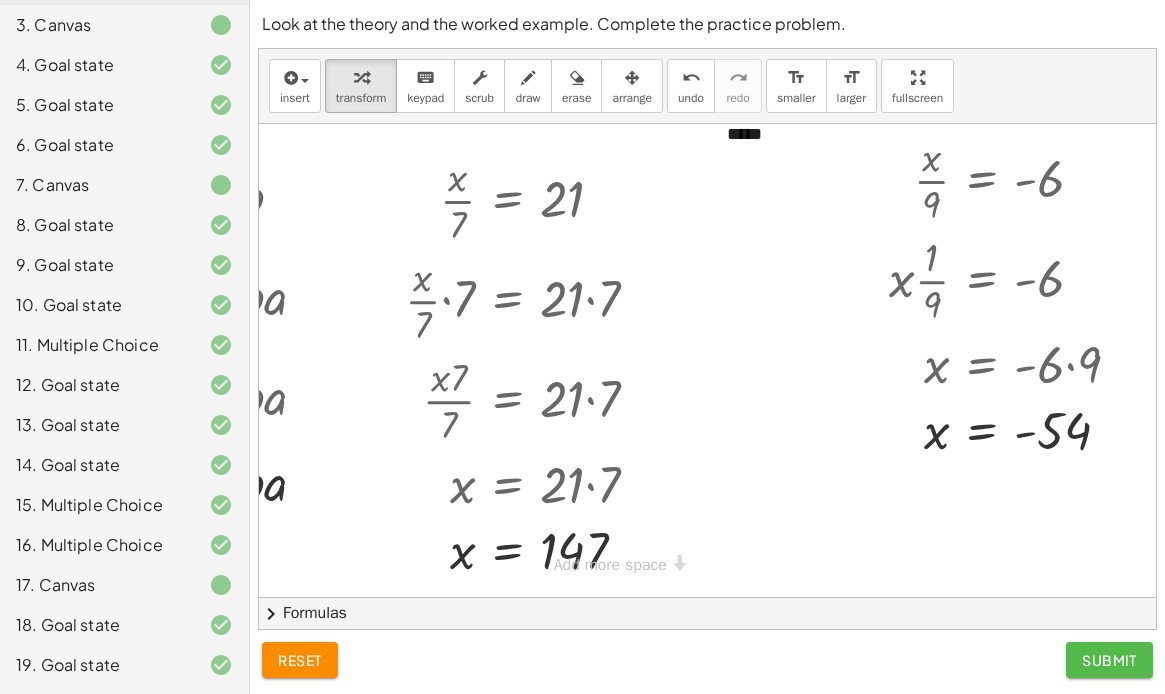 click on "Submit" 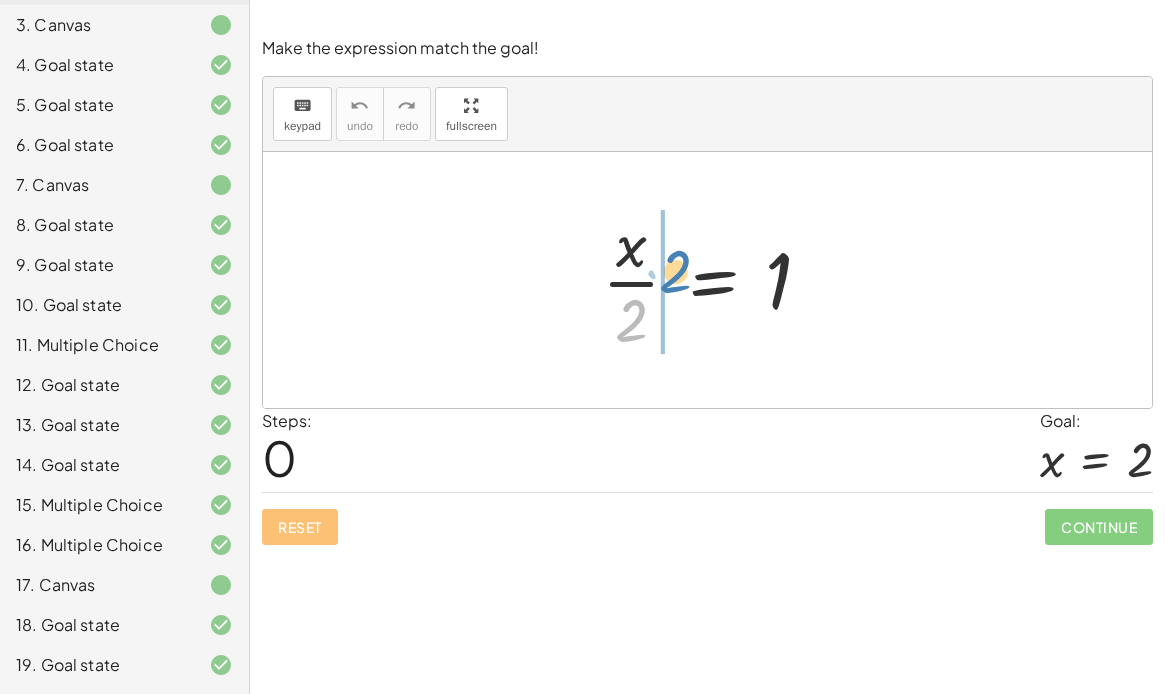 drag, startPoint x: 633, startPoint y: 303, endPoint x: 677, endPoint y: 254, distance: 65.8559 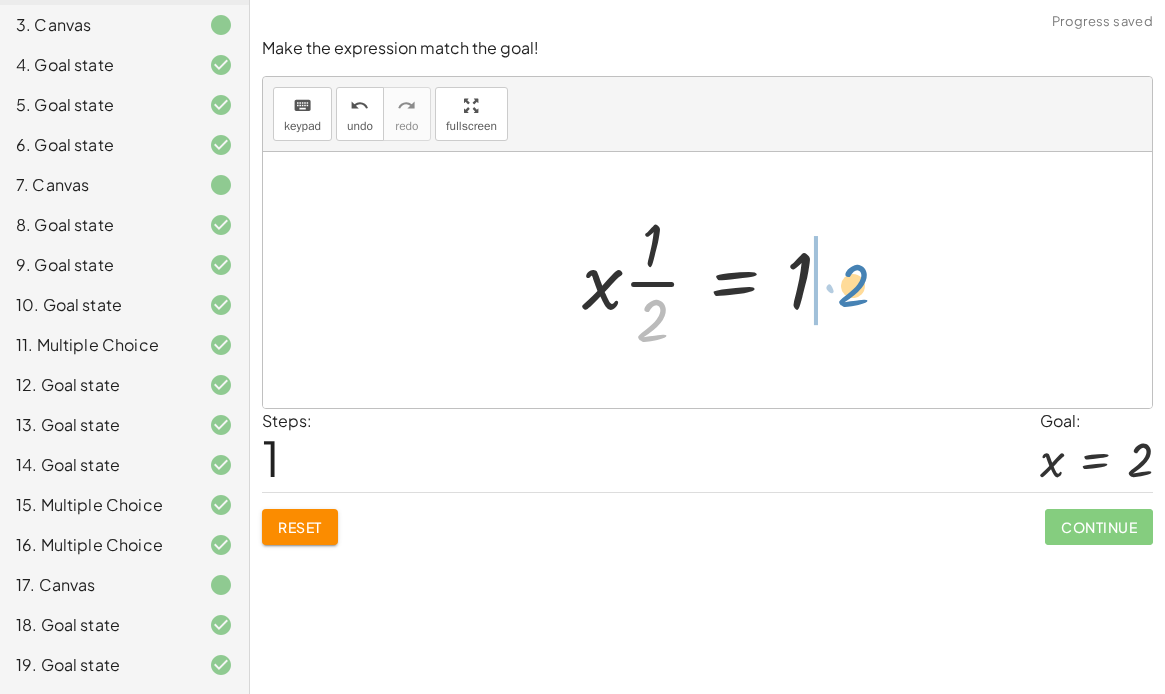 drag, startPoint x: 647, startPoint y: 312, endPoint x: 844, endPoint y: 275, distance: 200.4445 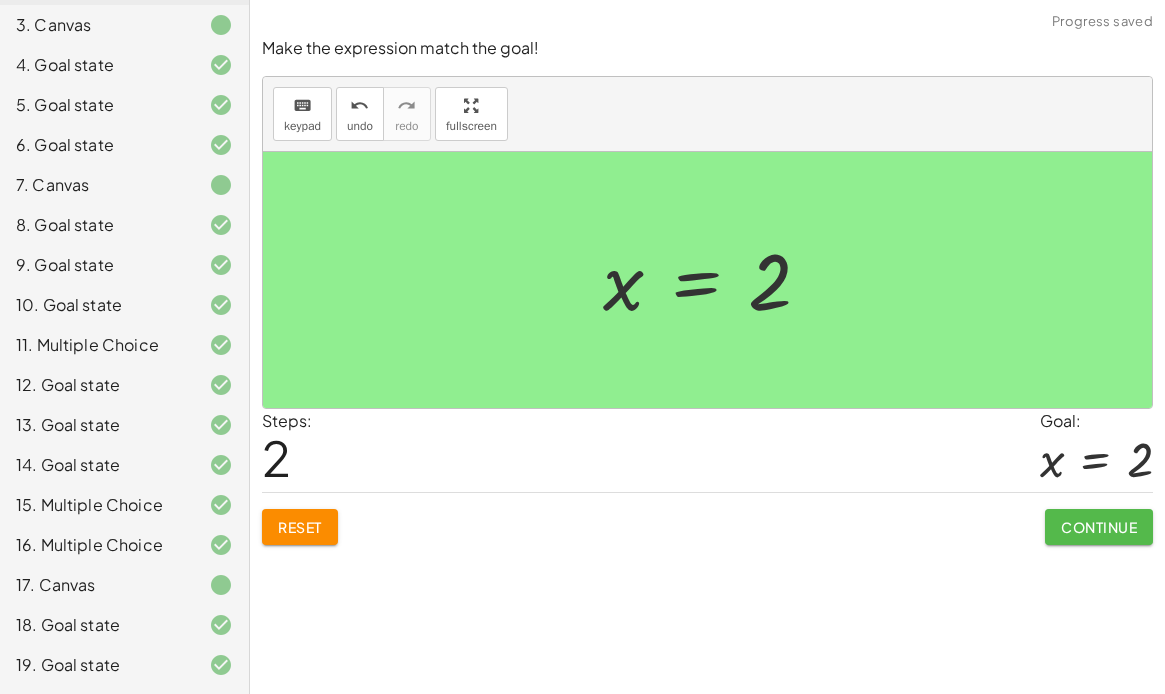 click on "Continue" at bounding box center [1099, 527] 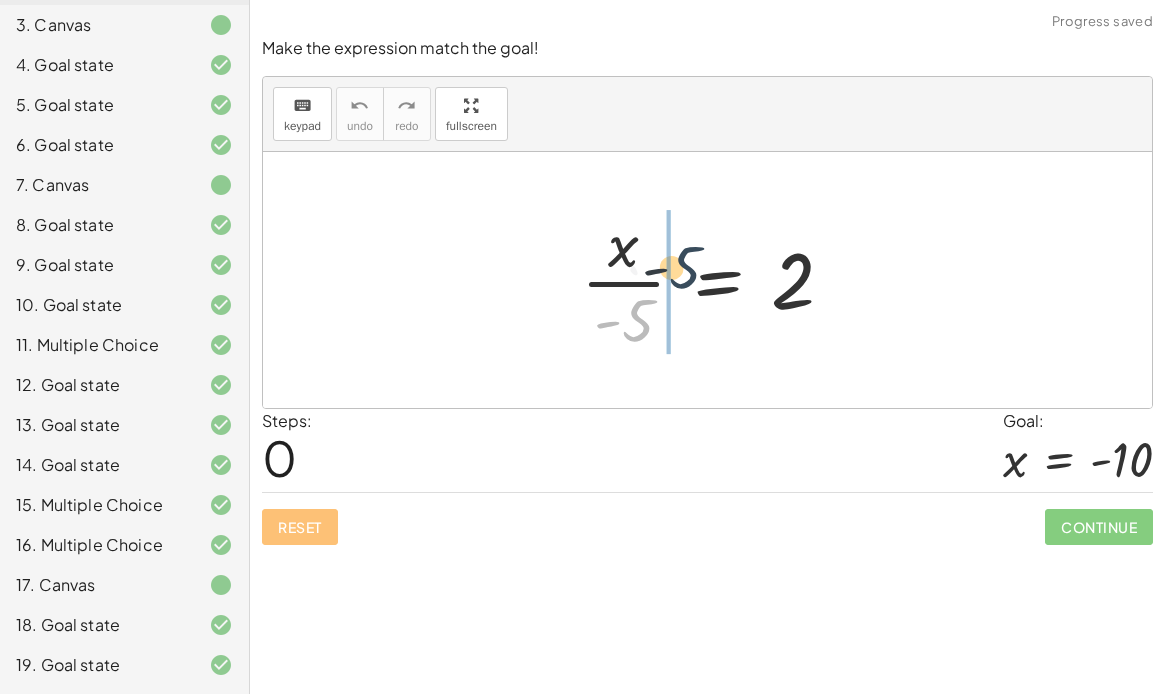 drag, startPoint x: 630, startPoint y: 319, endPoint x: 677, endPoint y: 264, distance: 72.34639 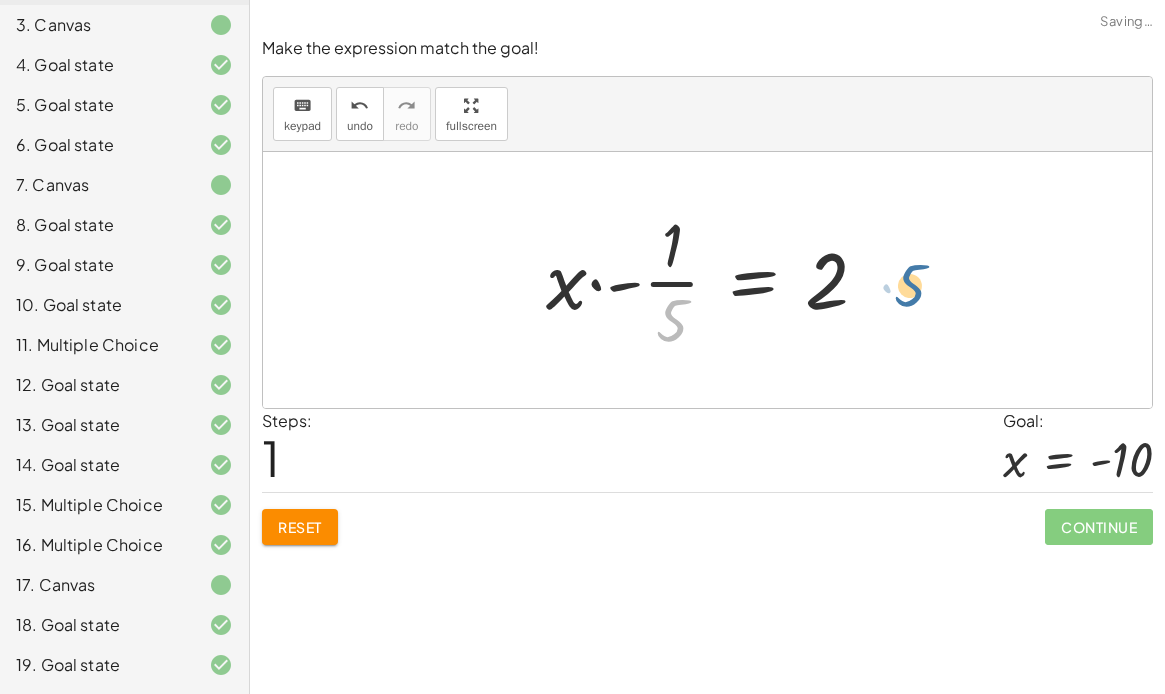 drag, startPoint x: 676, startPoint y: 313, endPoint x: 908, endPoint y: 294, distance: 232.77672 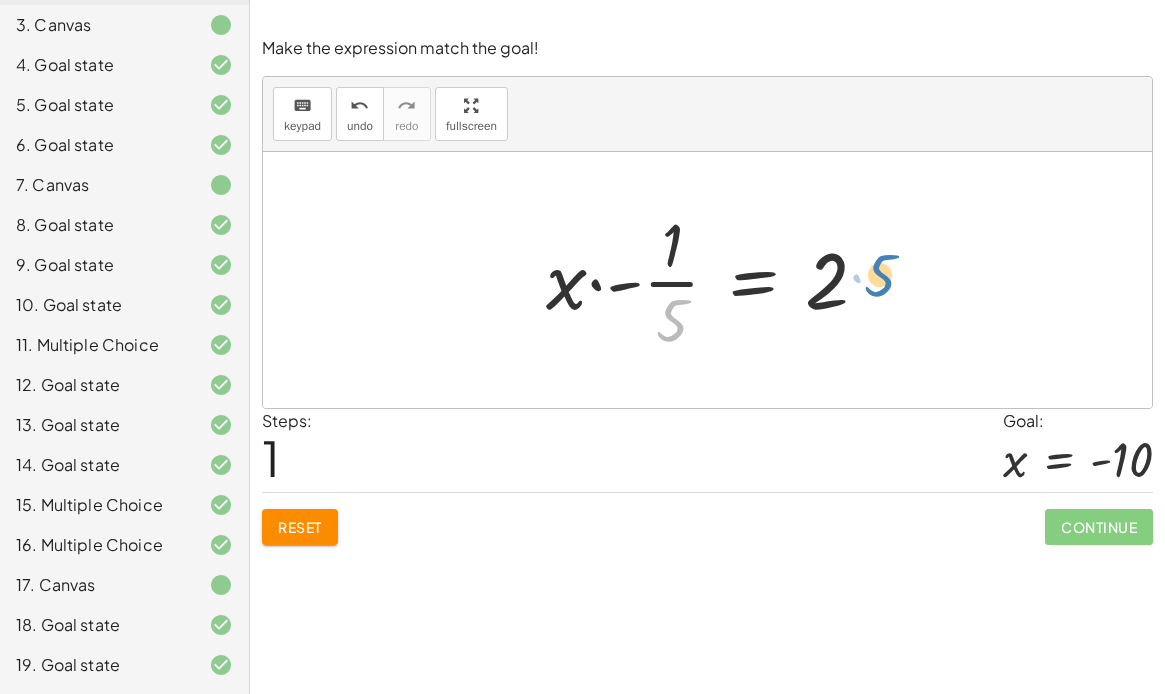 drag, startPoint x: 671, startPoint y: 320, endPoint x: 883, endPoint y: 273, distance: 217.14742 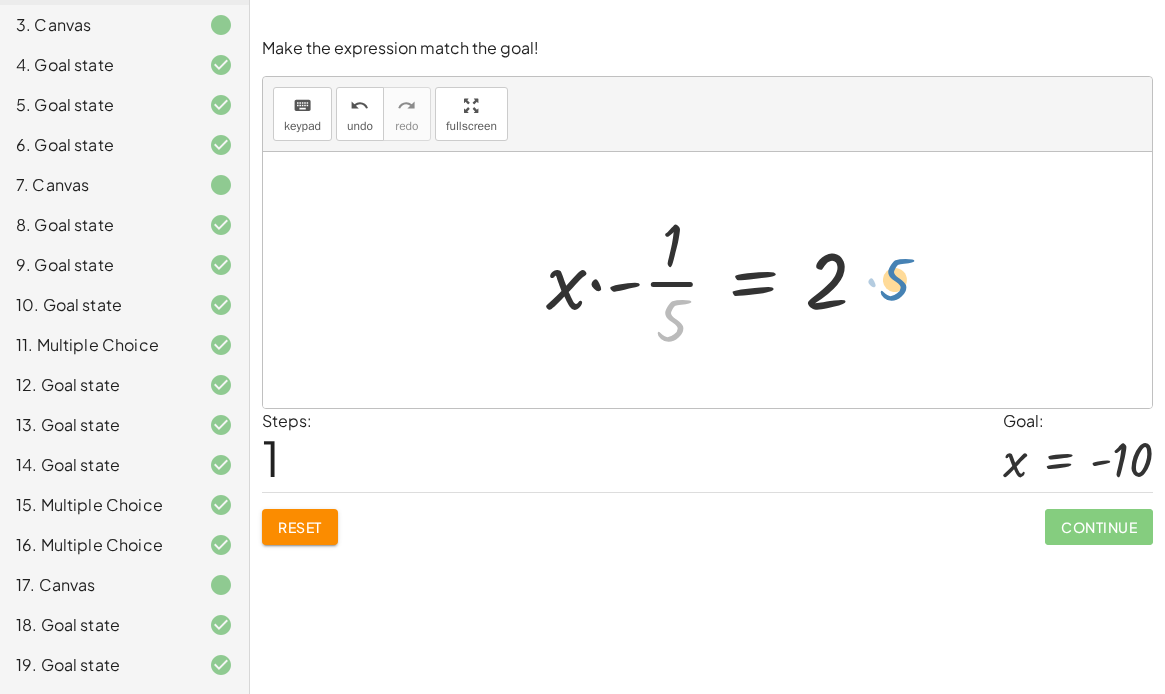 drag, startPoint x: 671, startPoint y: 319, endPoint x: 893, endPoint y: 277, distance: 225.93805 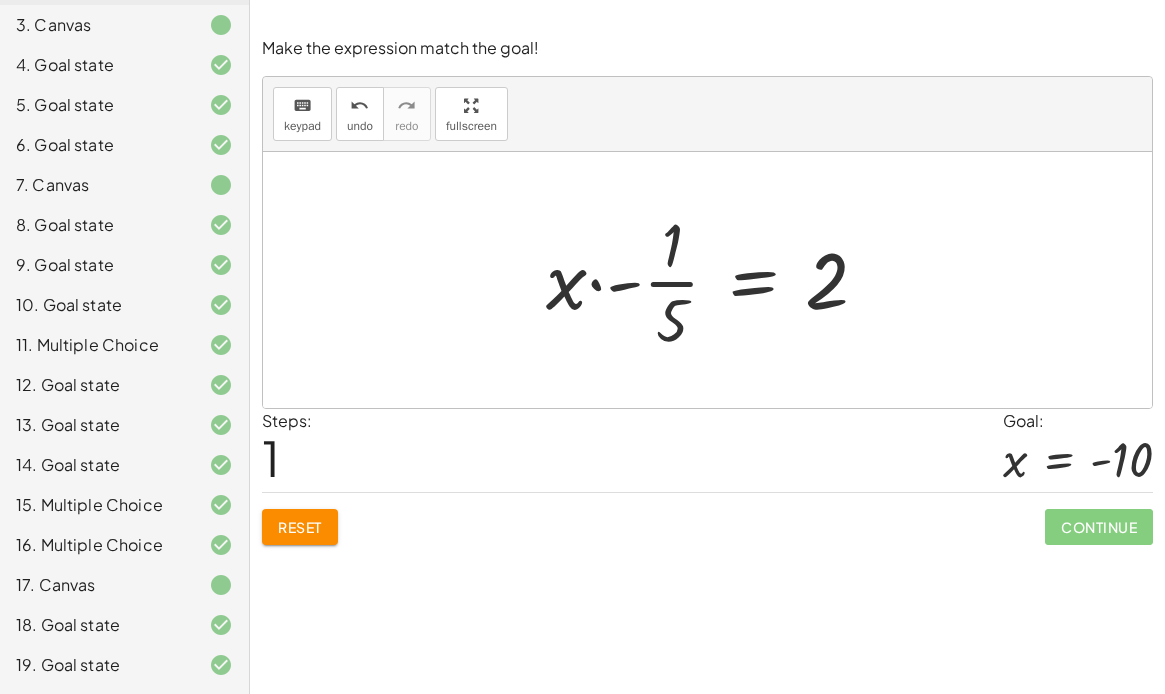 click at bounding box center (715, 280) 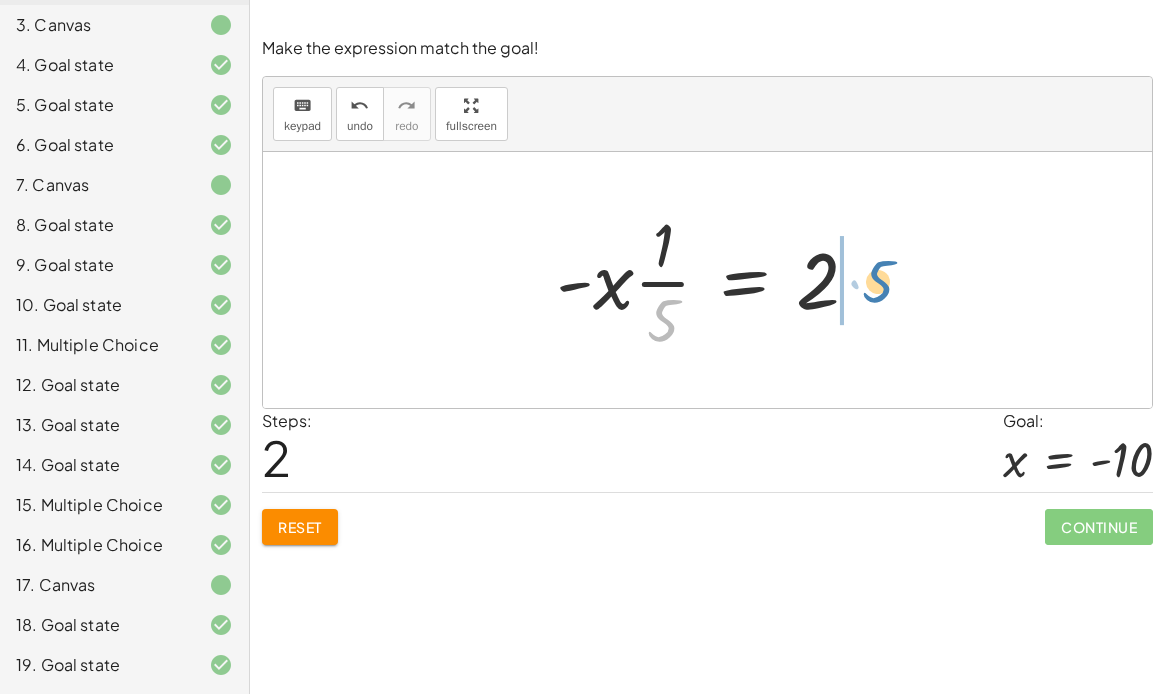 drag, startPoint x: 661, startPoint y: 318, endPoint x: 875, endPoint y: 279, distance: 217.5247 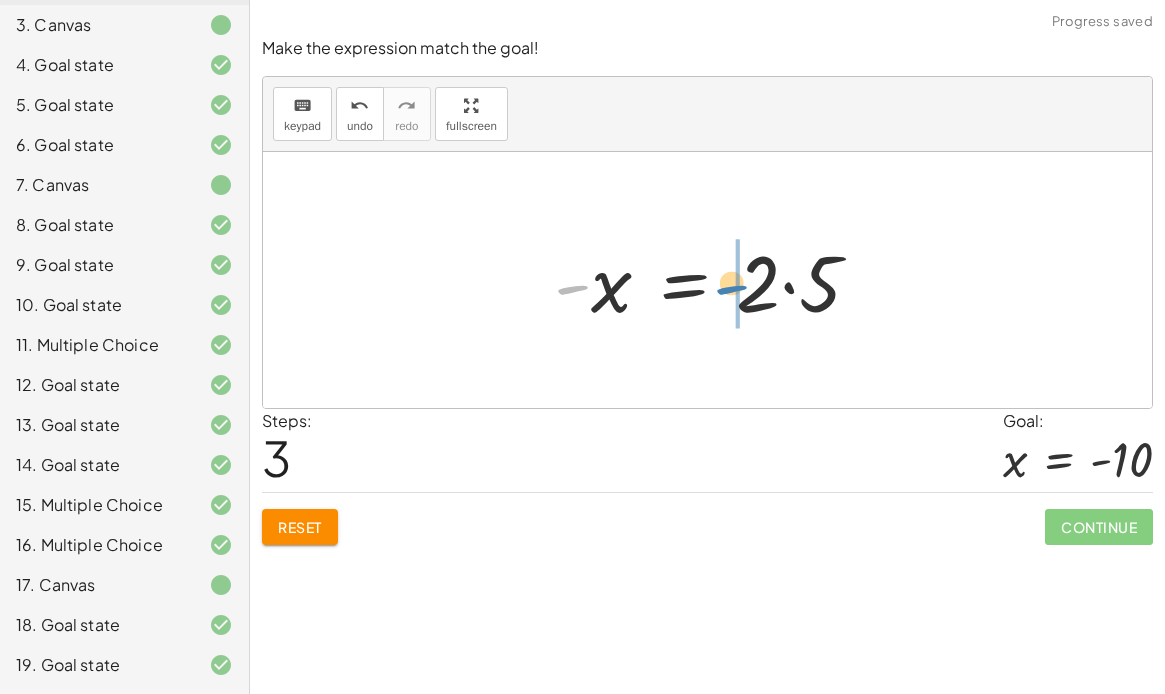drag, startPoint x: 573, startPoint y: 281, endPoint x: 728, endPoint y: 279, distance: 155.01291 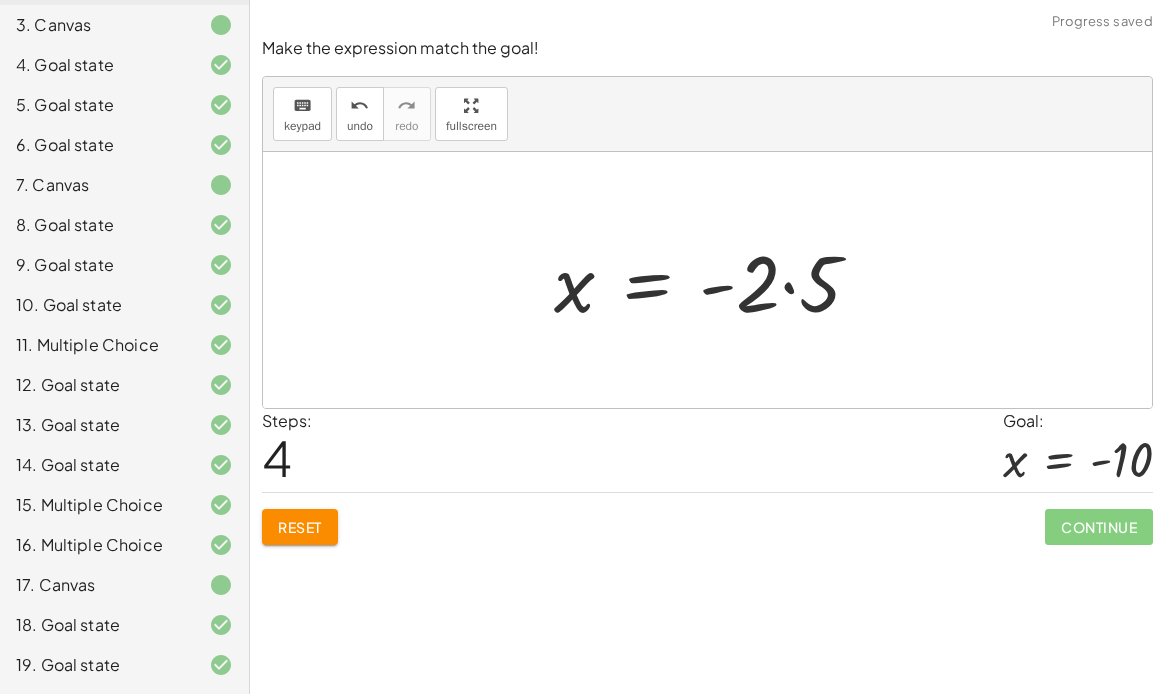 click at bounding box center (715, 280) 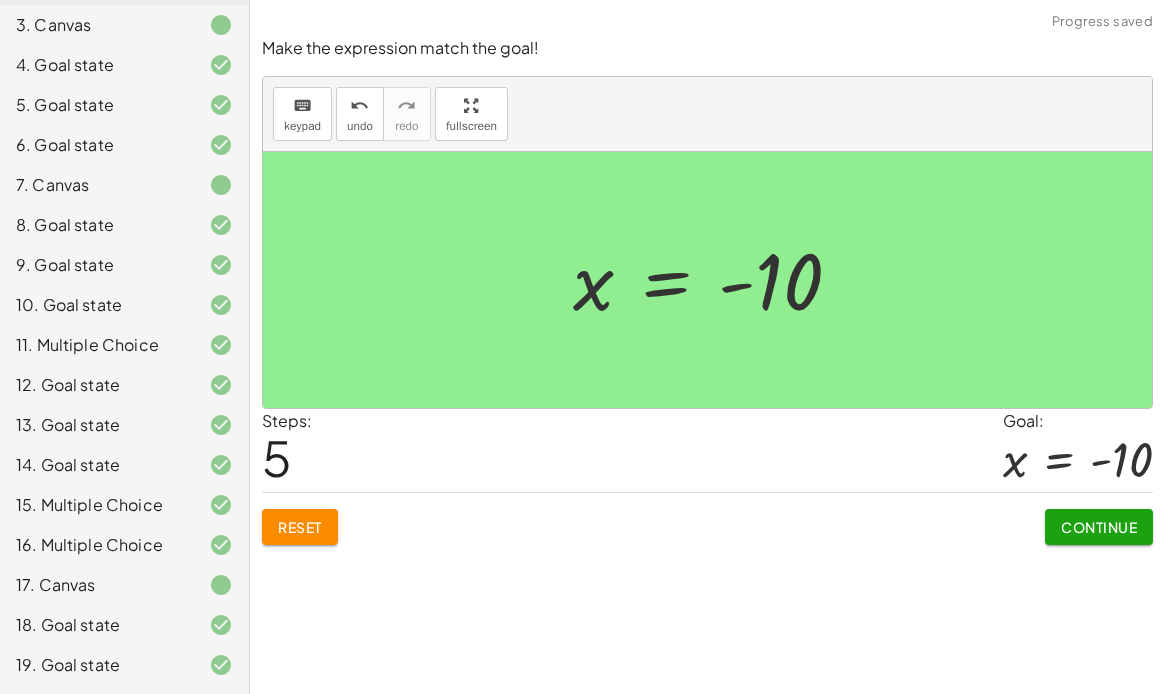 click on "Continue" 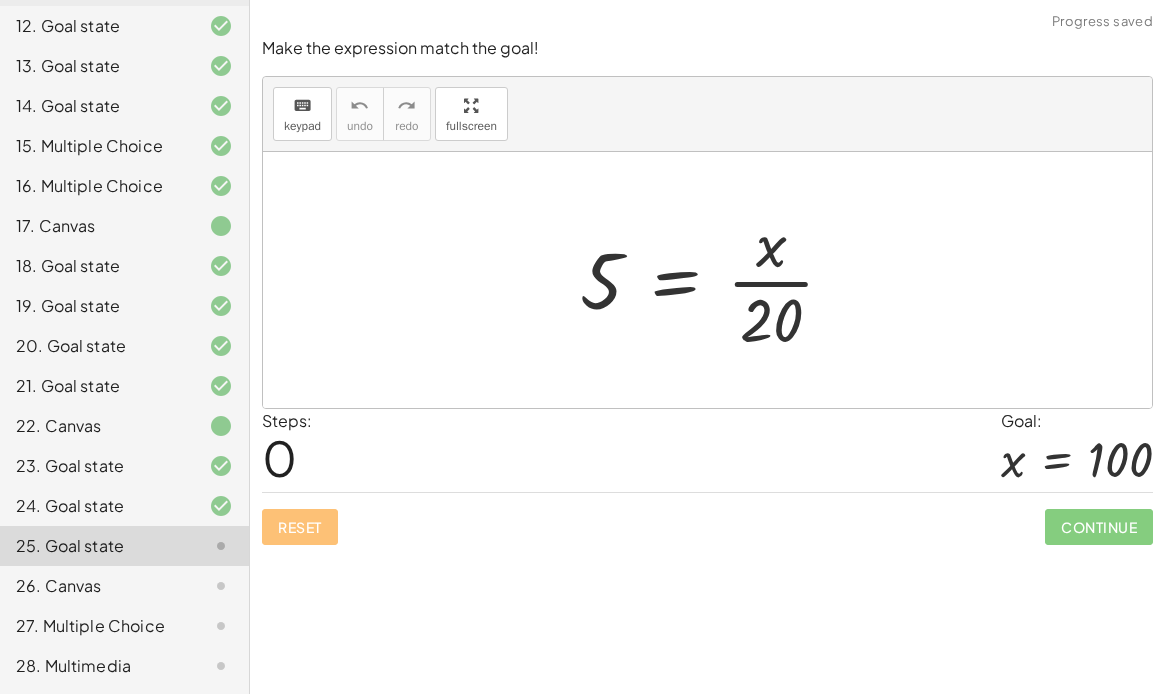 scroll, scrollTop: 617, scrollLeft: 0, axis: vertical 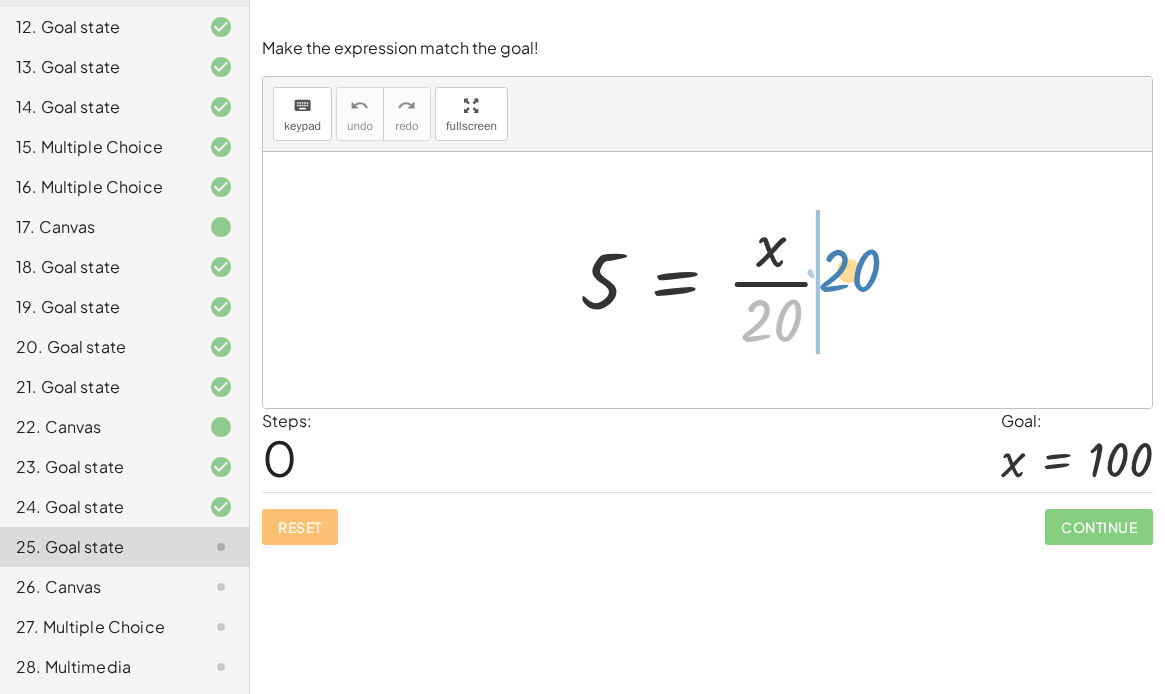 drag, startPoint x: 773, startPoint y: 308, endPoint x: 851, endPoint y: 258, distance: 92.64988 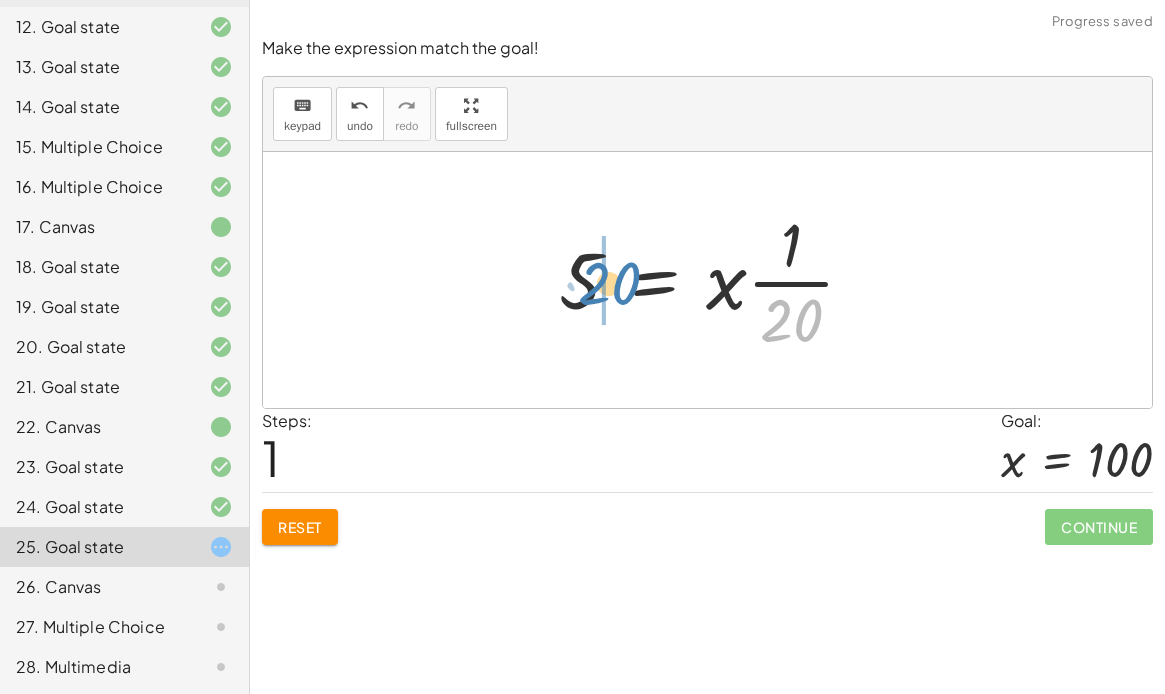 drag, startPoint x: 800, startPoint y: 321, endPoint x: 618, endPoint y: 284, distance: 185.72292 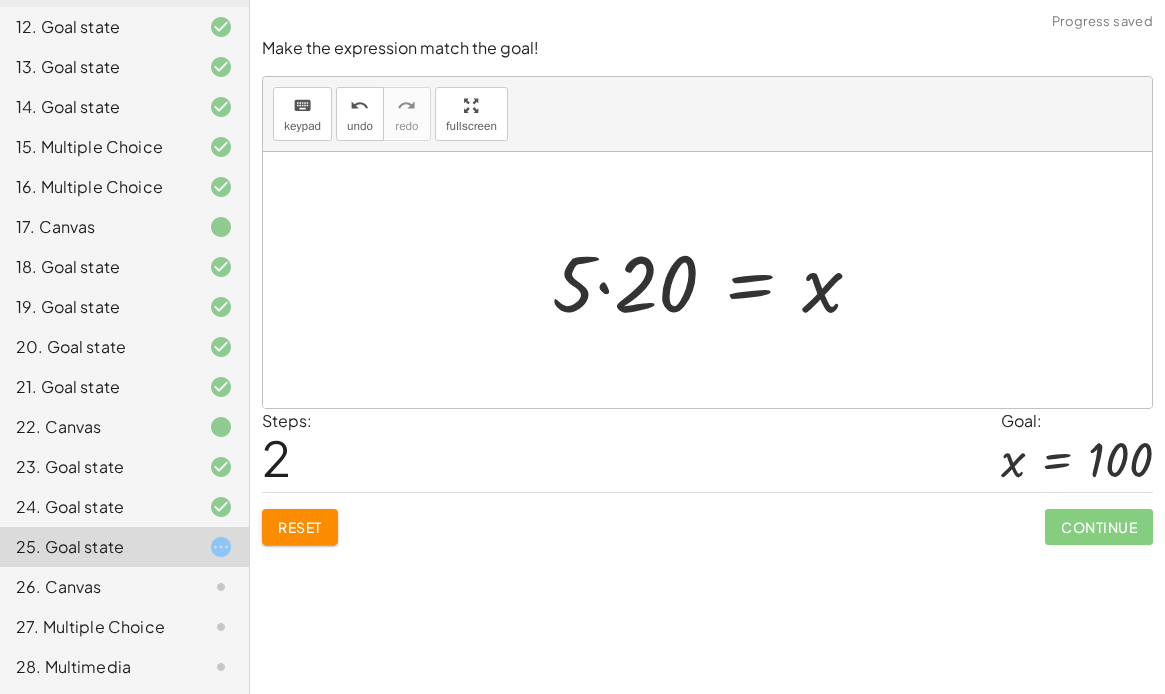 click at bounding box center (715, 280) 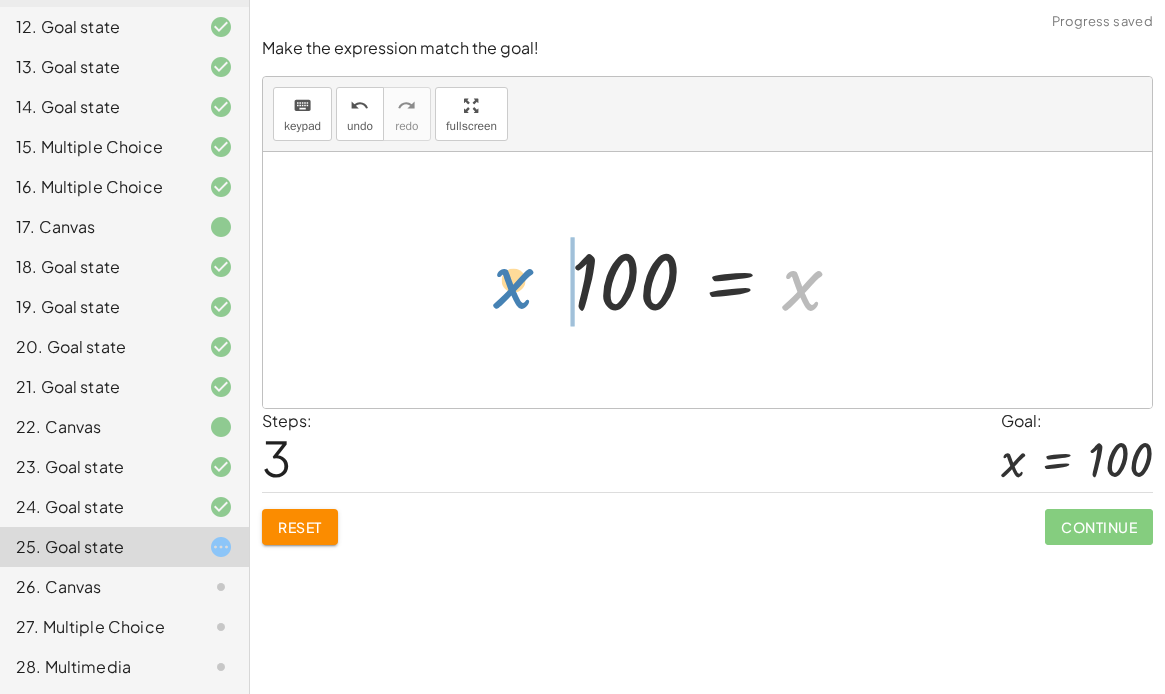 drag, startPoint x: 790, startPoint y: 284, endPoint x: 501, endPoint y: 282, distance: 289.00693 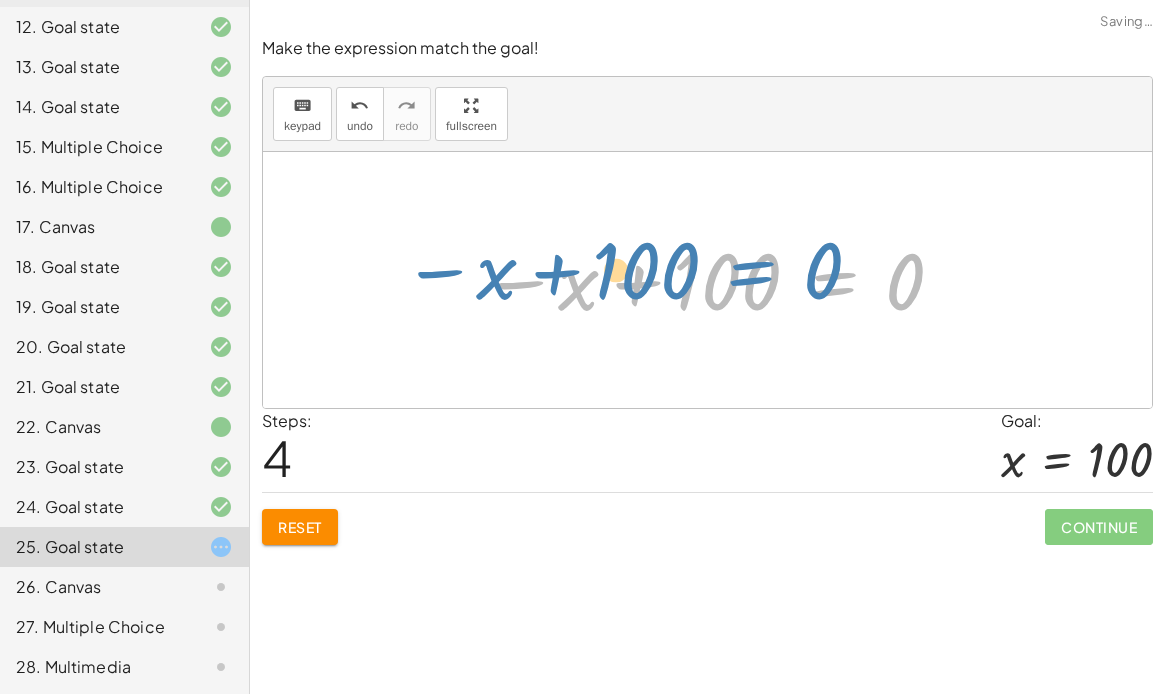 drag, startPoint x: 818, startPoint y: 276, endPoint x: 749, endPoint y: 271, distance: 69.18092 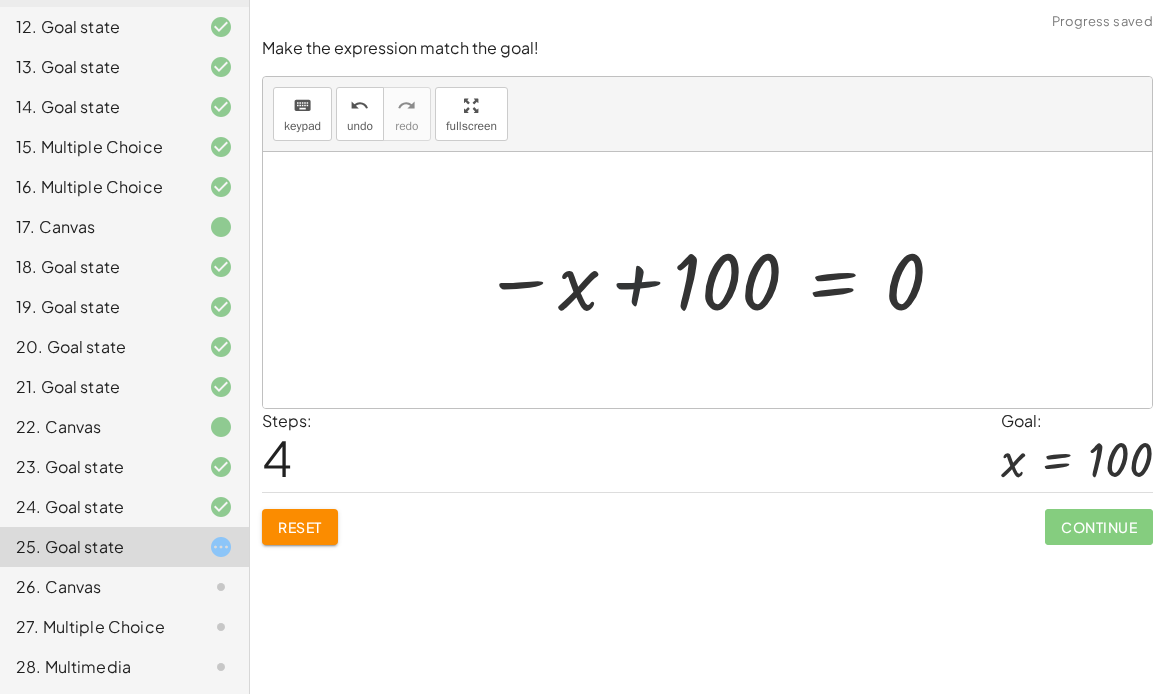 click at bounding box center [715, 280] 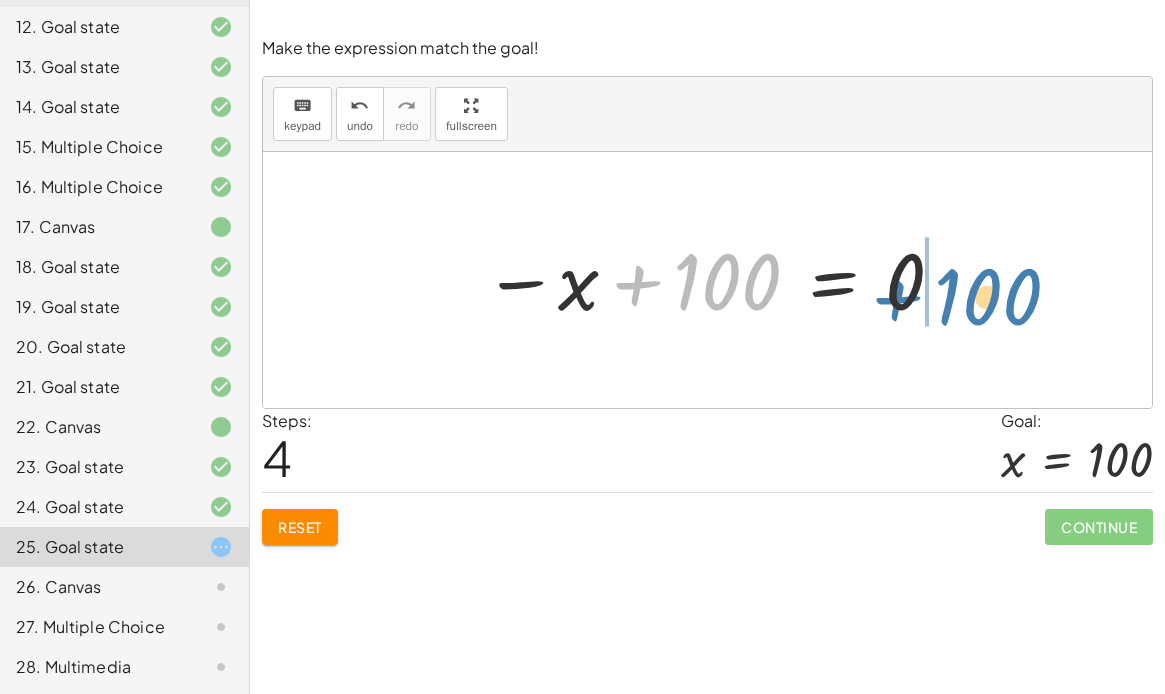 drag, startPoint x: 706, startPoint y: 289, endPoint x: 963, endPoint y: 304, distance: 257.43738 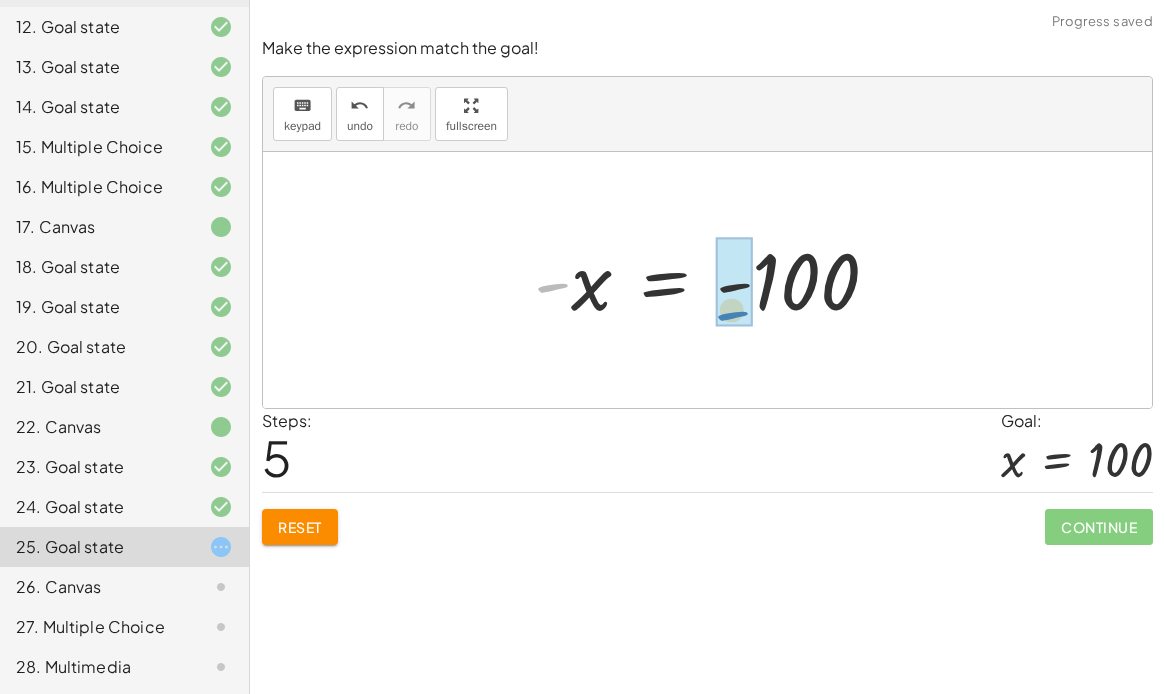 drag, startPoint x: 540, startPoint y: 290, endPoint x: 726, endPoint y: 318, distance: 188.09572 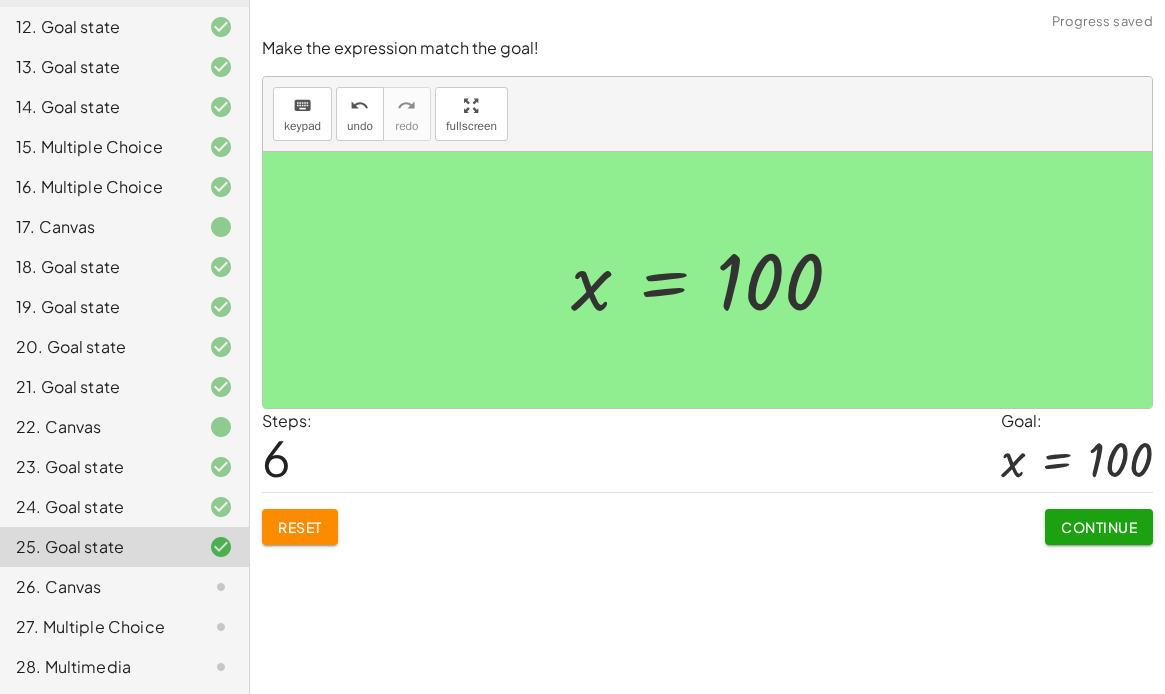 click on "Continue" 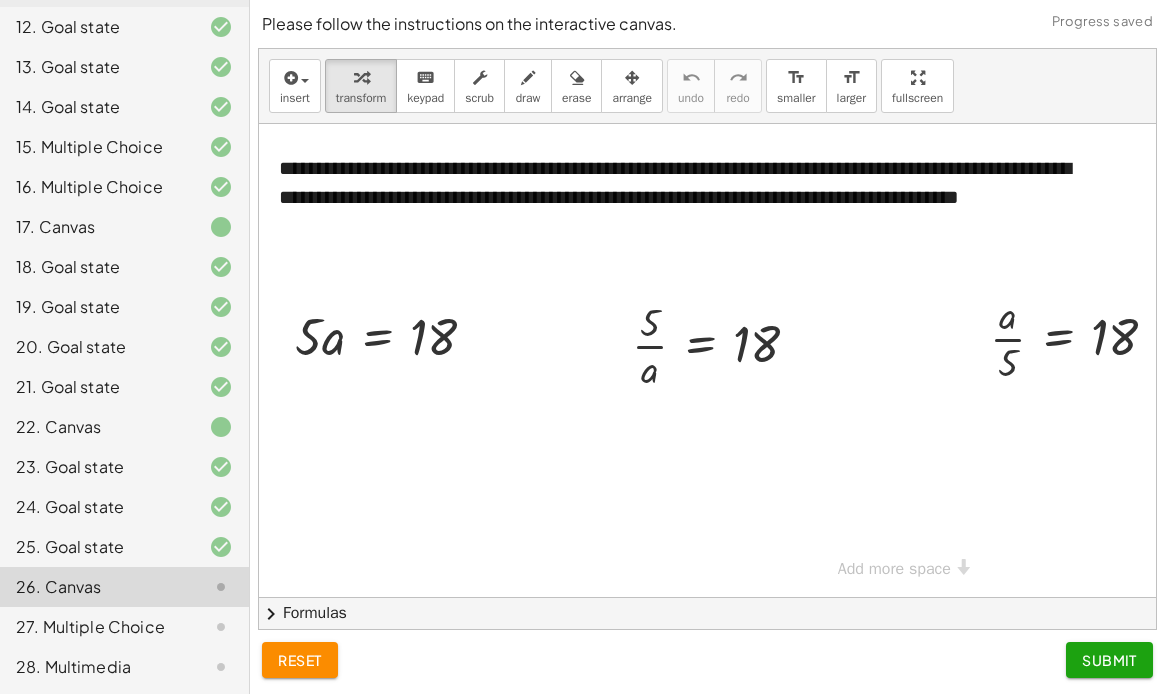 scroll, scrollTop: 0, scrollLeft: 0, axis: both 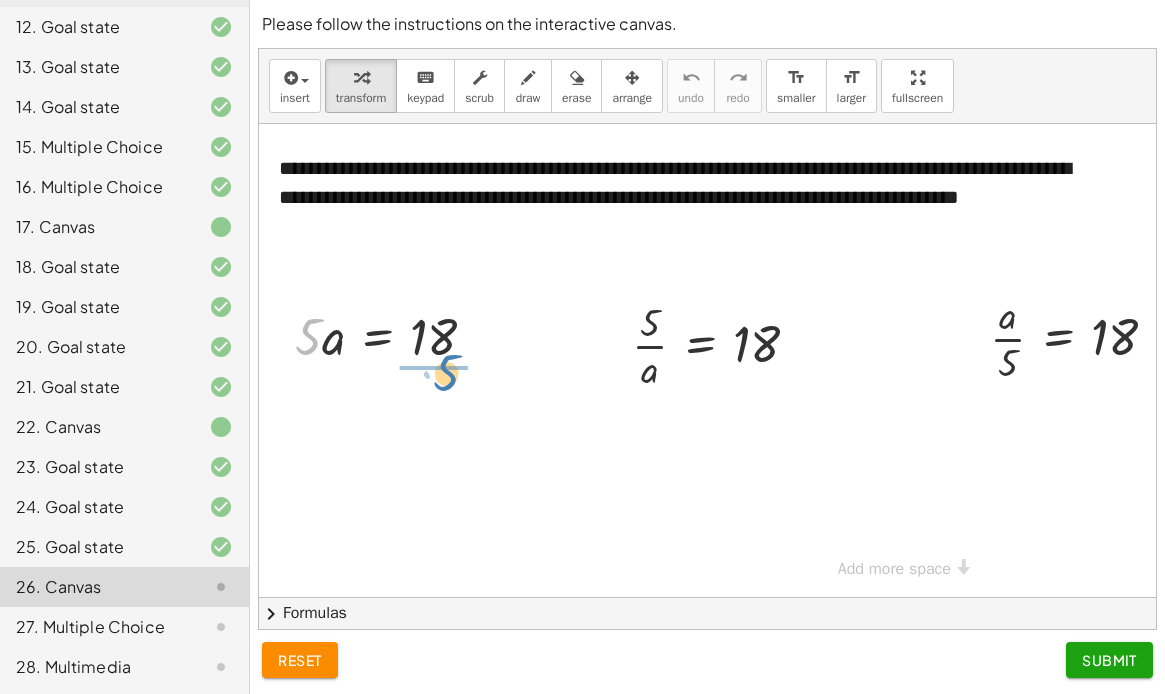 drag, startPoint x: 310, startPoint y: 347, endPoint x: 434, endPoint y: 407, distance: 137.7534 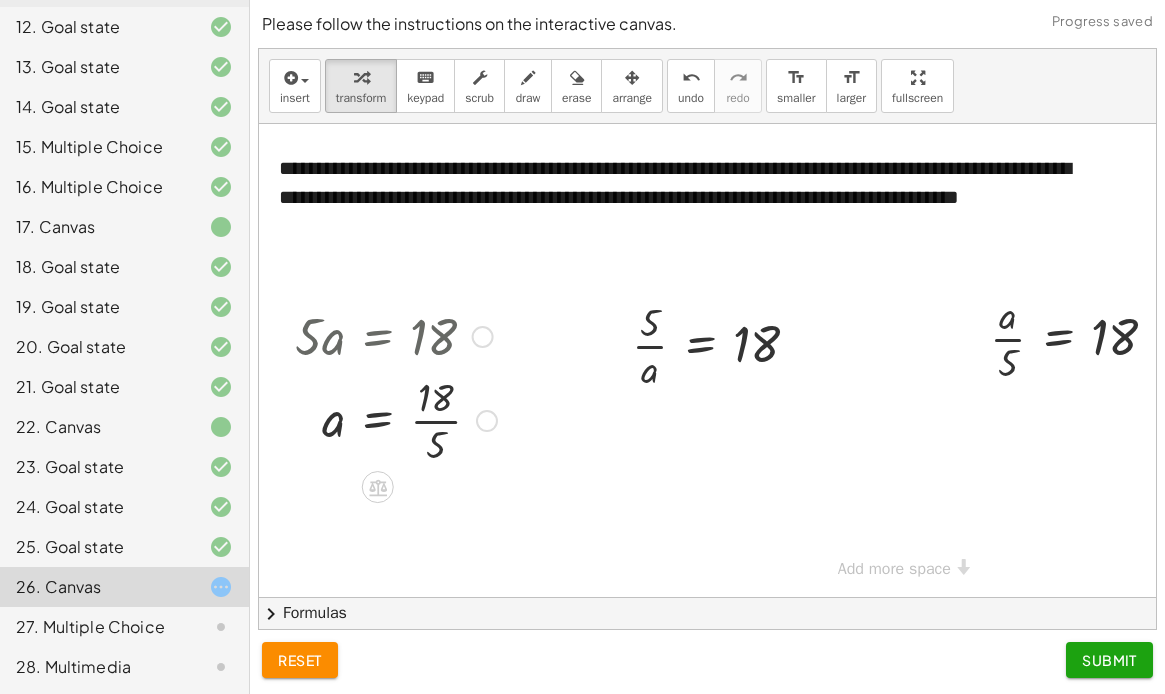 click at bounding box center (396, 419) 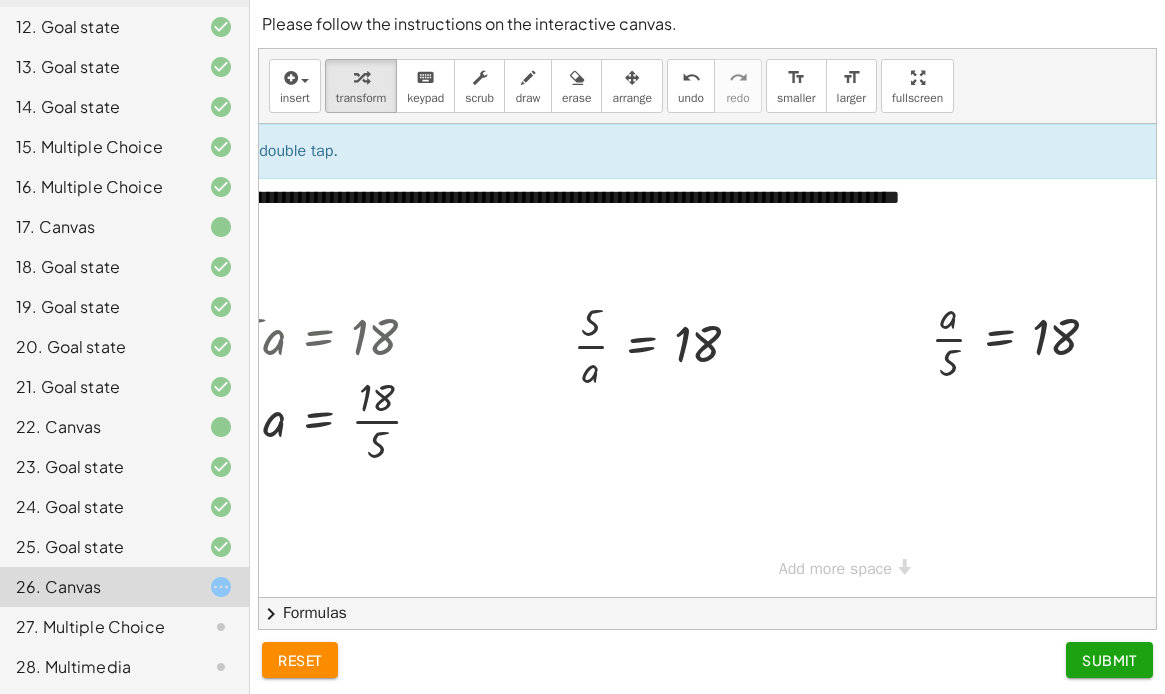 scroll, scrollTop: 0, scrollLeft: 67, axis: horizontal 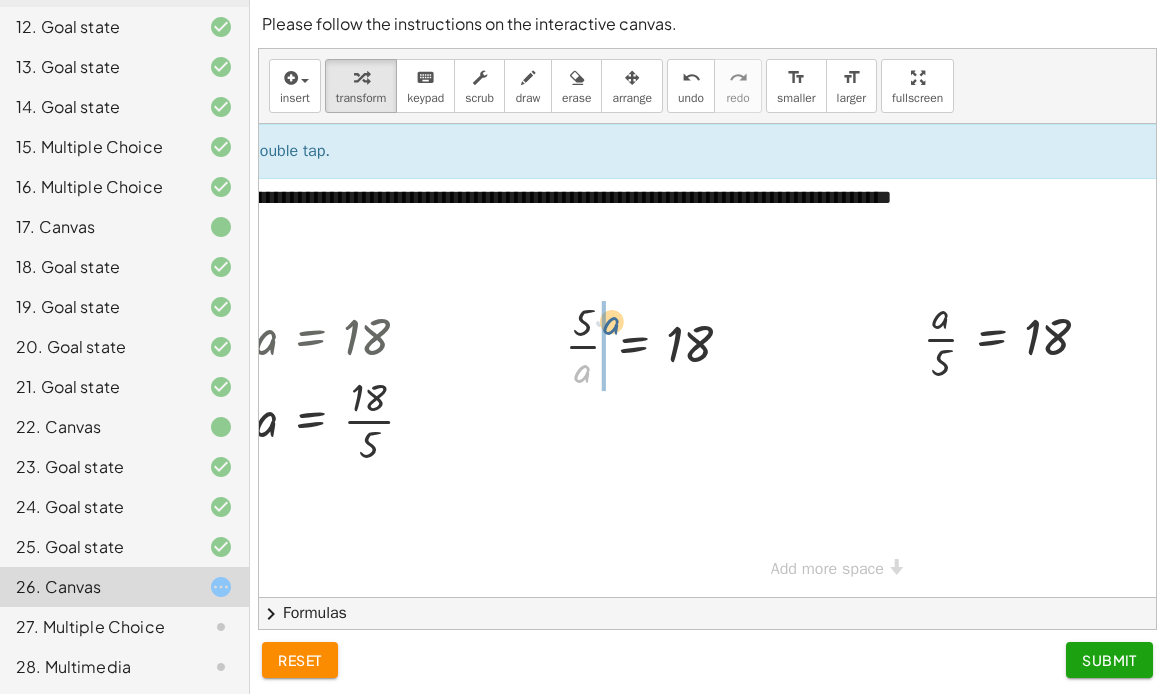 drag, startPoint x: 582, startPoint y: 372, endPoint x: 611, endPoint y: 325, distance: 55.226807 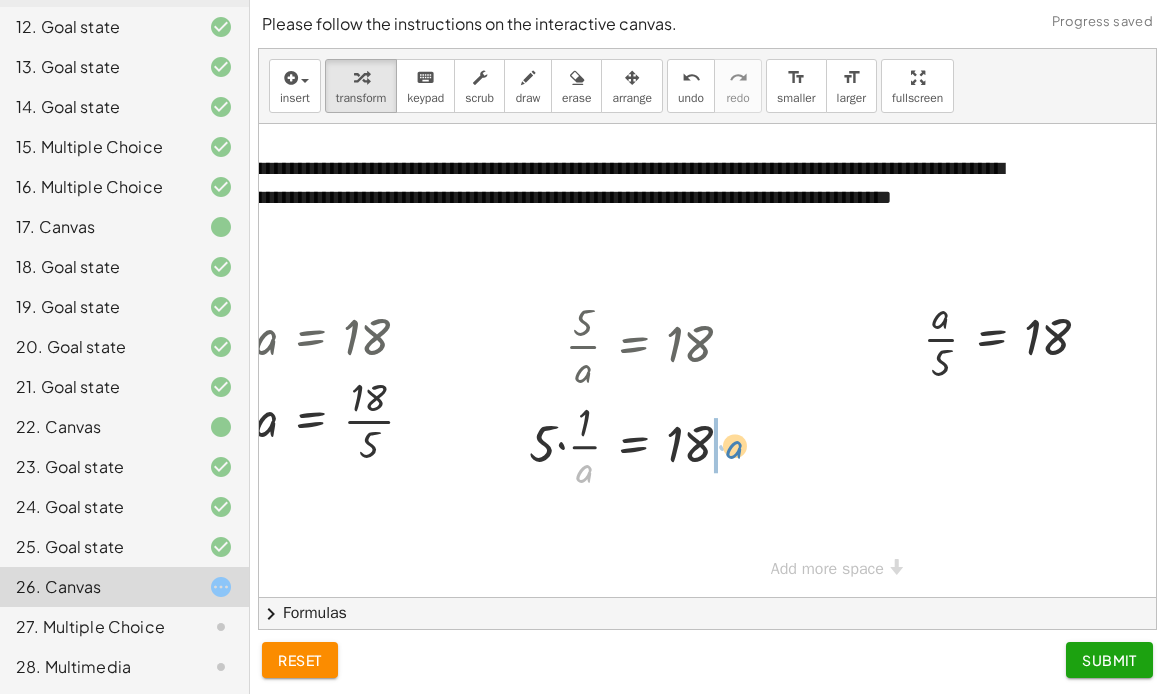 drag, startPoint x: 582, startPoint y: 473, endPoint x: 729, endPoint y: 450, distance: 148.78844 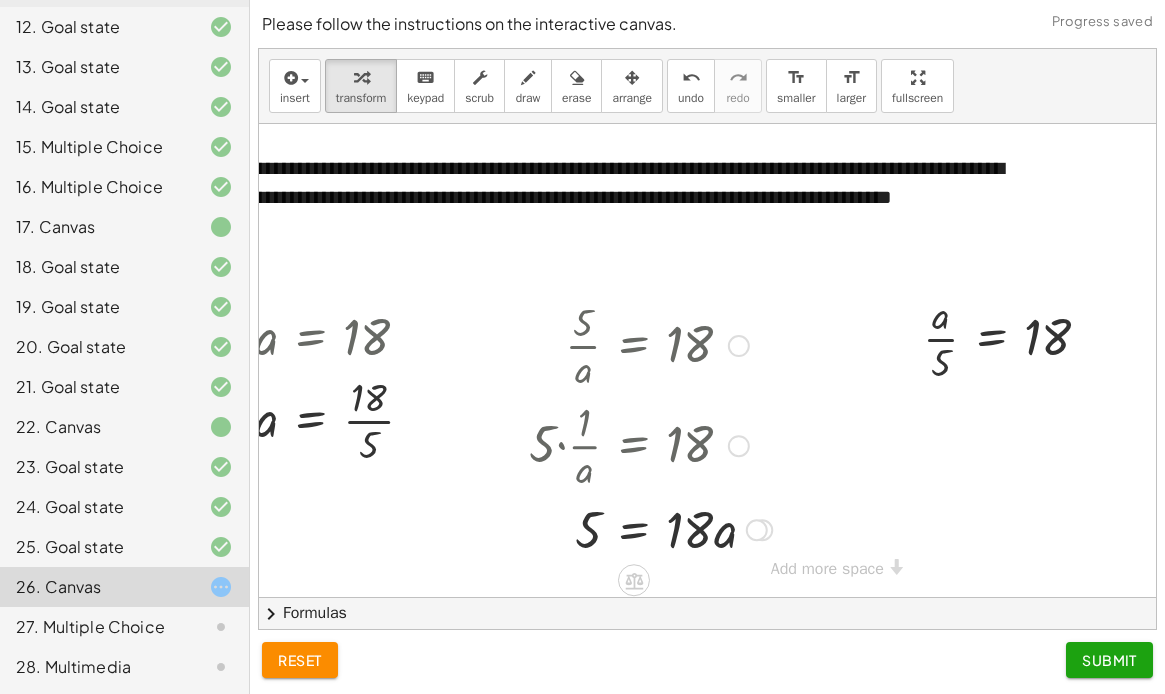 scroll, scrollTop: 31, scrollLeft: 67, axis: both 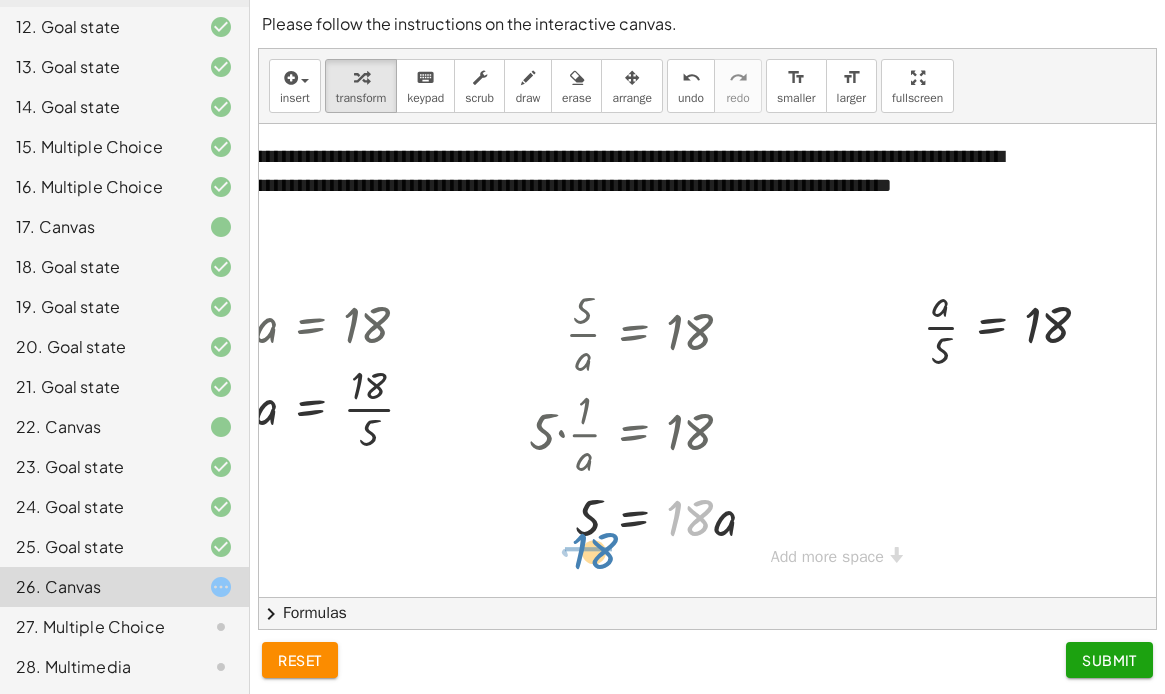 drag, startPoint x: 693, startPoint y: 501, endPoint x: 597, endPoint y: 534, distance: 101.51354 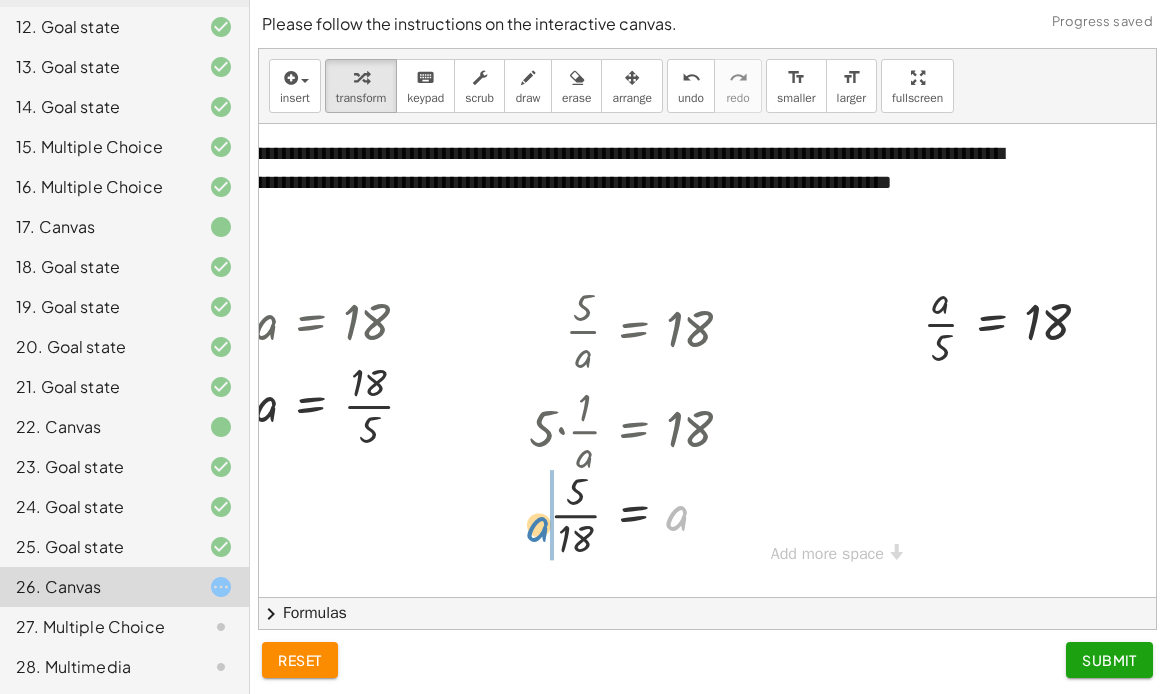 drag, startPoint x: 677, startPoint y: 504, endPoint x: 538, endPoint y: 515, distance: 139.43457 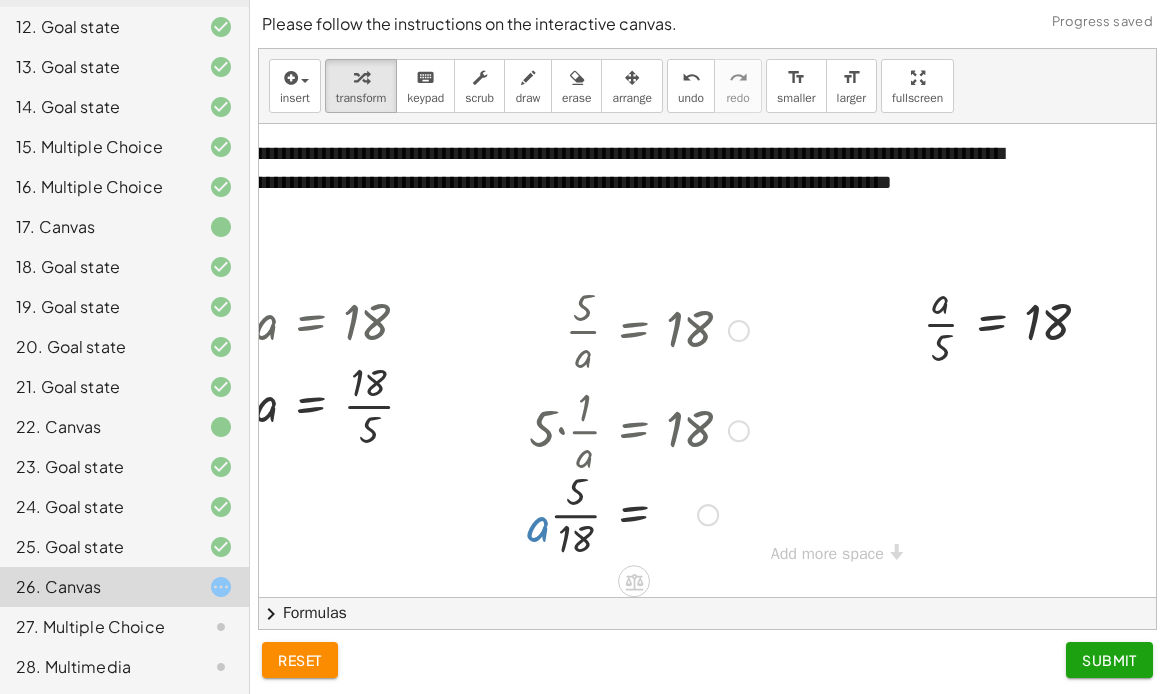 scroll, scrollTop: 23, scrollLeft: 67, axis: both 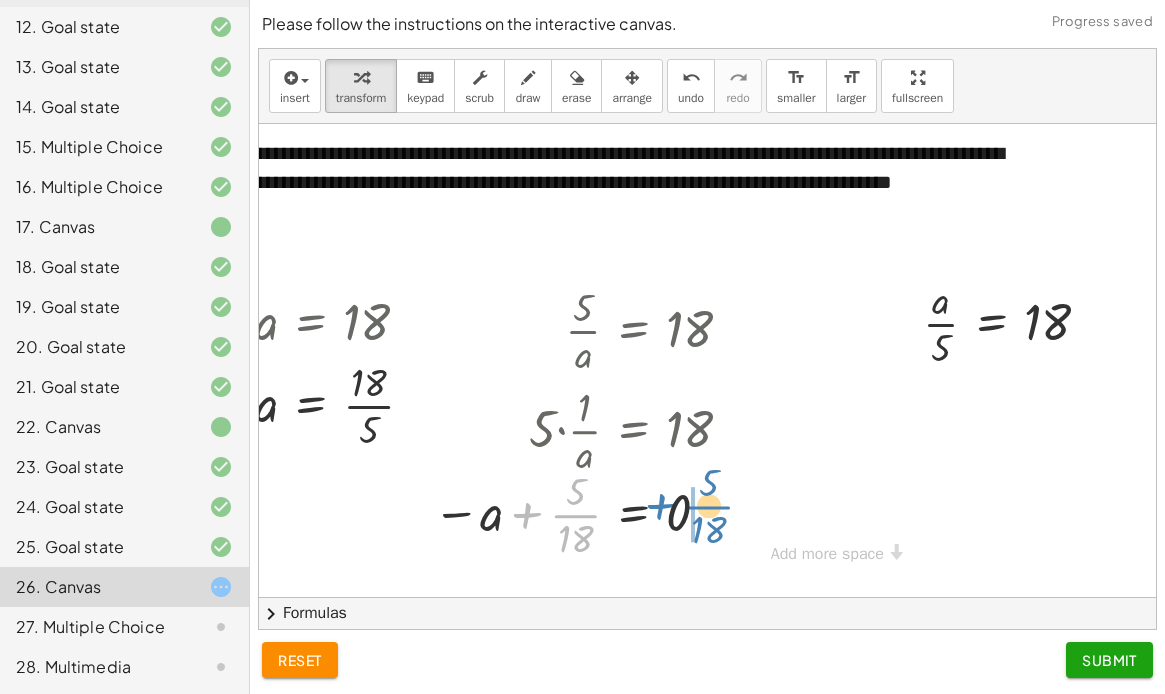 drag, startPoint x: 572, startPoint y: 504, endPoint x: 710, endPoint y: 499, distance: 138.09055 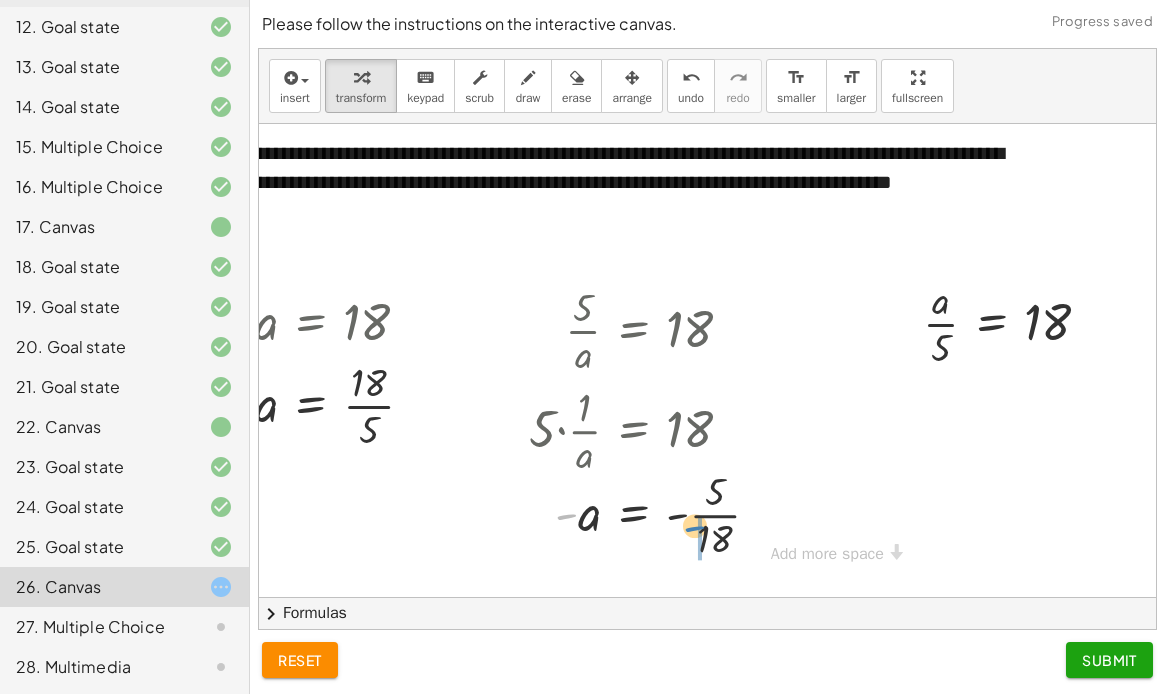 drag, startPoint x: 568, startPoint y: 506, endPoint x: 697, endPoint y: 518, distance: 129.55693 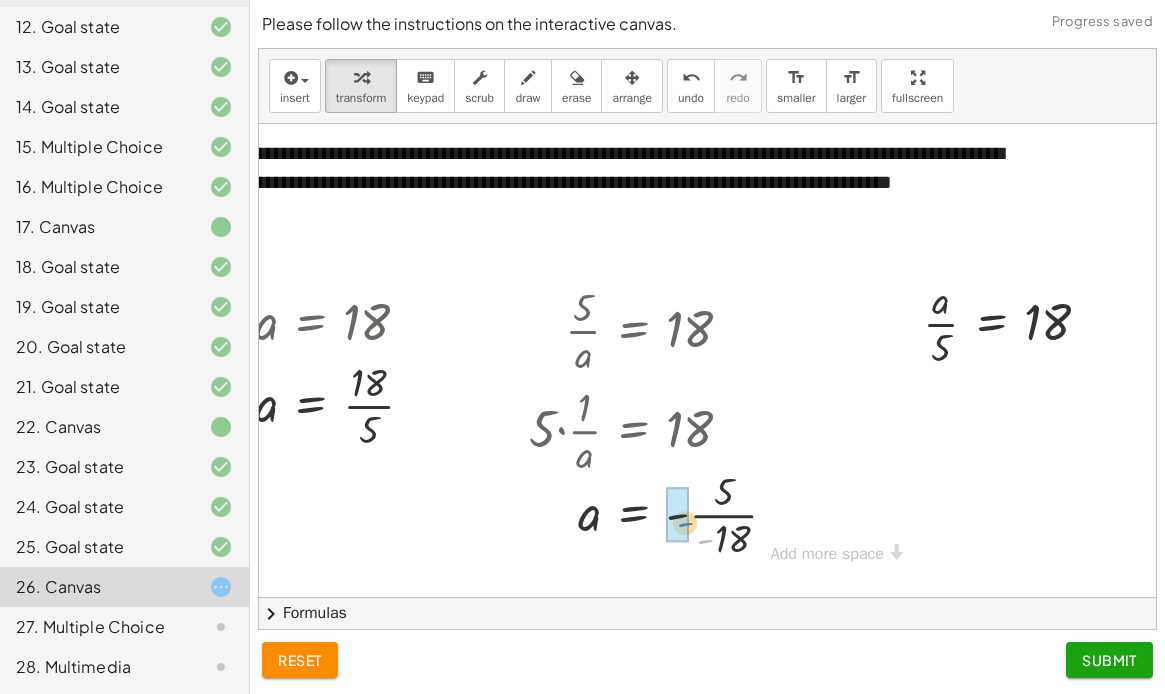 drag, startPoint x: 707, startPoint y: 530, endPoint x: 684, endPoint y: 511, distance: 29.832869 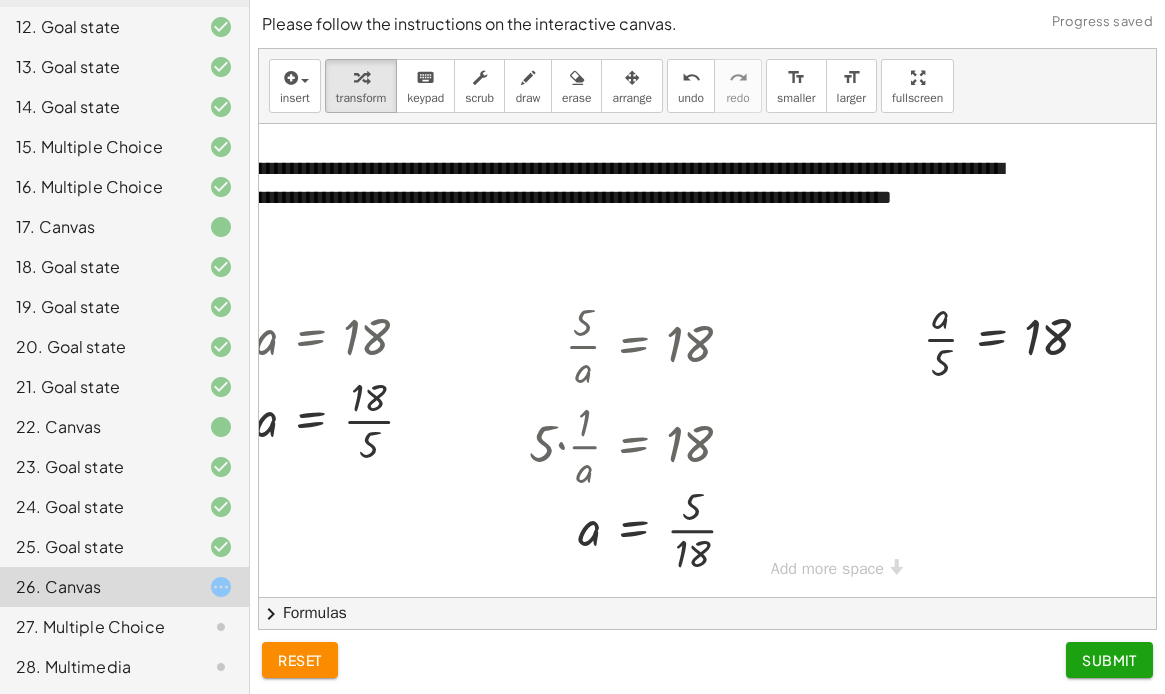 scroll, scrollTop: 23, scrollLeft: 67, axis: both 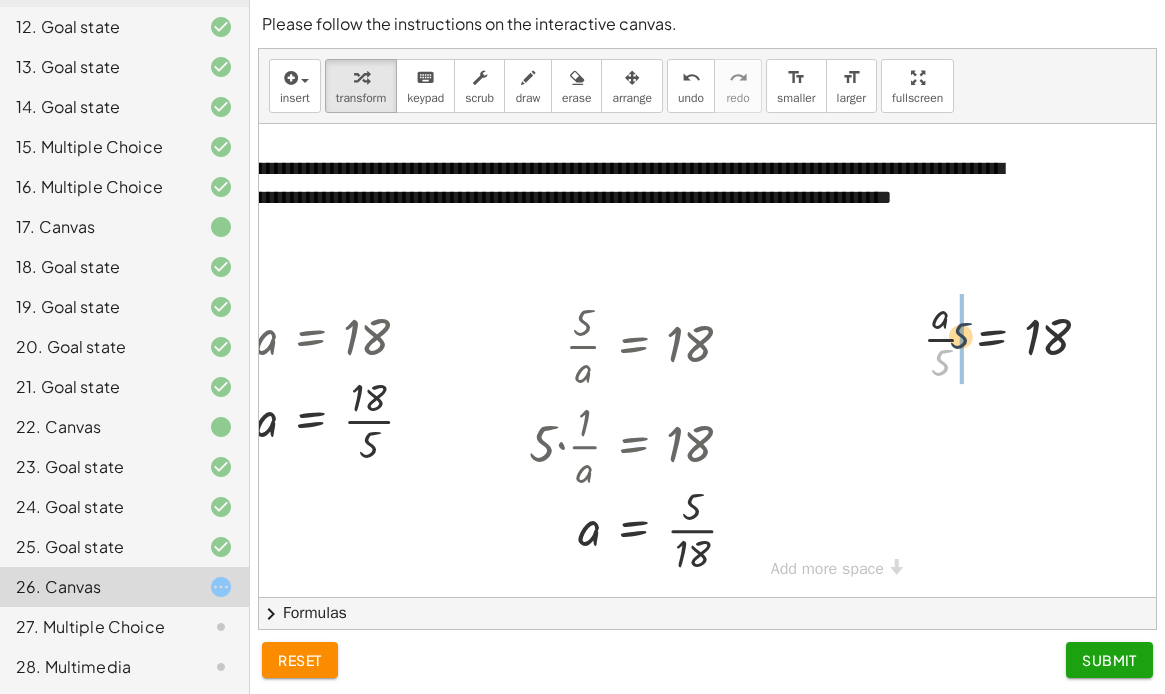 drag, startPoint x: 938, startPoint y: 333, endPoint x: 959, endPoint y: 304, distance: 35.805027 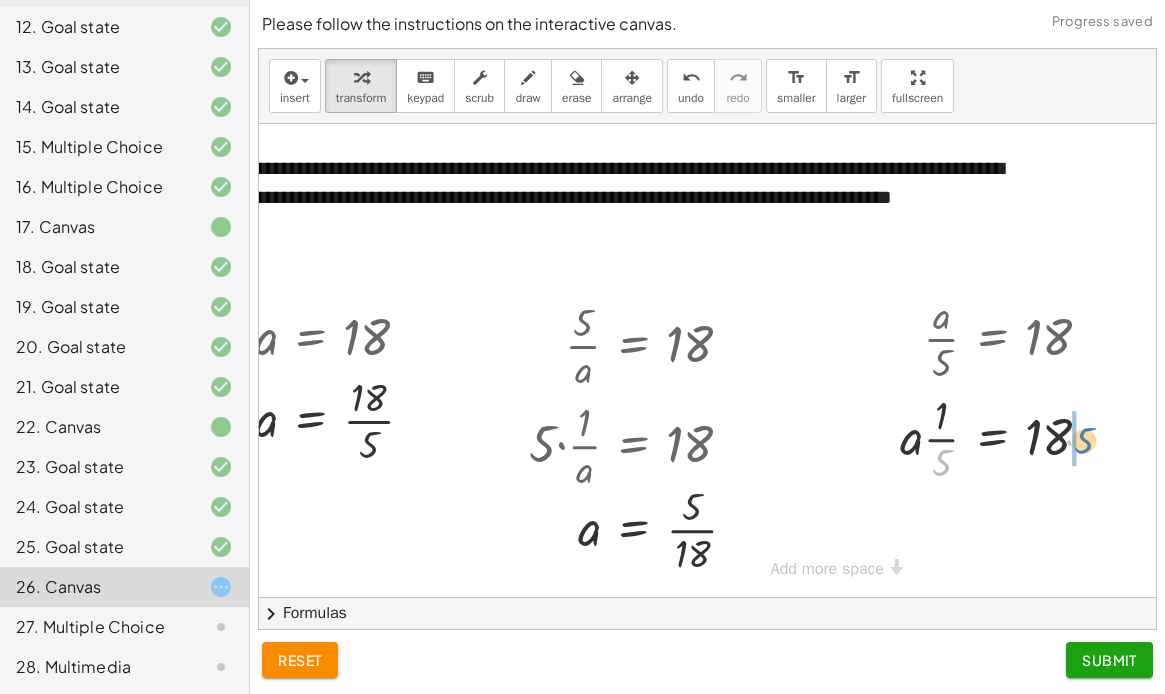 drag, startPoint x: 940, startPoint y: 438, endPoint x: 1082, endPoint y: 417, distance: 143.54442 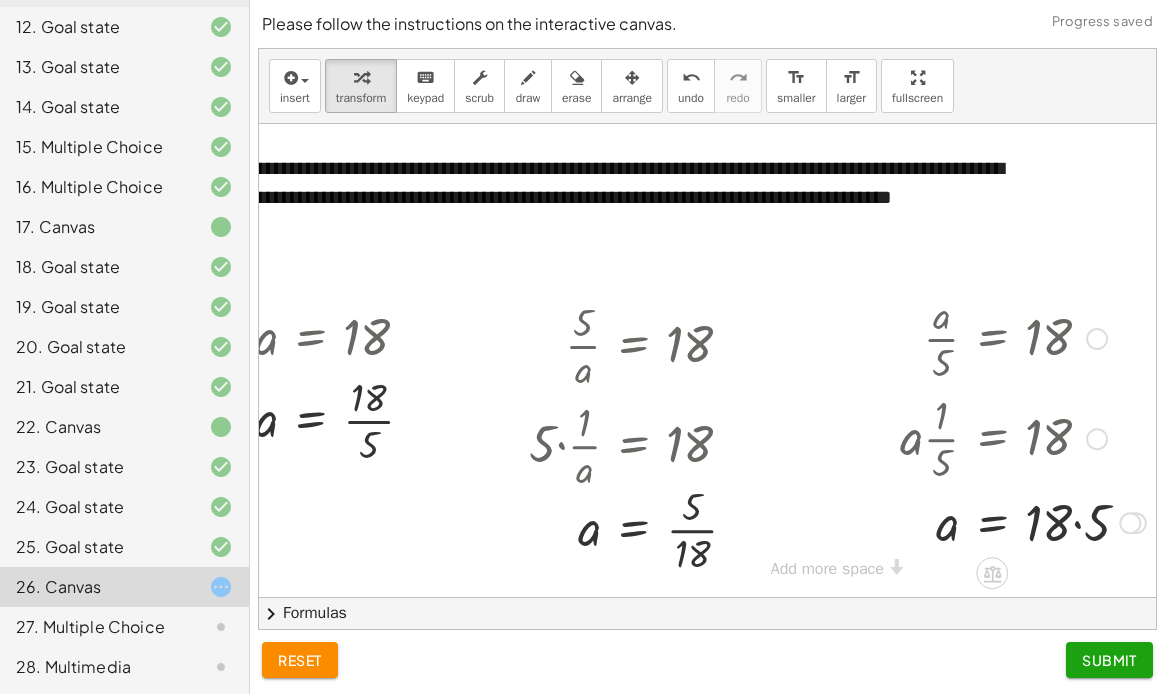 click at bounding box center [1023, 521] 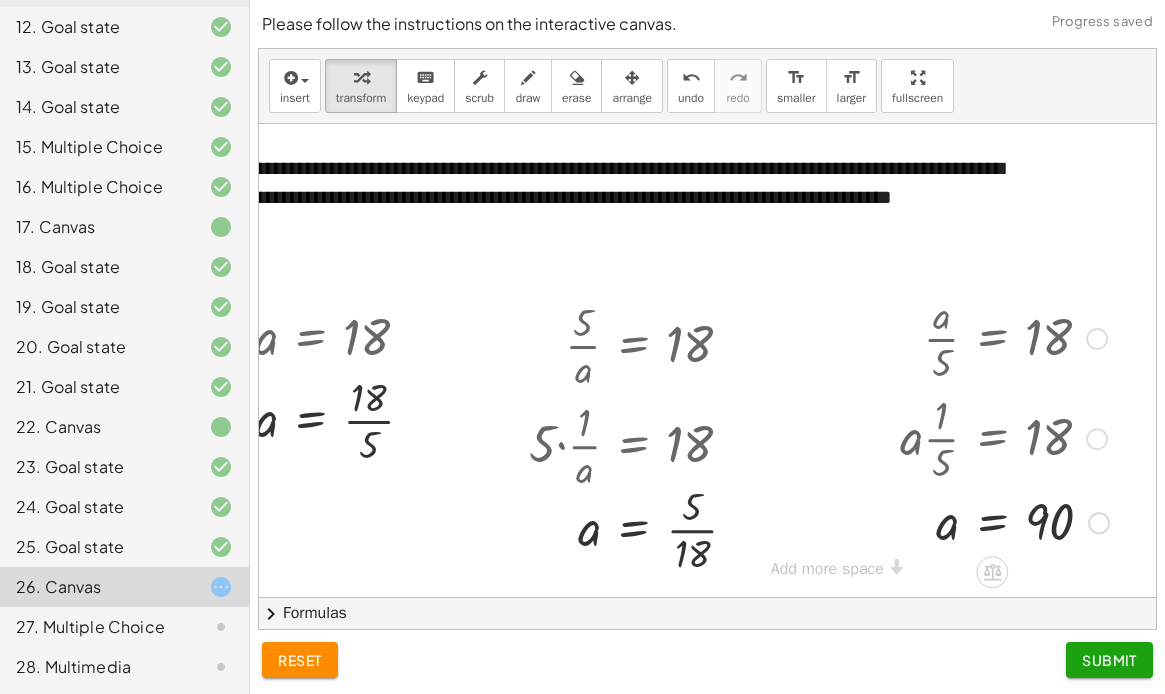 scroll, scrollTop: 4, scrollLeft: -1, axis: both 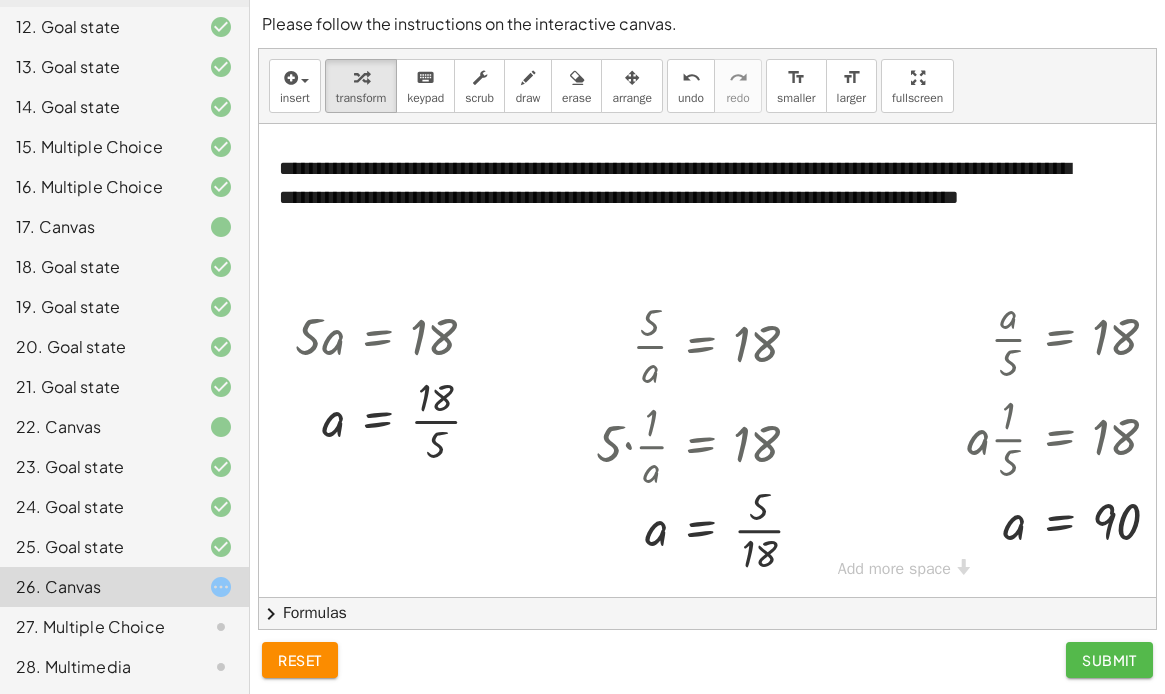 click on "Submit" 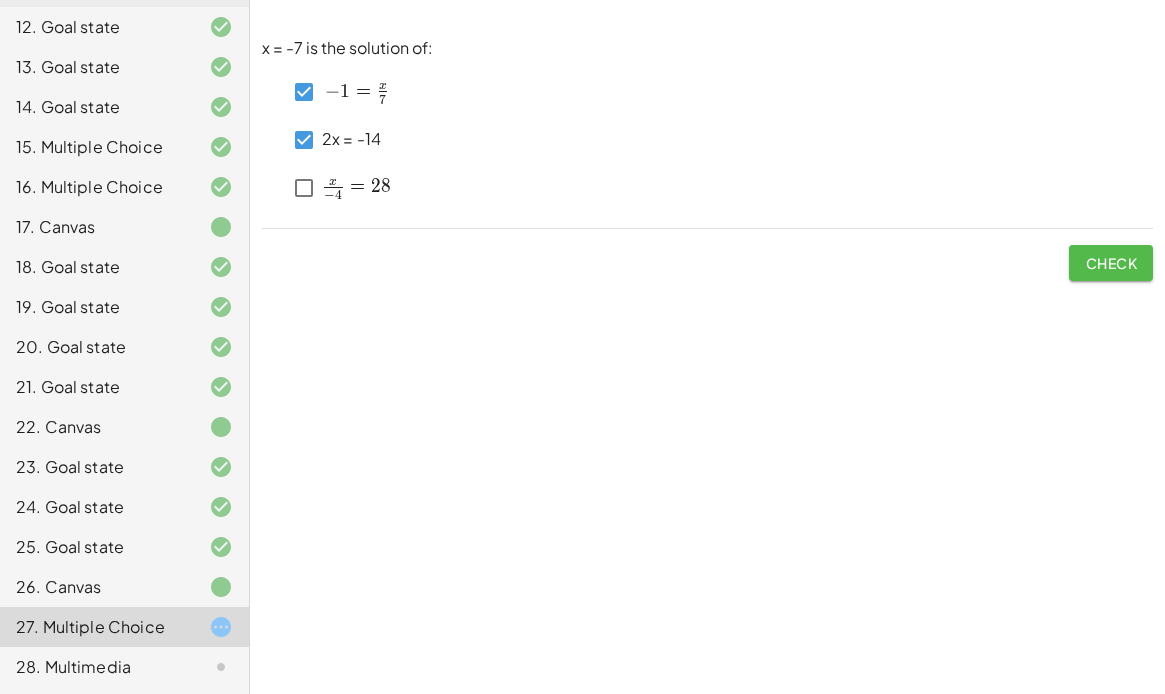 click on "Check" 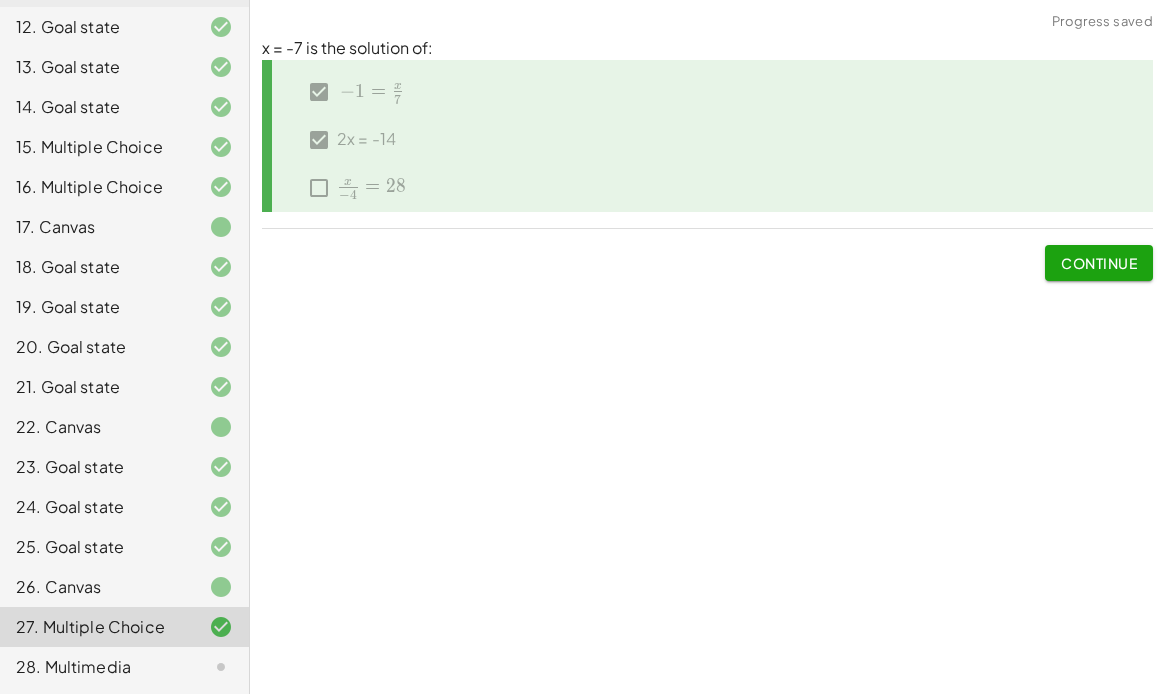click on "Continue" 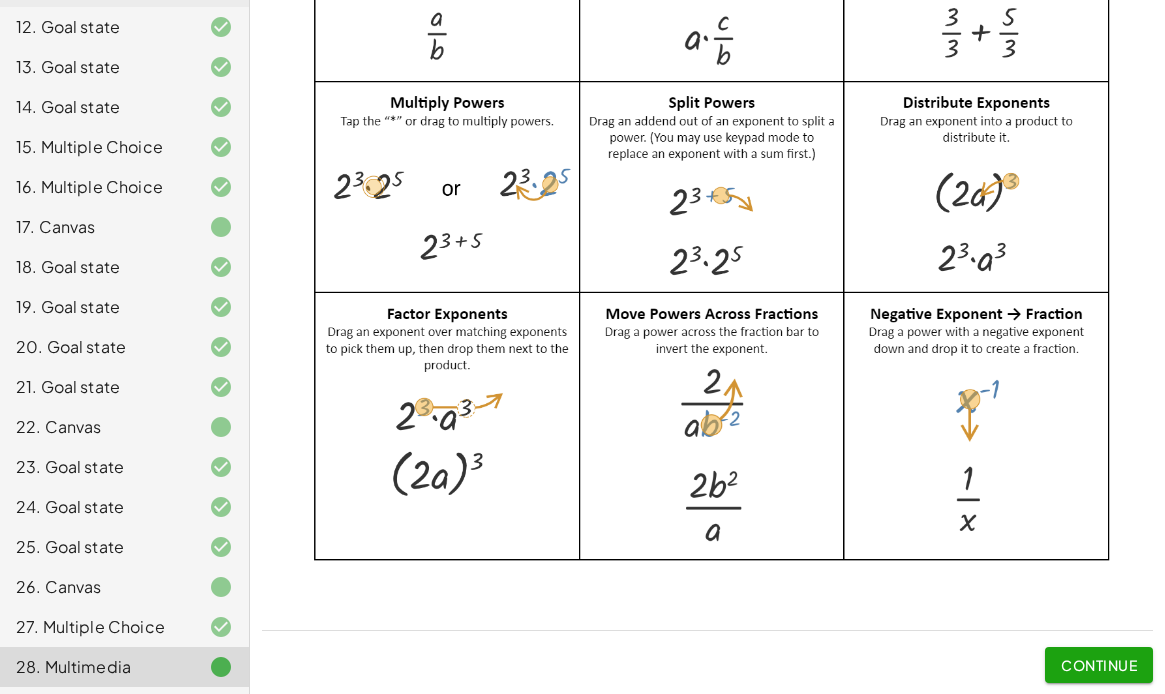 scroll, scrollTop: 2538, scrollLeft: 0, axis: vertical 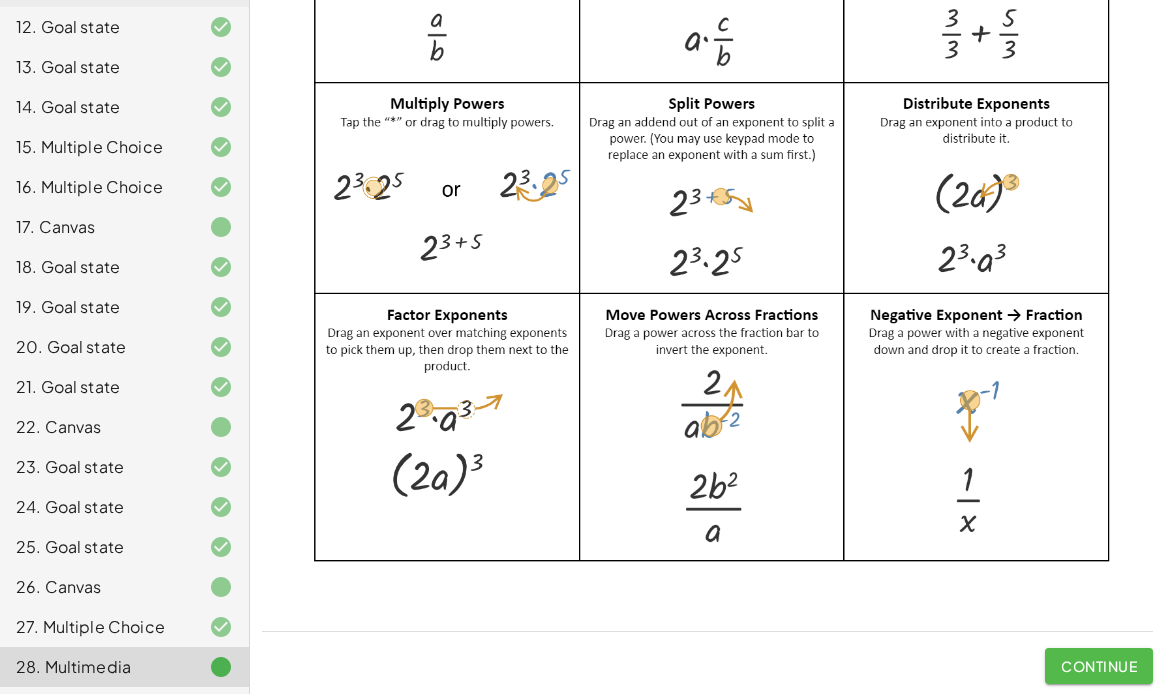 click on "Continue" 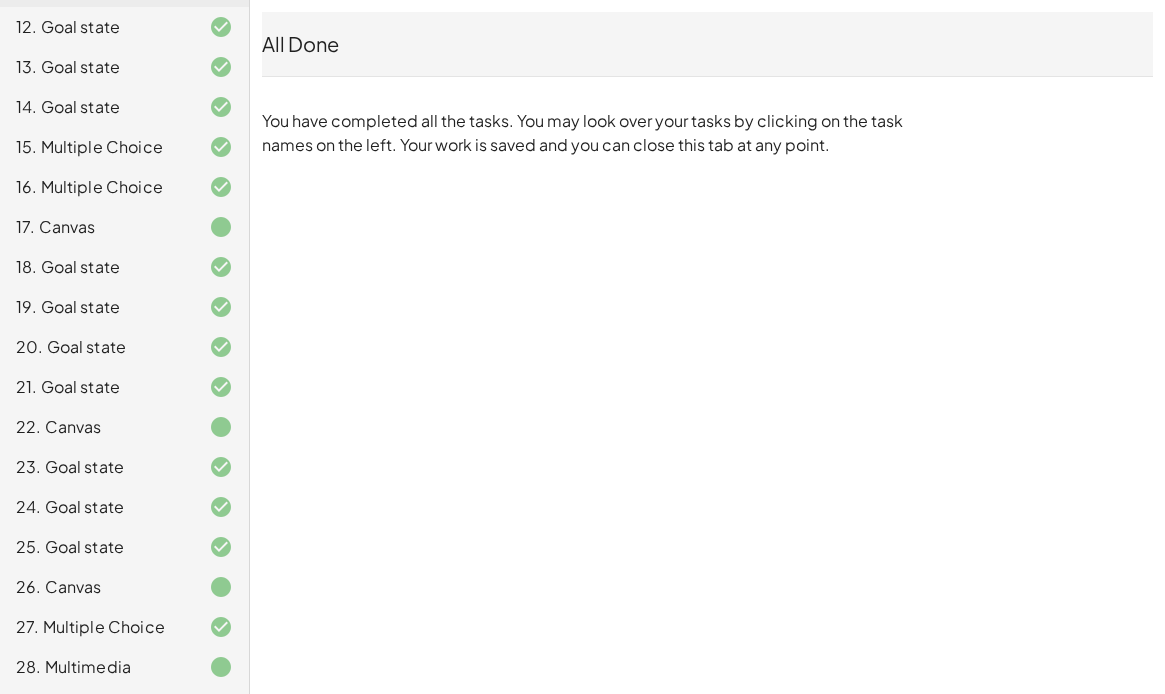 scroll, scrollTop: 0, scrollLeft: 0, axis: both 